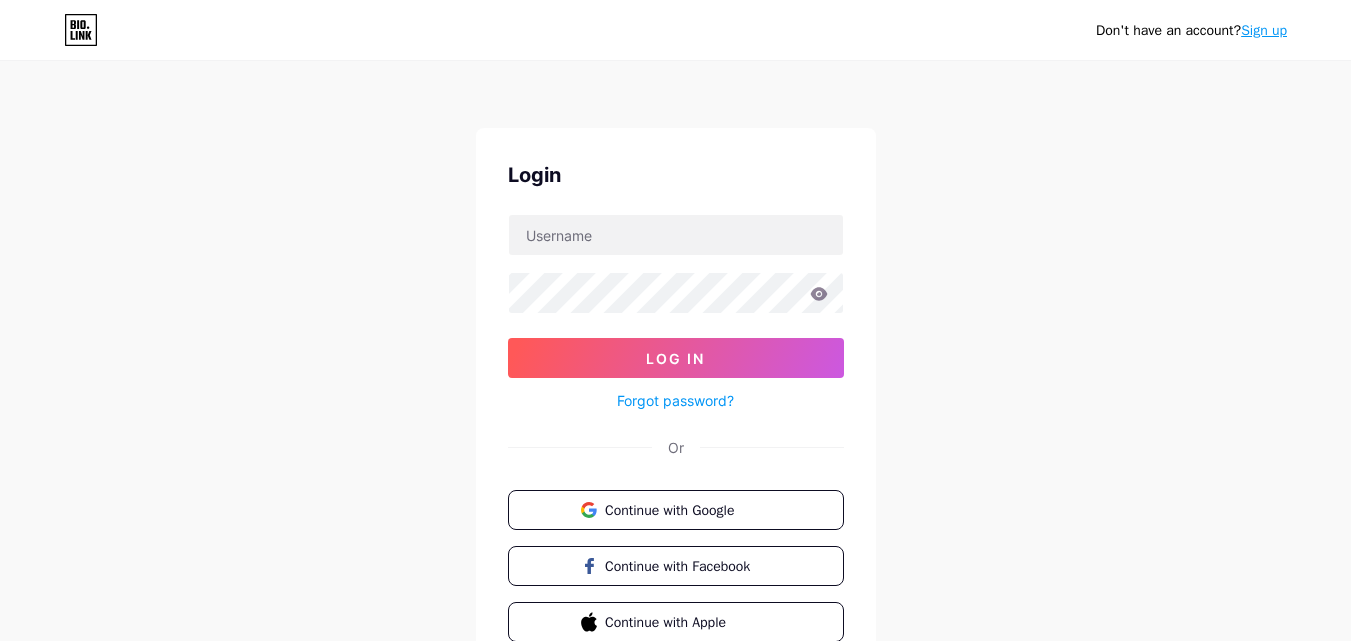 scroll, scrollTop: 0, scrollLeft: 0, axis: both 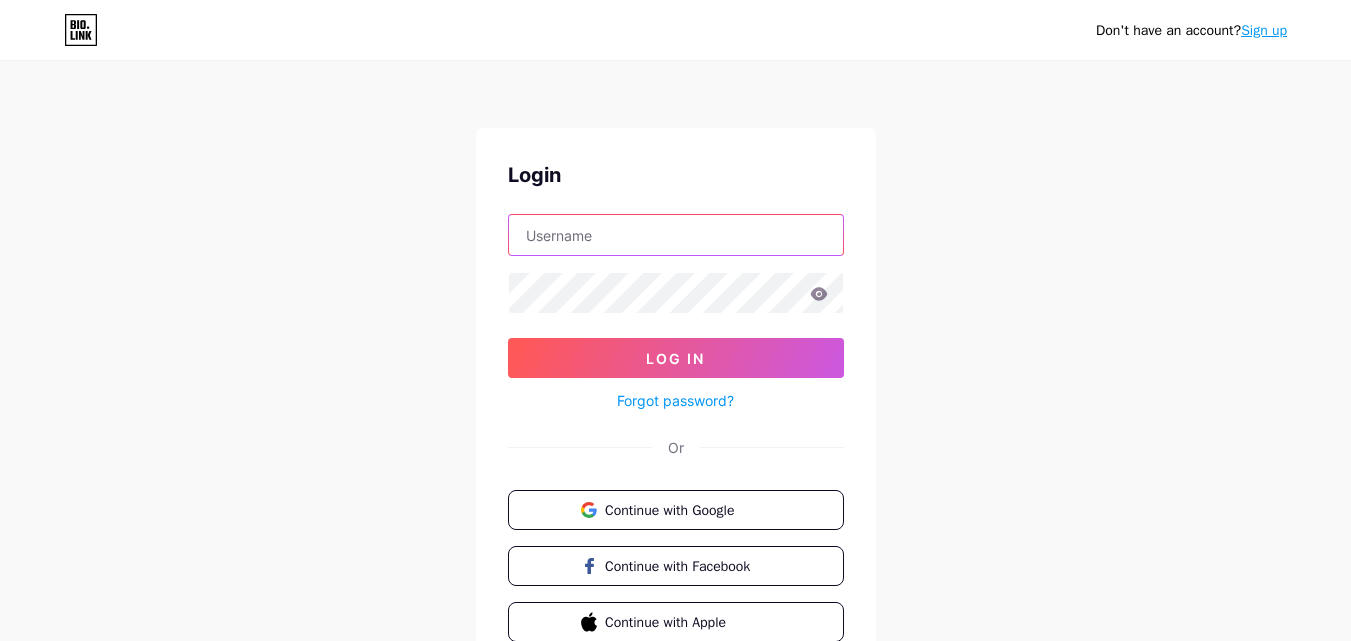 click at bounding box center (676, 235) 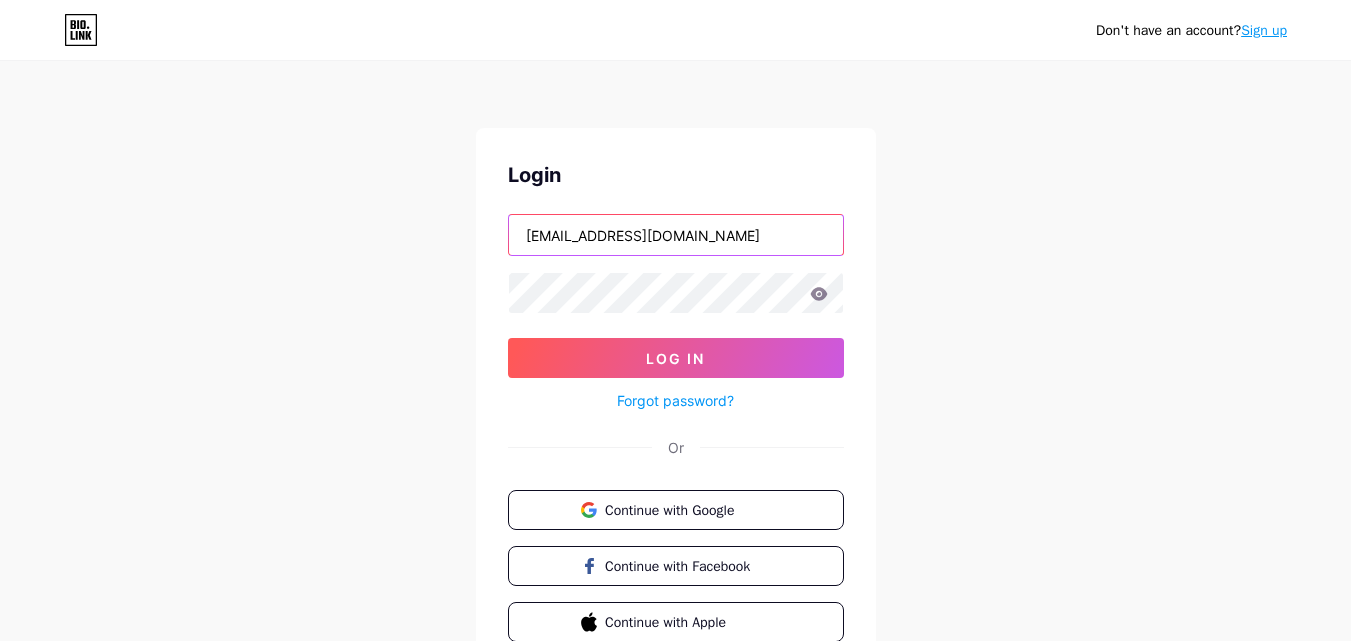 click on "[EMAIL_ADDRESS][DOMAIN_NAME]" at bounding box center [676, 235] 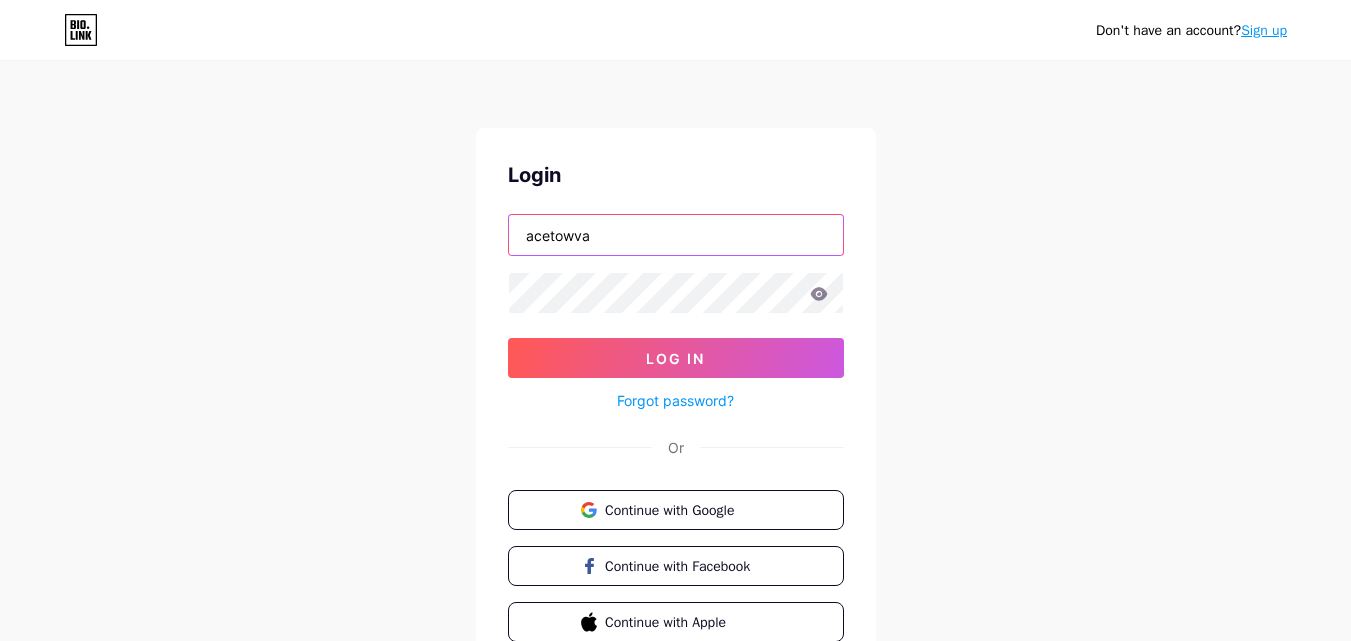 type on "acetowva" 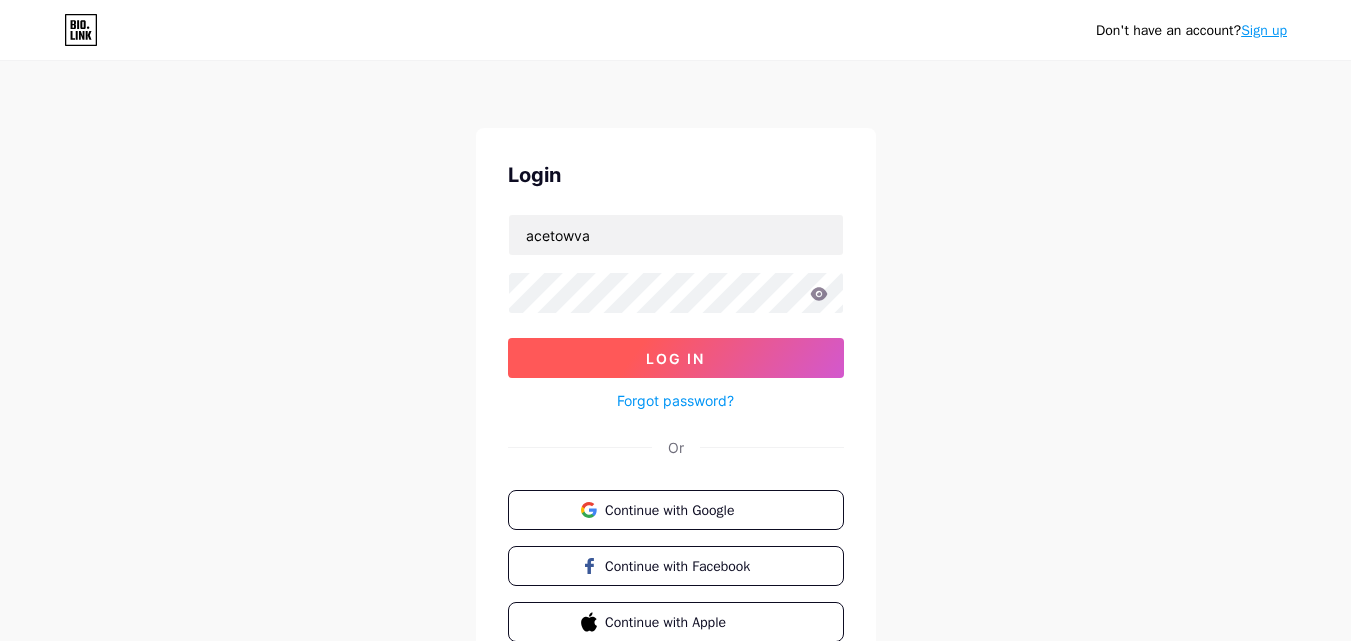click on "Log In" at bounding box center [676, 358] 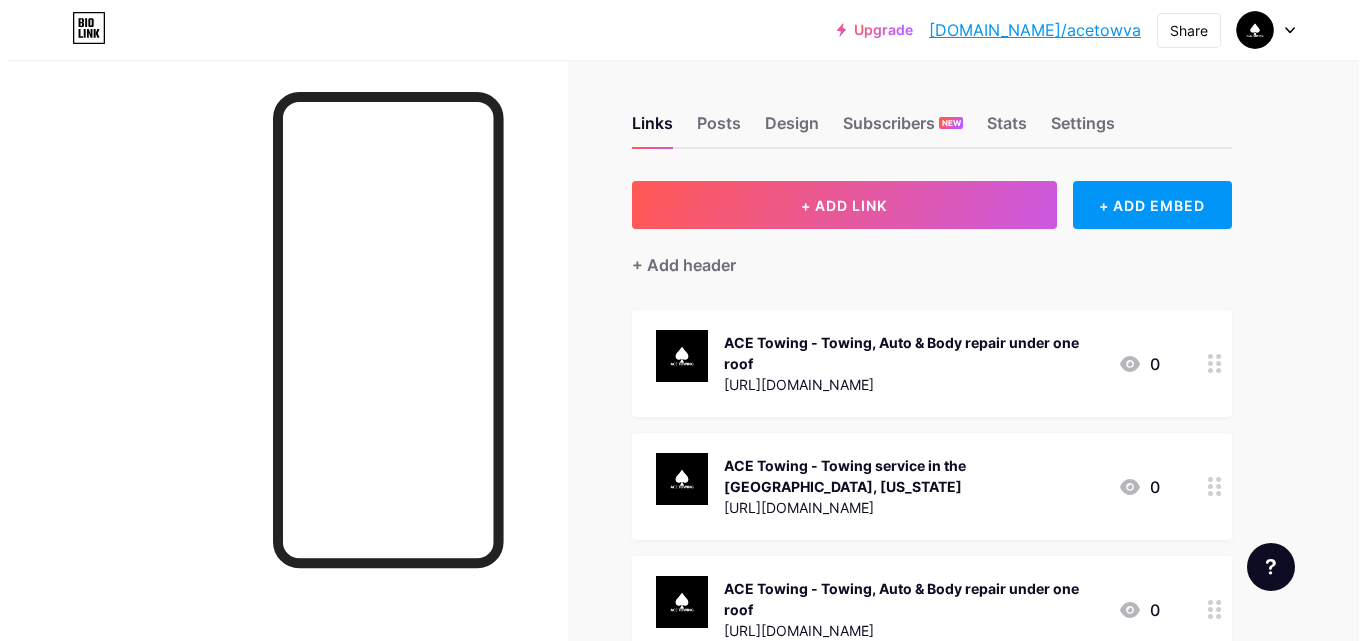 scroll, scrollTop: 0, scrollLeft: 0, axis: both 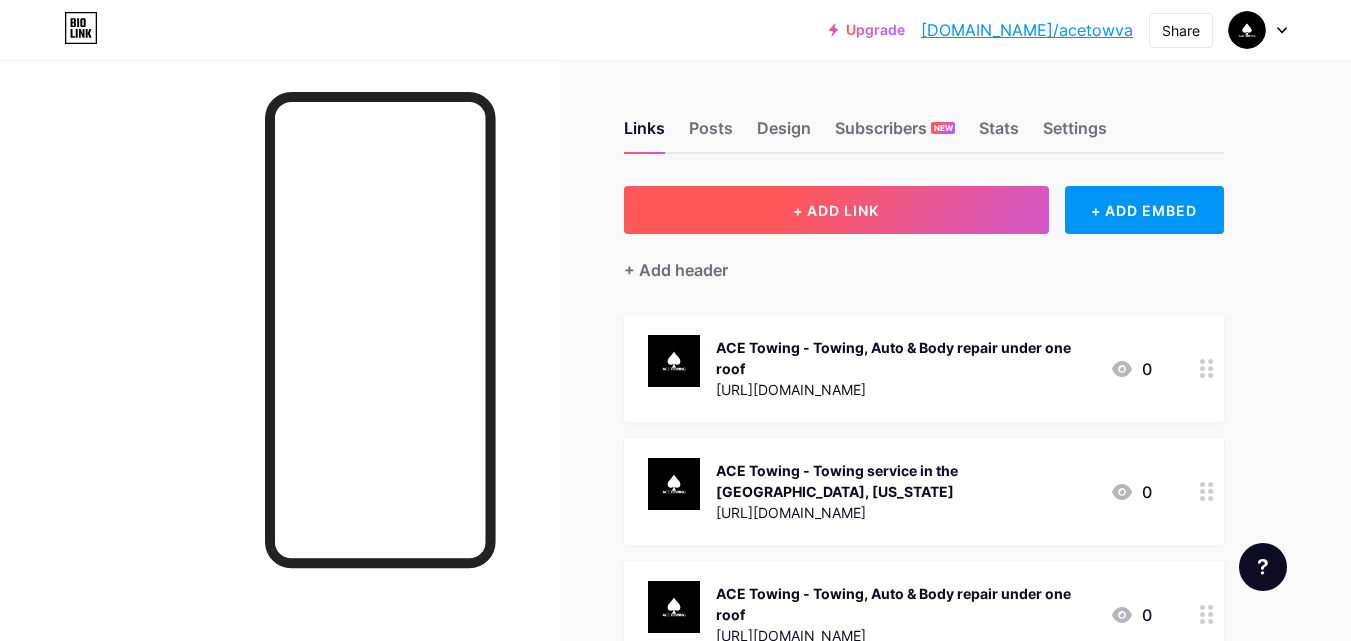click on "+ ADD LINK" at bounding box center (836, 210) 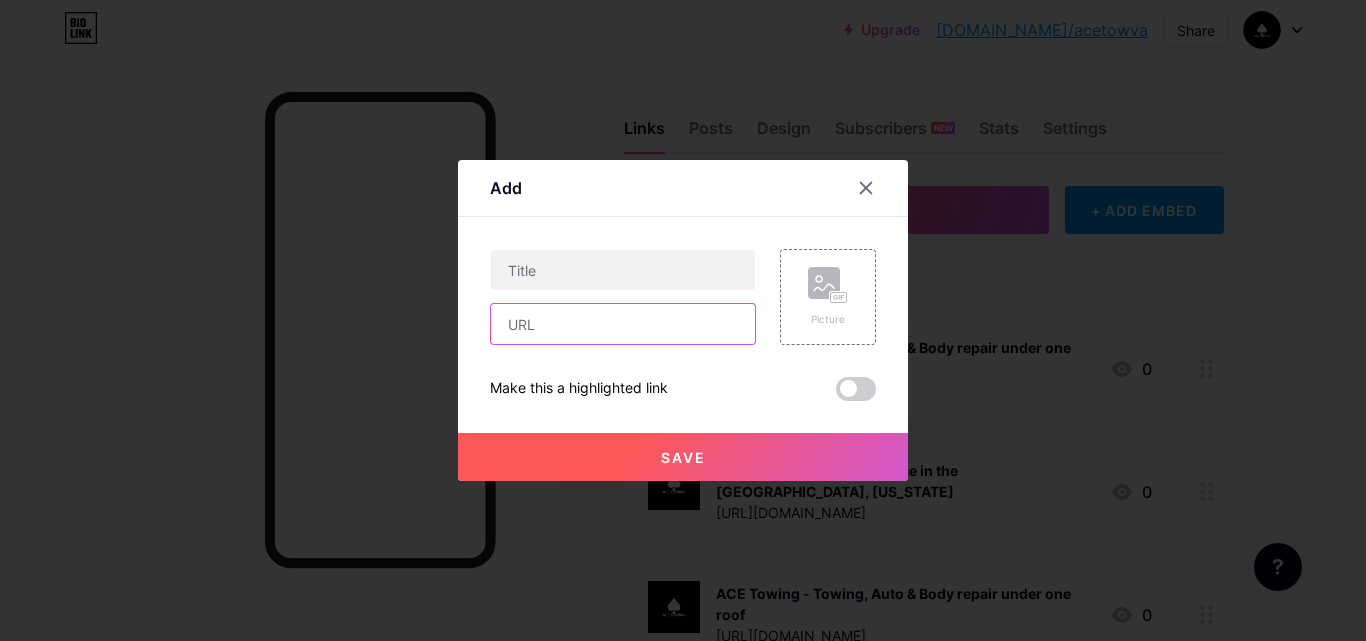 click at bounding box center (623, 324) 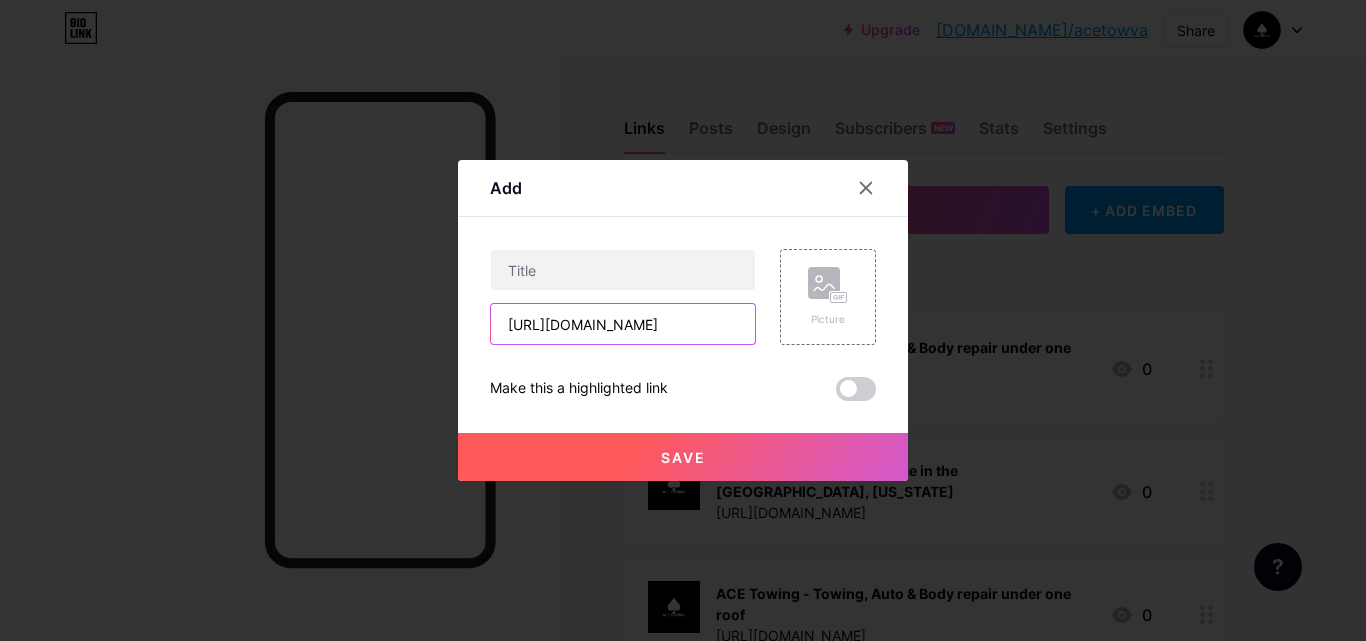 scroll, scrollTop: 0, scrollLeft: 61, axis: horizontal 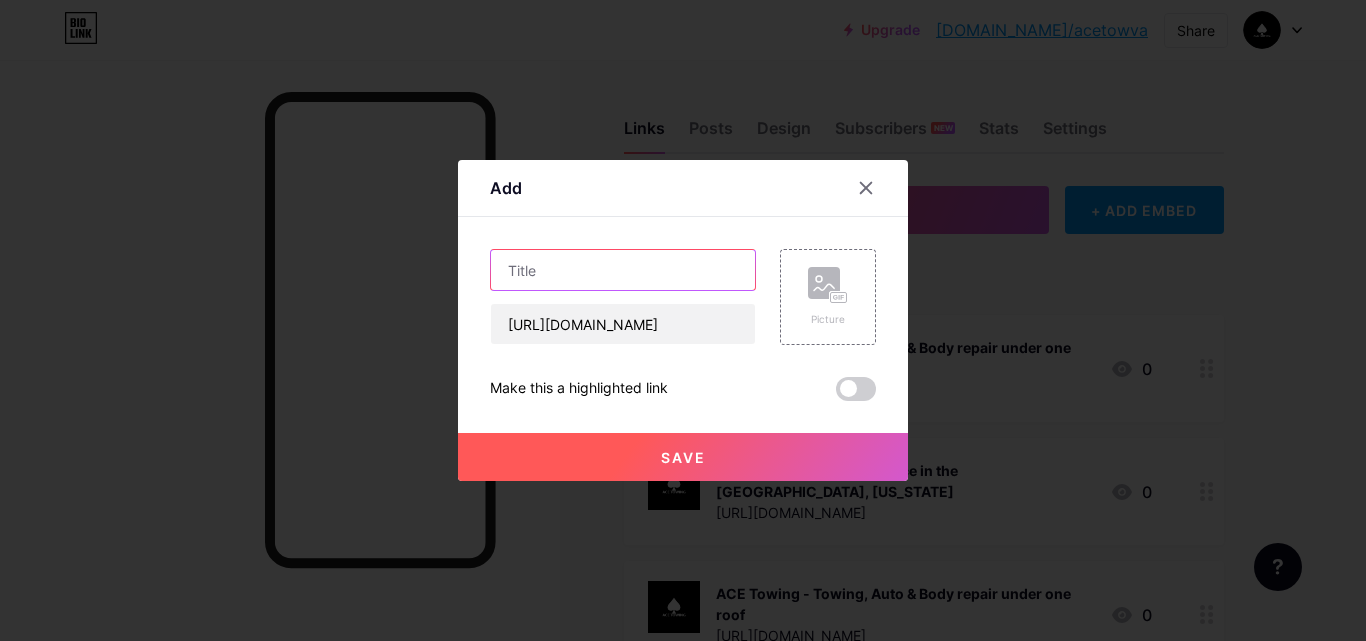 click at bounding box center [623, 270] 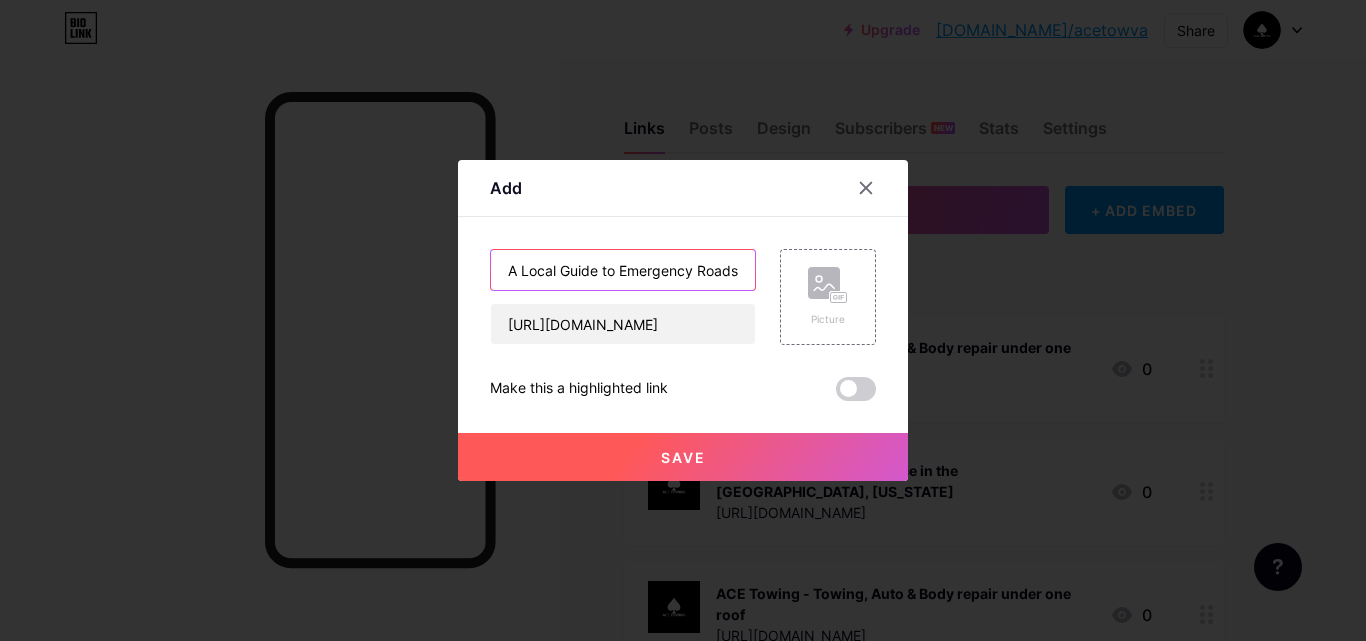 scroll, scrollTop: 0, scrollLeft: 270, axis: horizontal 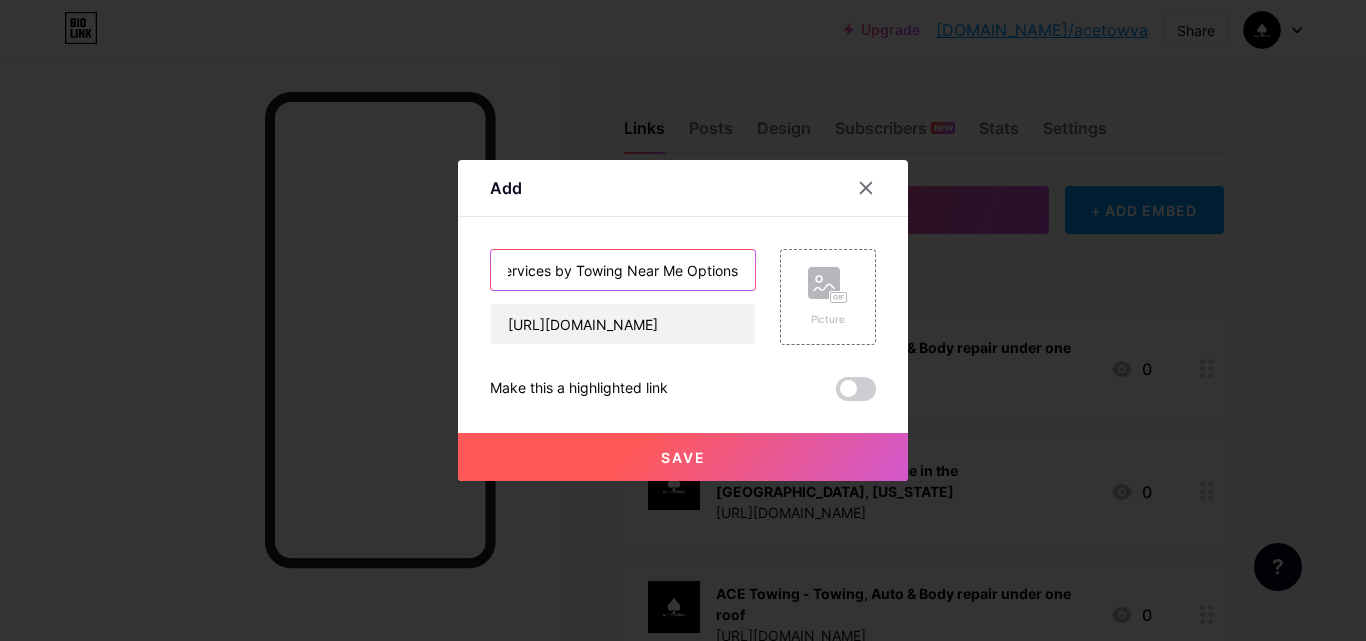 type on "A Local Guide to Emergency Roadside Services by Towing Near Me Options" 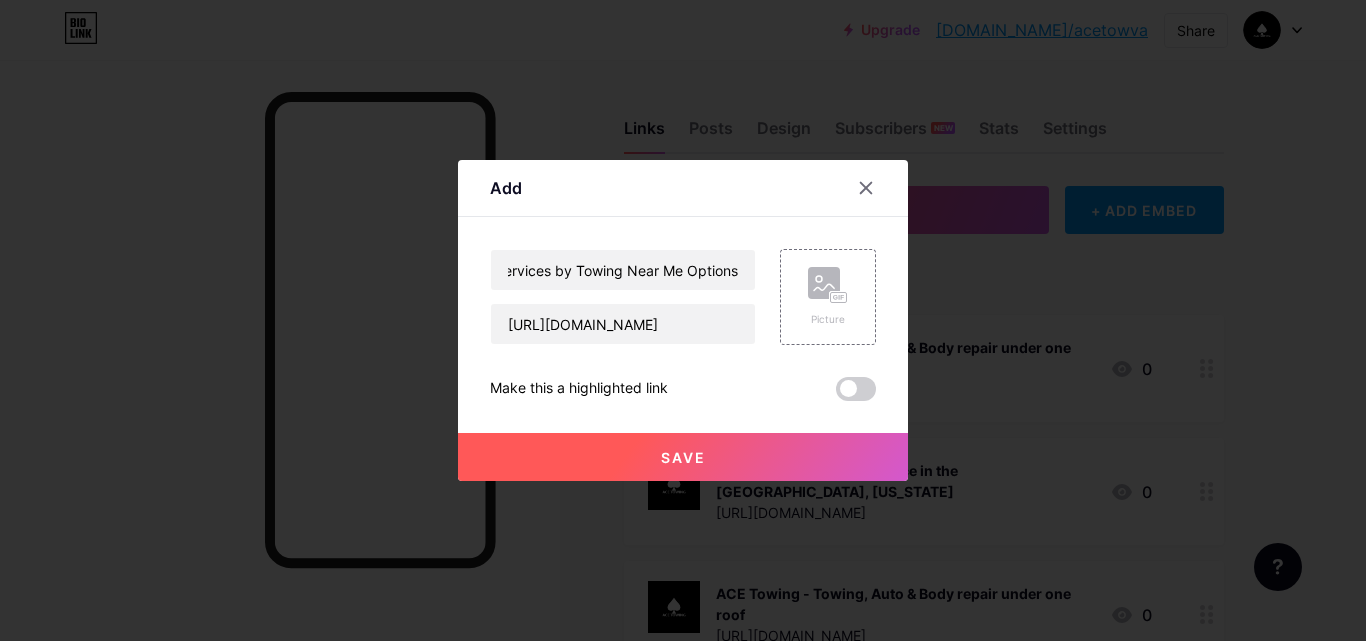 click on "Save" at bounding box center [683, 457] 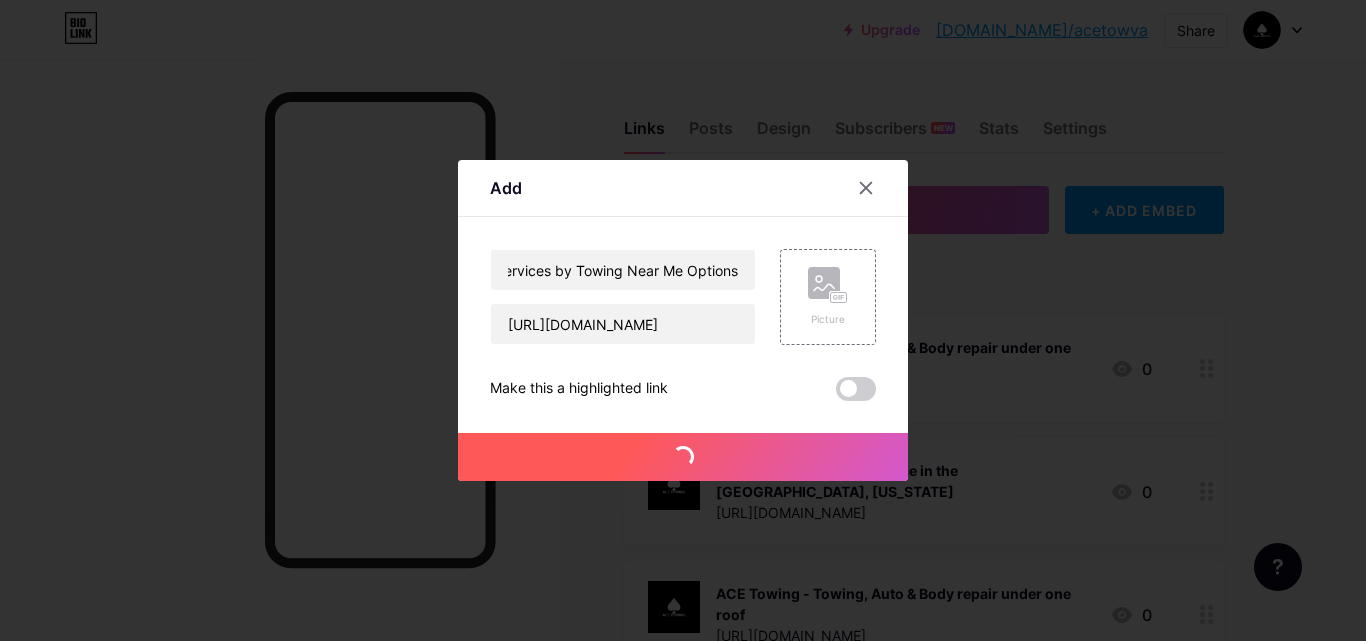 scroll, scrollTop: 0, scrollLeft: 0, axis: both 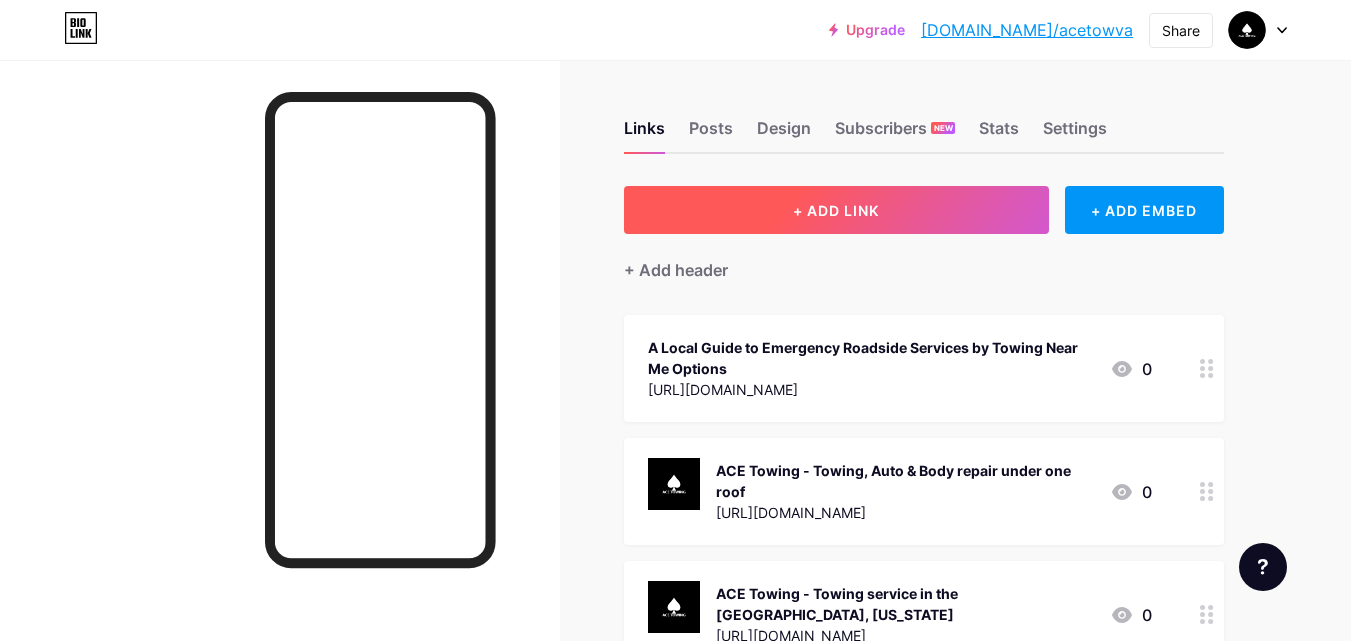 click on "+ ADD LINK" at bounding box center (836, 210) 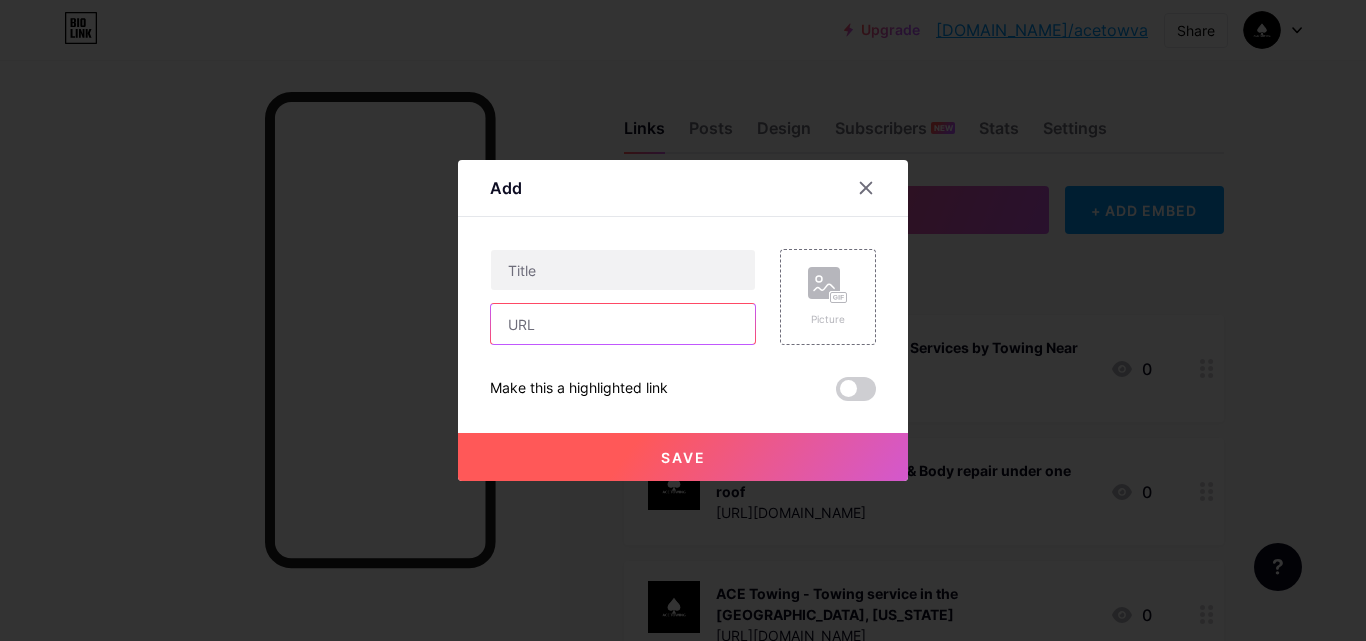 click at bounding box center [623, 324] 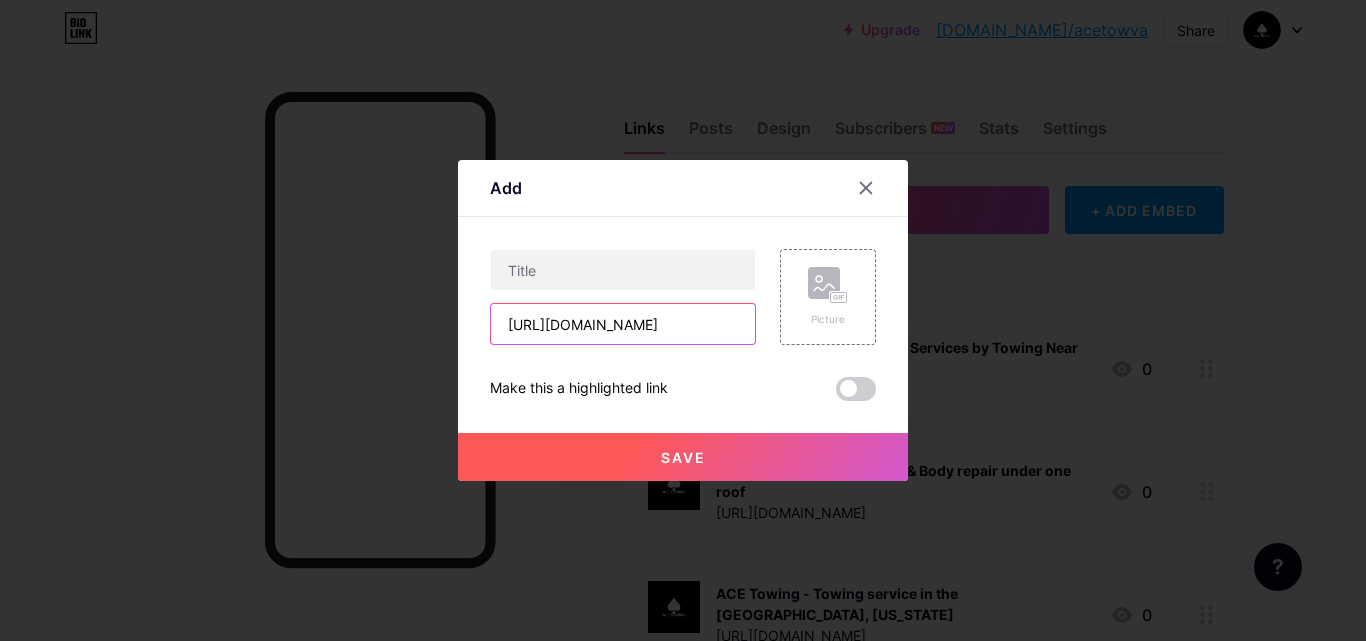 scroll, scrollTop: 0, scrollLeft: 122, axis: horizontal 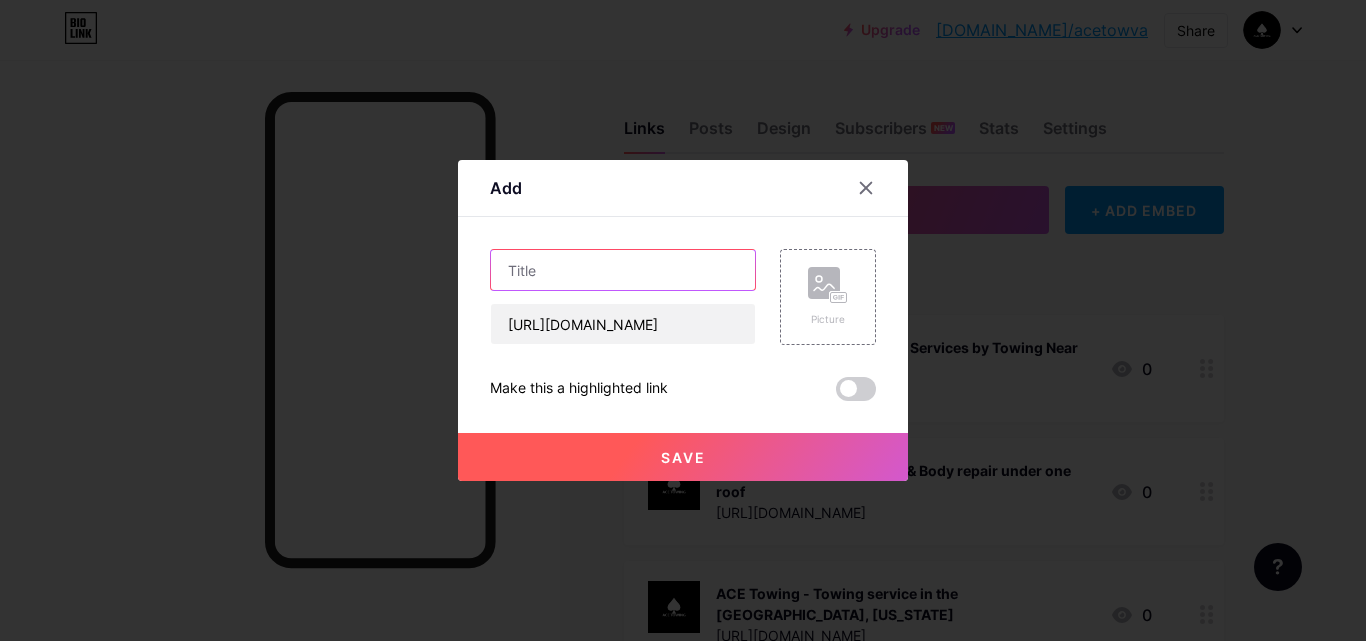 click at bounding box center (623, 270) 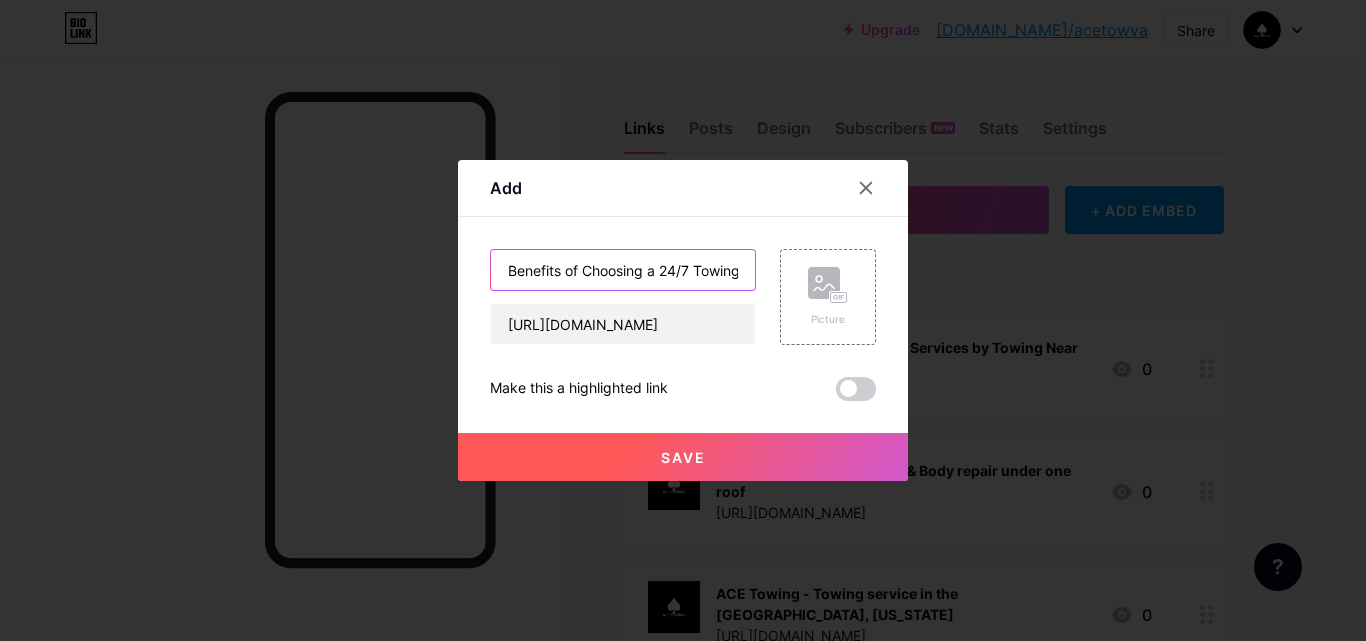 scroll, scrollTop: 0, scrollLeft: 344, axis: horizontal 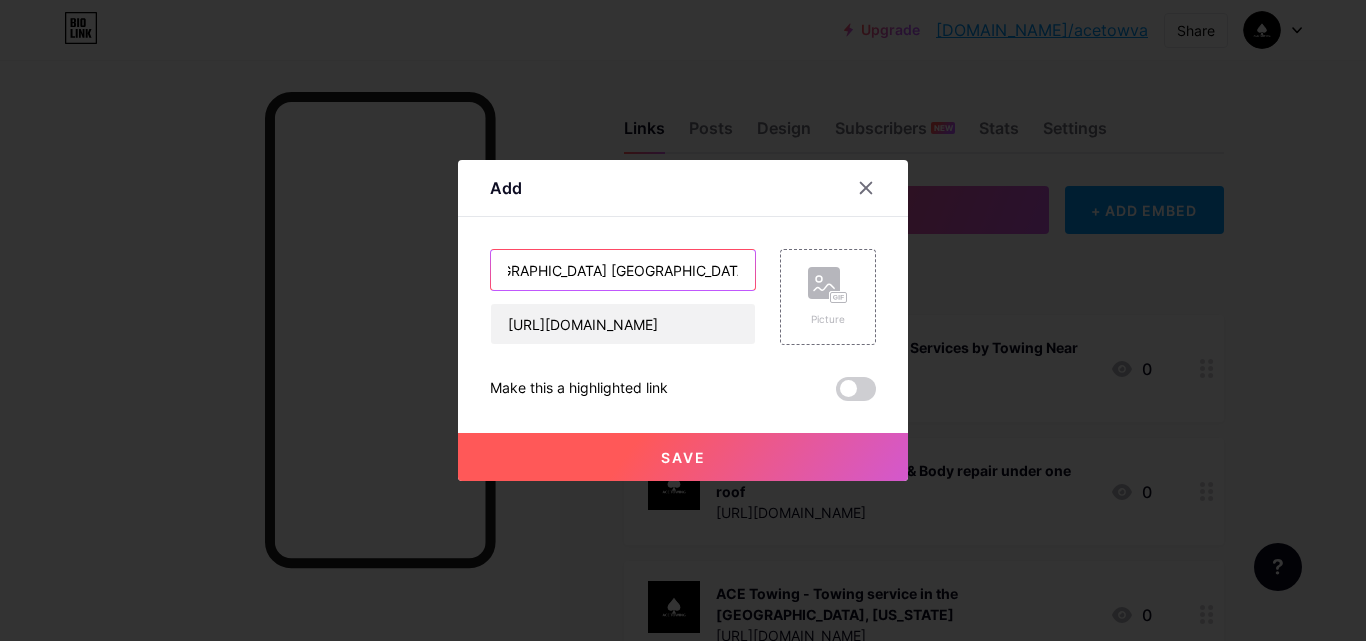 type on "Benefits of Choosing a 24/7 Towing Company [GEOGRAPHIC_DATA] [GEOGRAPHIC_DATA] for Emergency Assistance" 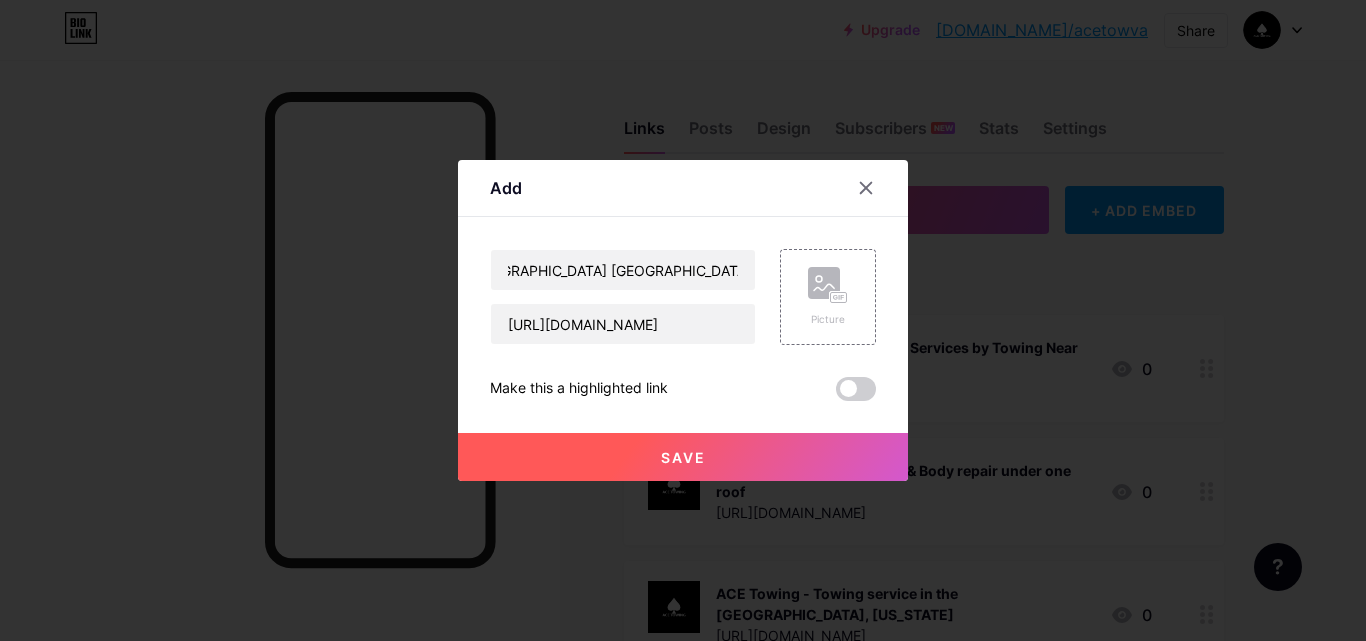 click on "Save" at bounding box center [683, 457] 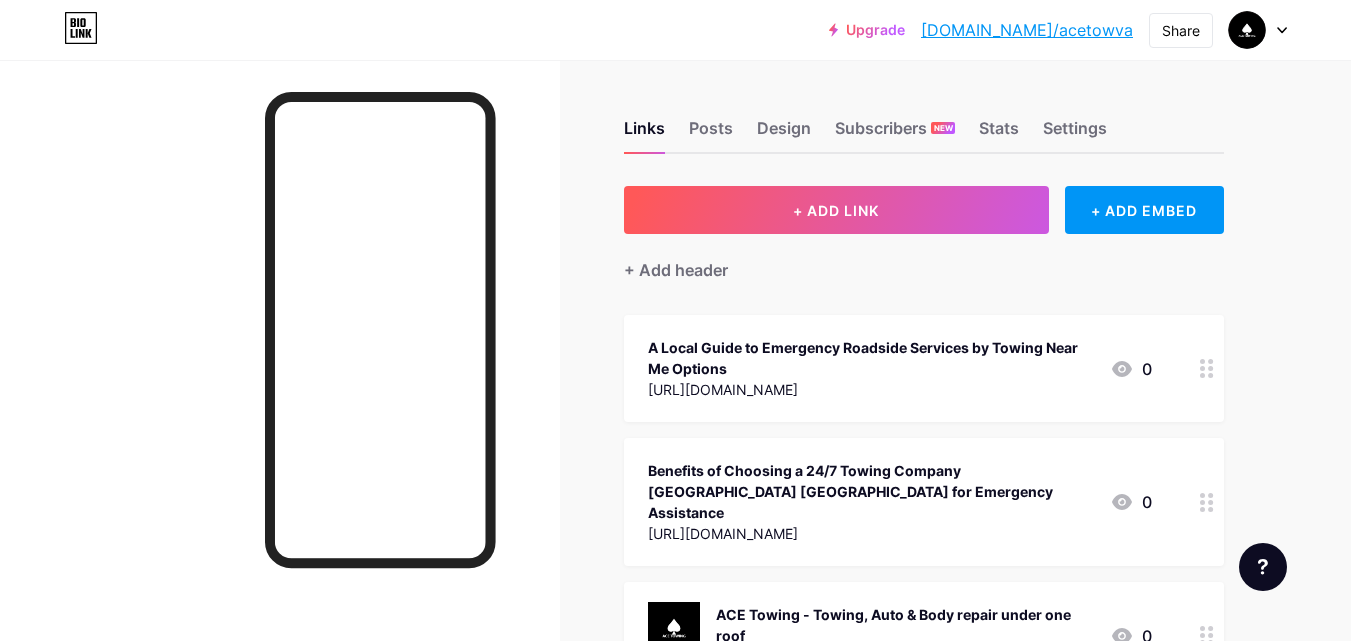 click on "Links
Posts
Design
Subscribers
NEW
Stats
Settings       + ADD LINK     + ADD EMBED
+ Add header
A Local Guide to Emergency Roadside Services by Towing Near Me Options
[URL][DOMAIN_NAME]
0
Benefits of Choosing a 24/7 Towing Company [GEOGRAPHIC_DATA] VA for Emergency Assistance
[URL][DOMAIN_NAME]
0
ACE Towing - Towing, Auto & Body repair under one roof
[URL][DOMAIN_NAME]
0
ACE Towing - Towing service in the [GEOGRAPHIC_DATA], [US_STATE]
[URL][DOMAIN_NAME]
0
[URL][DOMAIN_NAME]" at bounding box center [654, 1614] 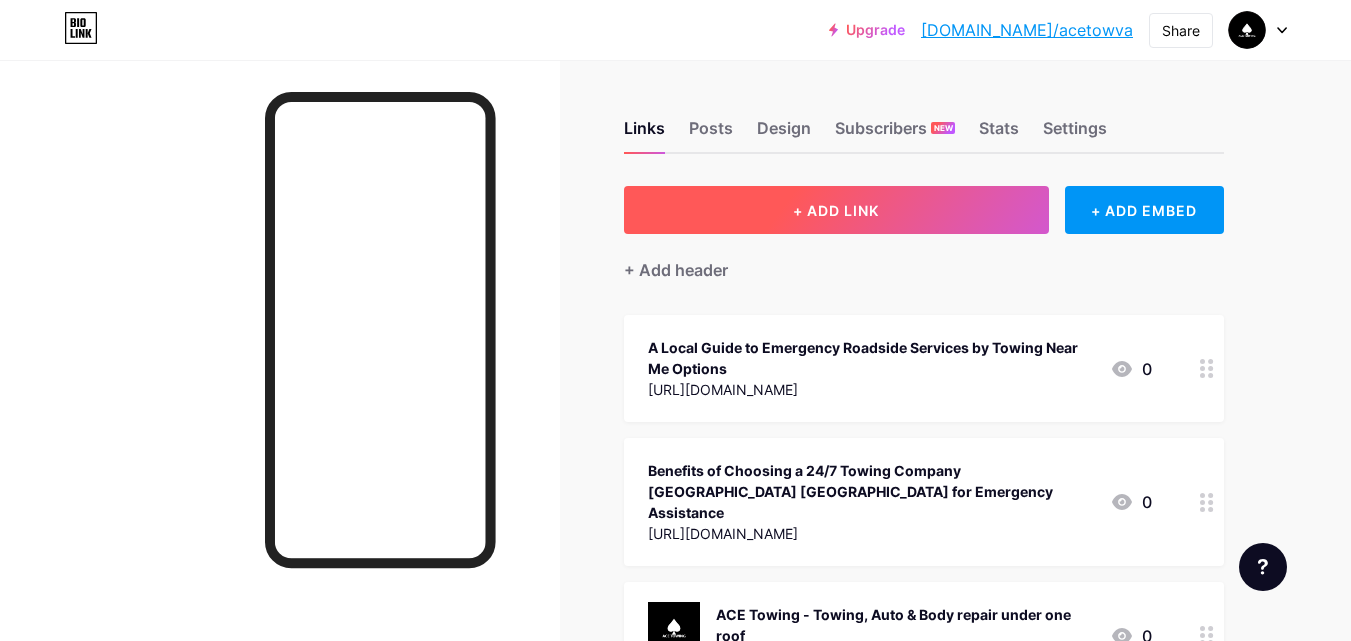 click on "+ ADD LINK" at bounding box center (836, 210) 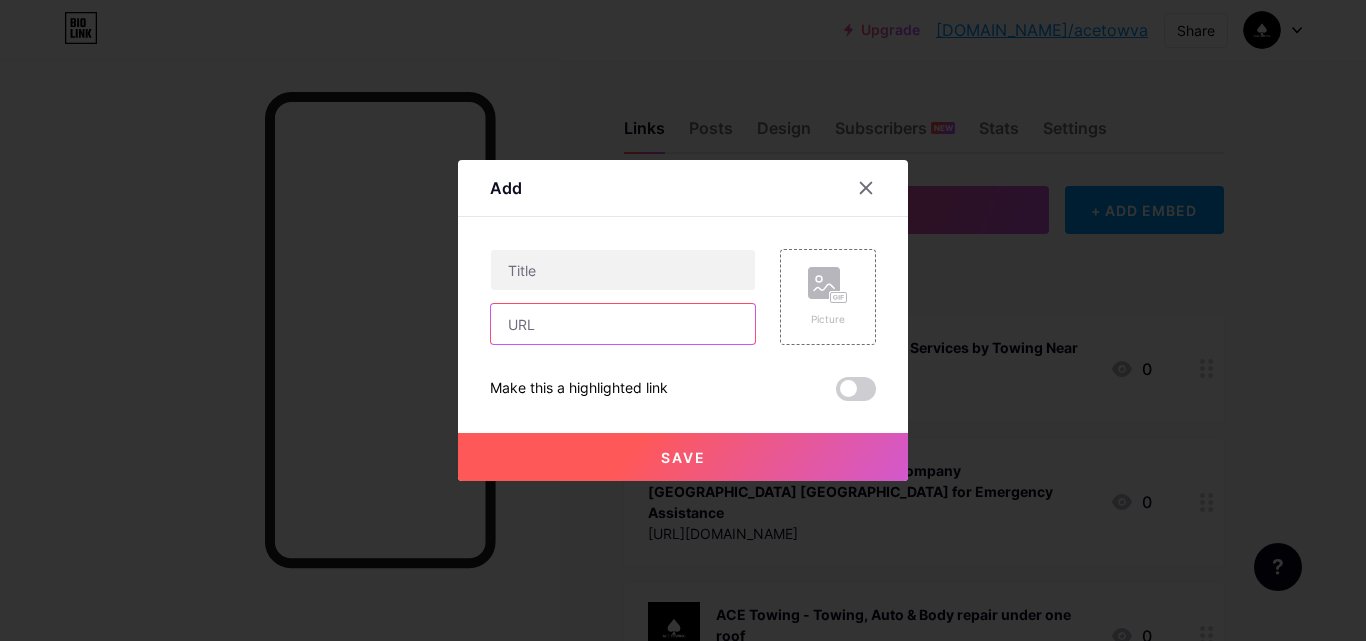click at bounding box center [623, 324] 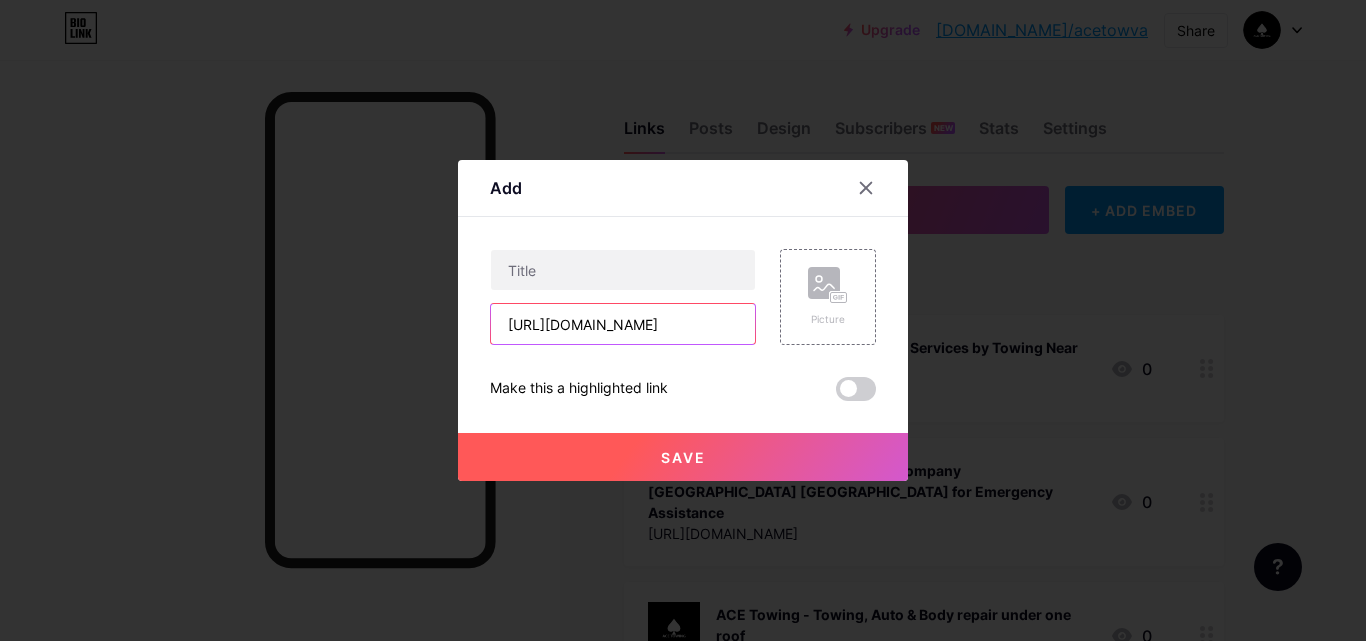 type on "[URL][DOMAIN_NAME]" 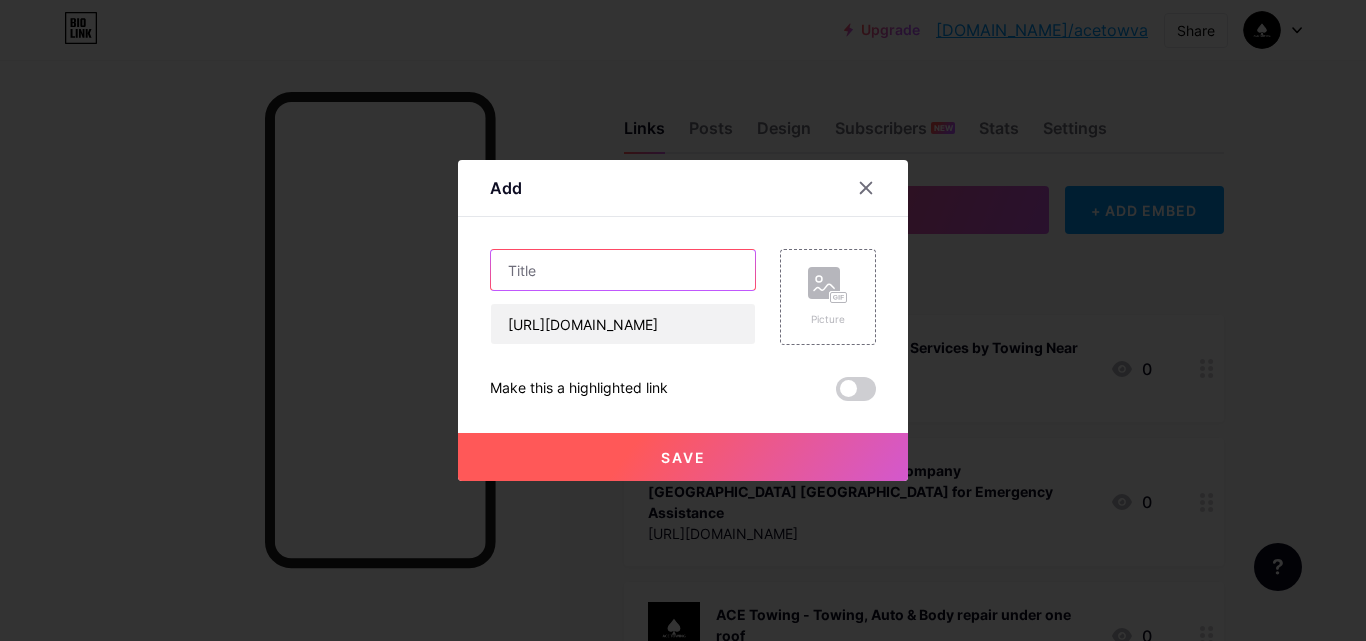 click at bounding box center [623, 270] 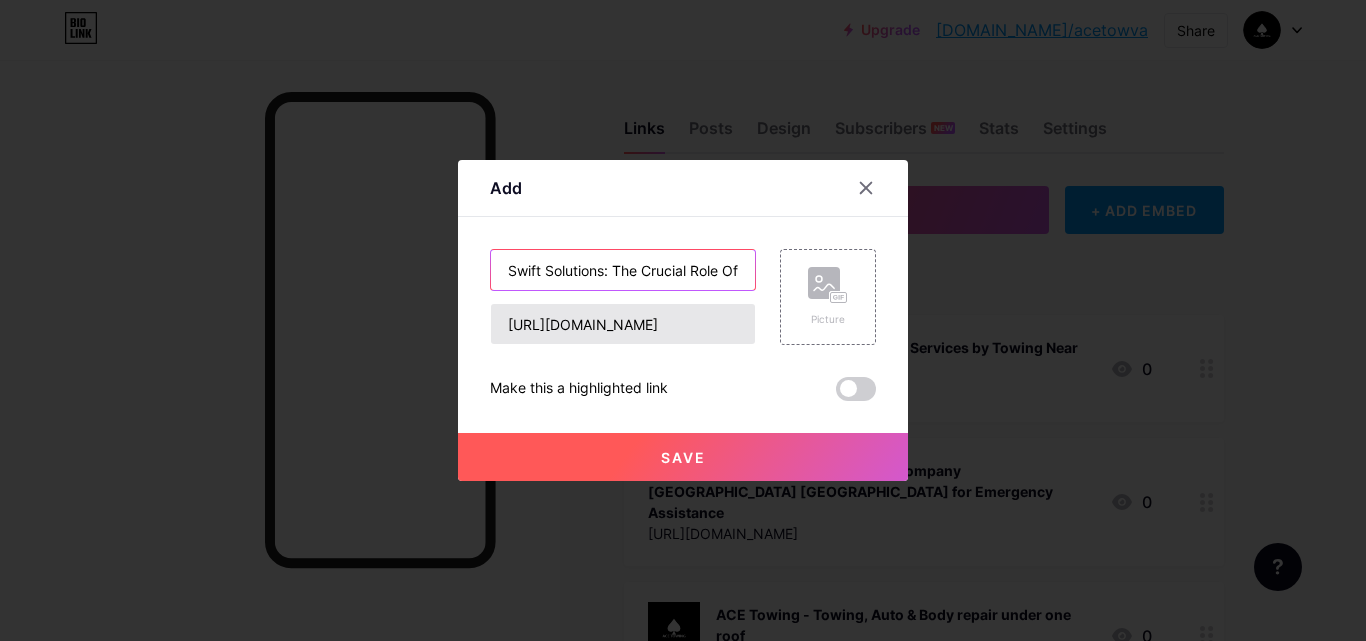 scroll, scrollTop: 0, scrollLeft: 285, axis: horizontal 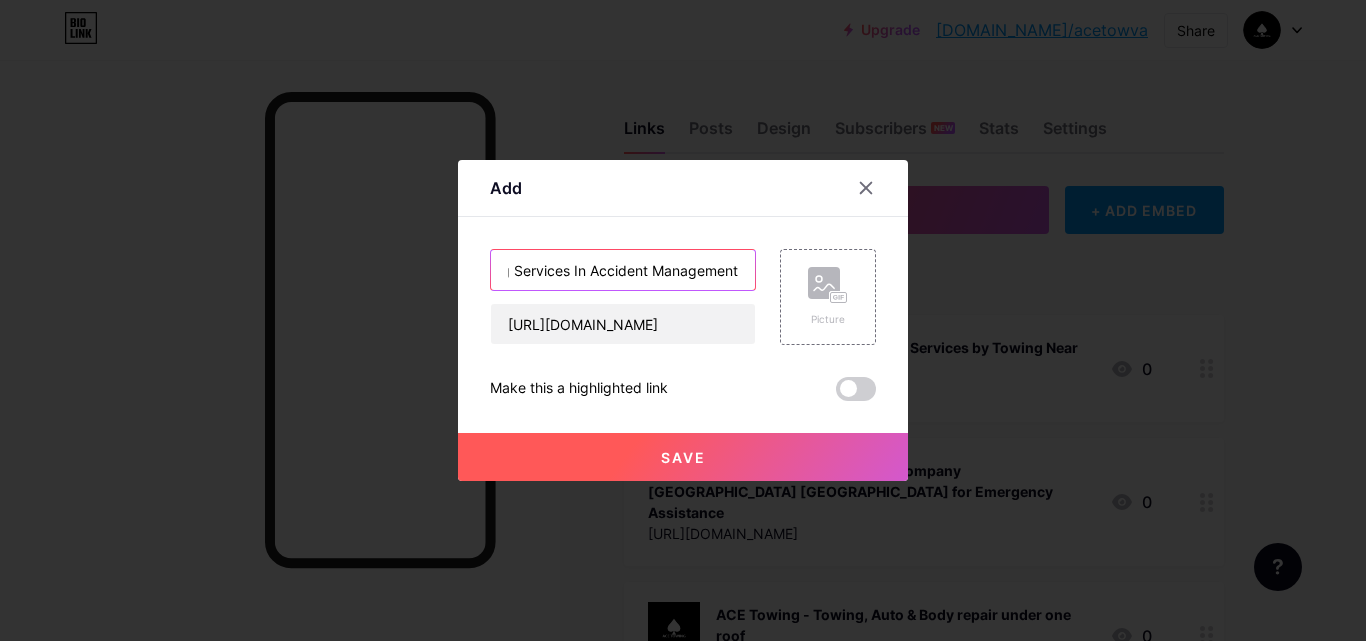 type on "Swift Solutions: The Crucial Role Of Towing Services In Accident Management" 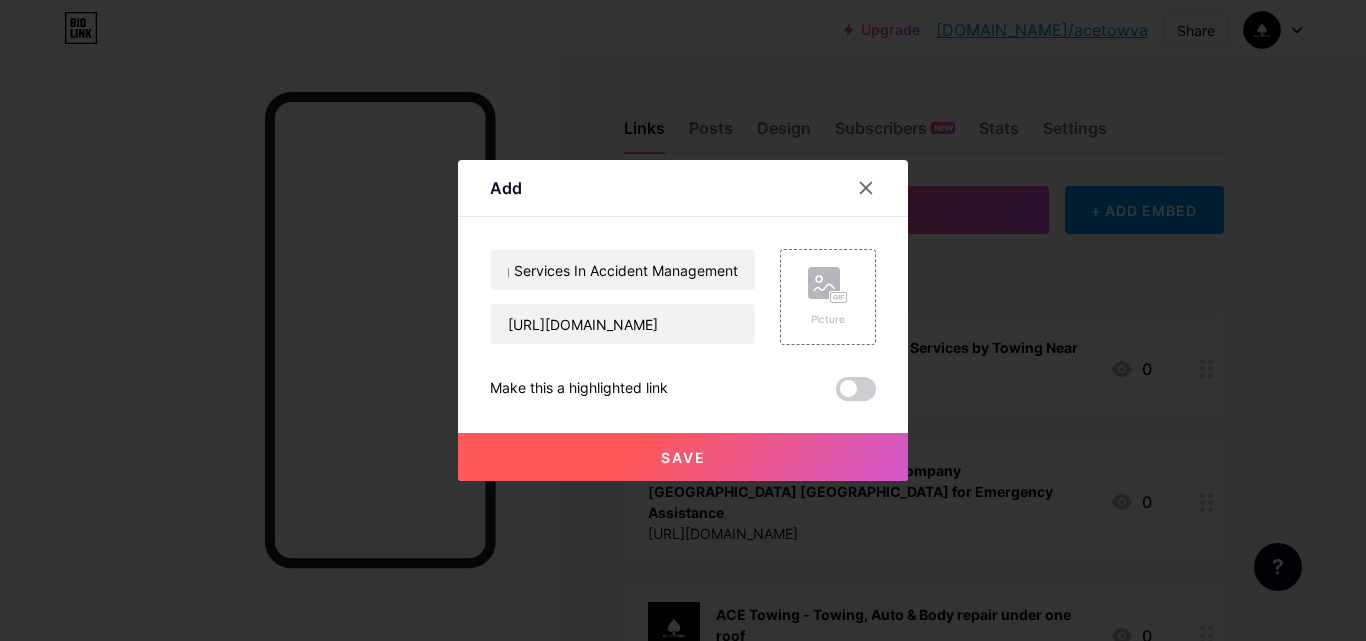 click on "Save" at bounding box center (683, 457) 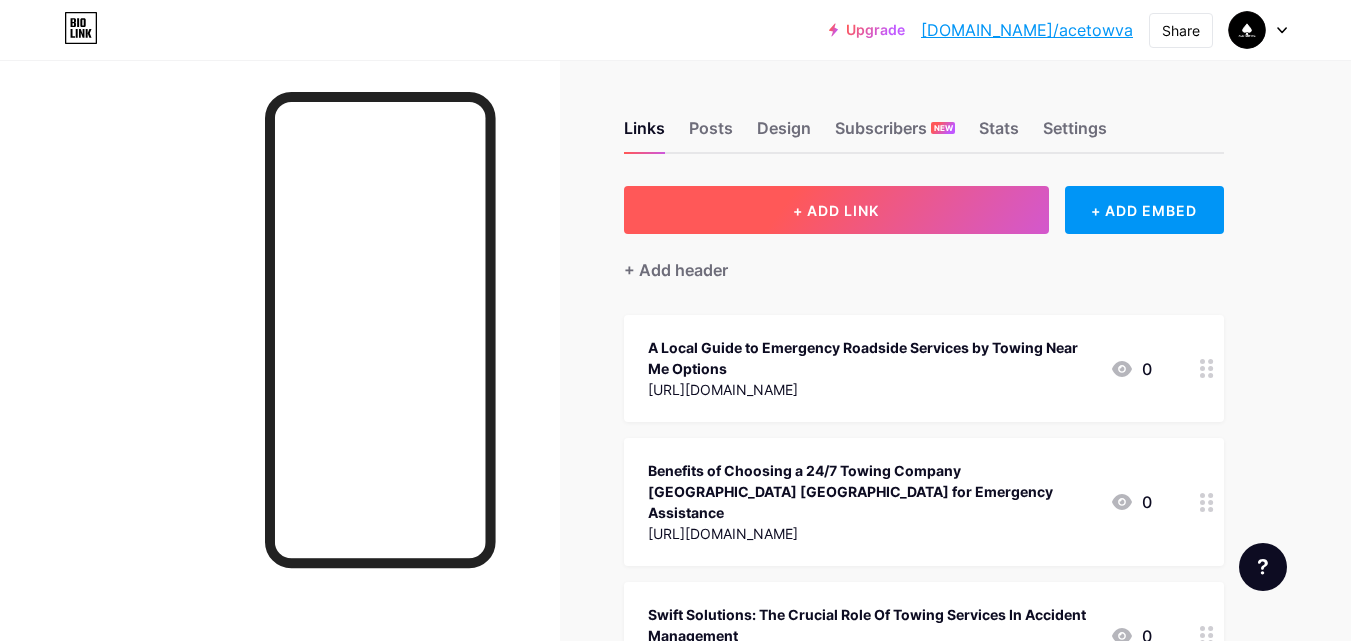 click on "+ ADD LINK" at bounding box center [836, 210] 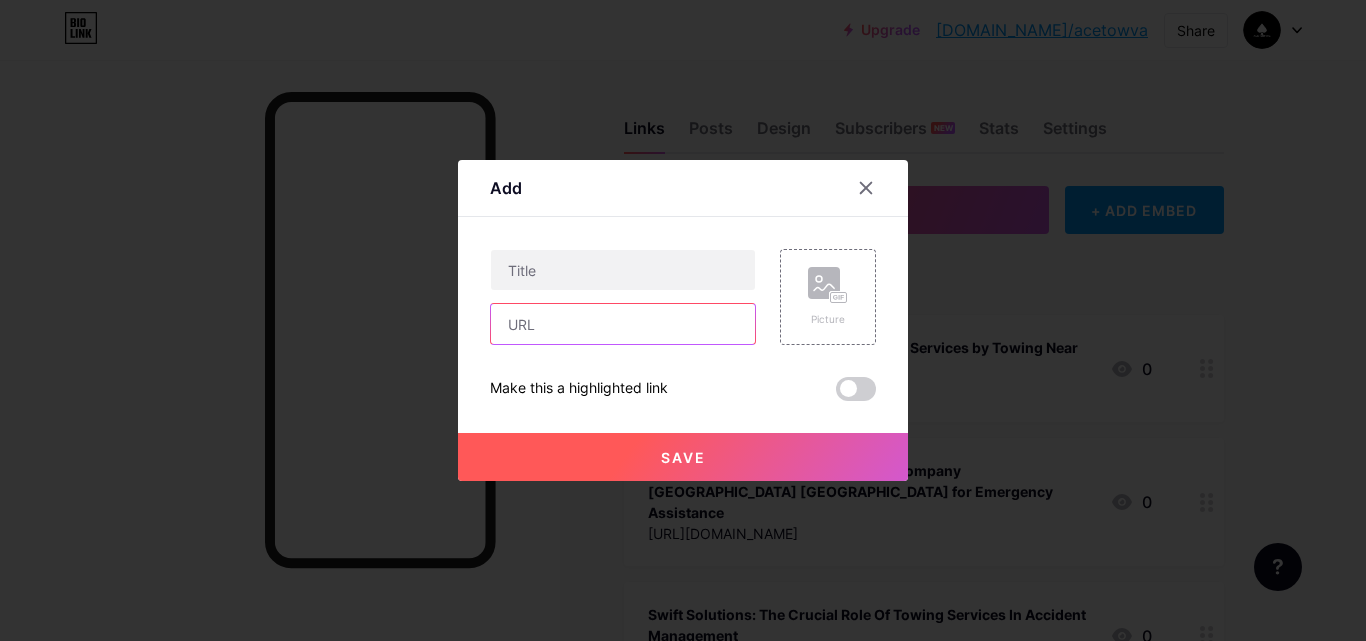click at bounding box center (623, 324) 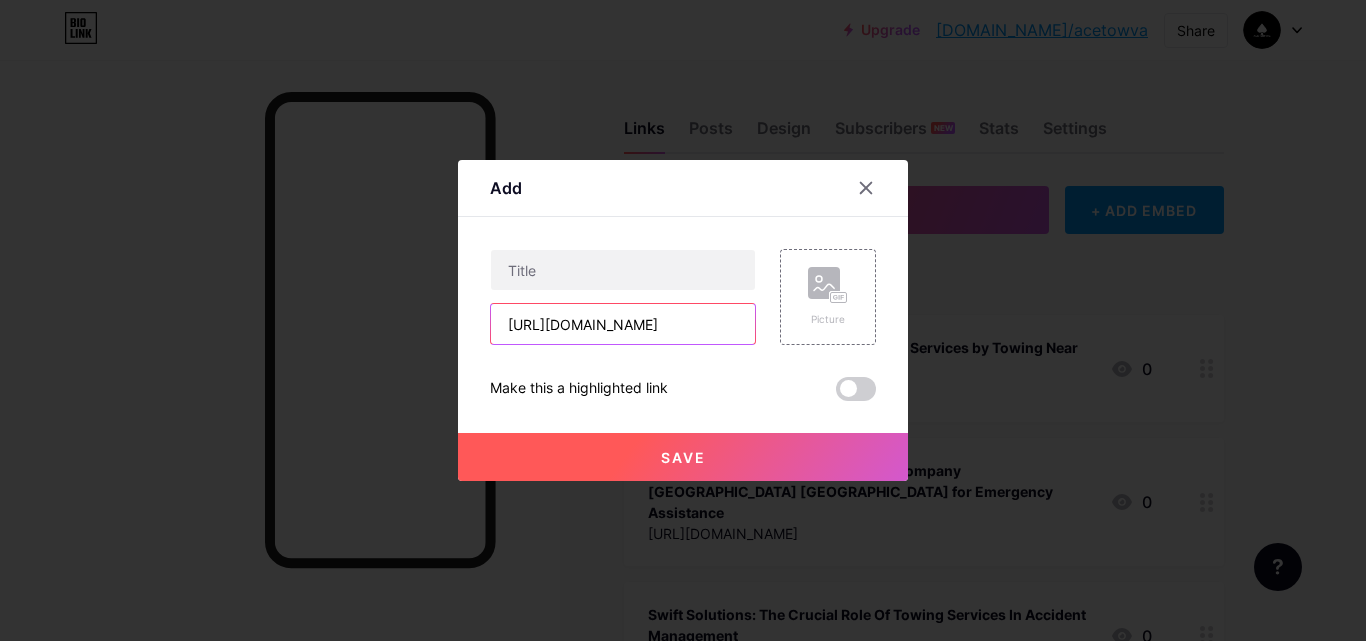 scroll, scrollTop: 0, scrollLeft: 471, axis: horizontal 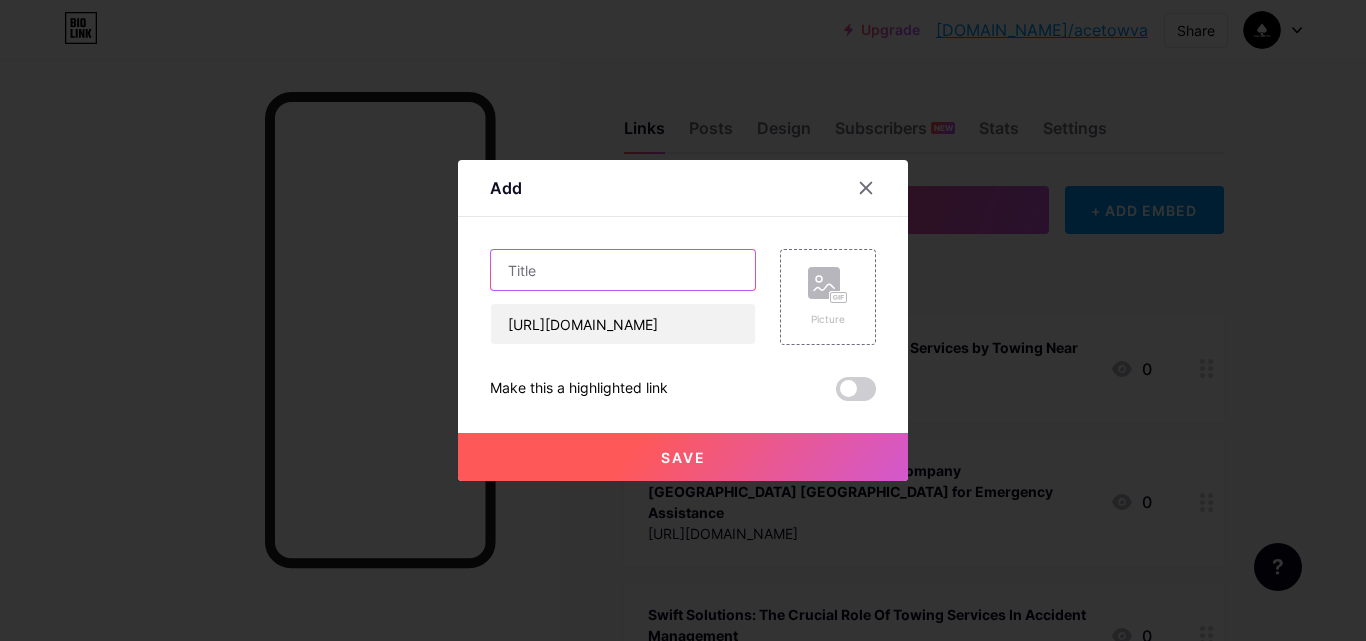 click at bounding box center [623, 270] 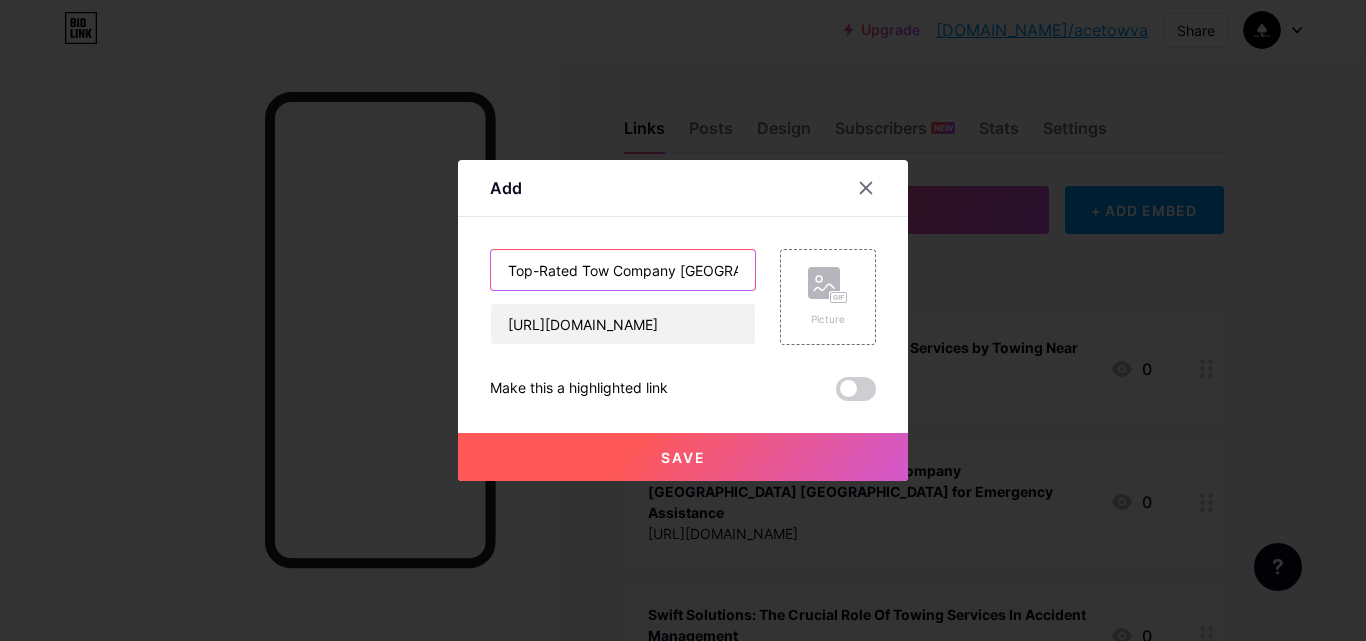 scroll, scrollTop: 0, scrollLeft: 258, axis: horizontal 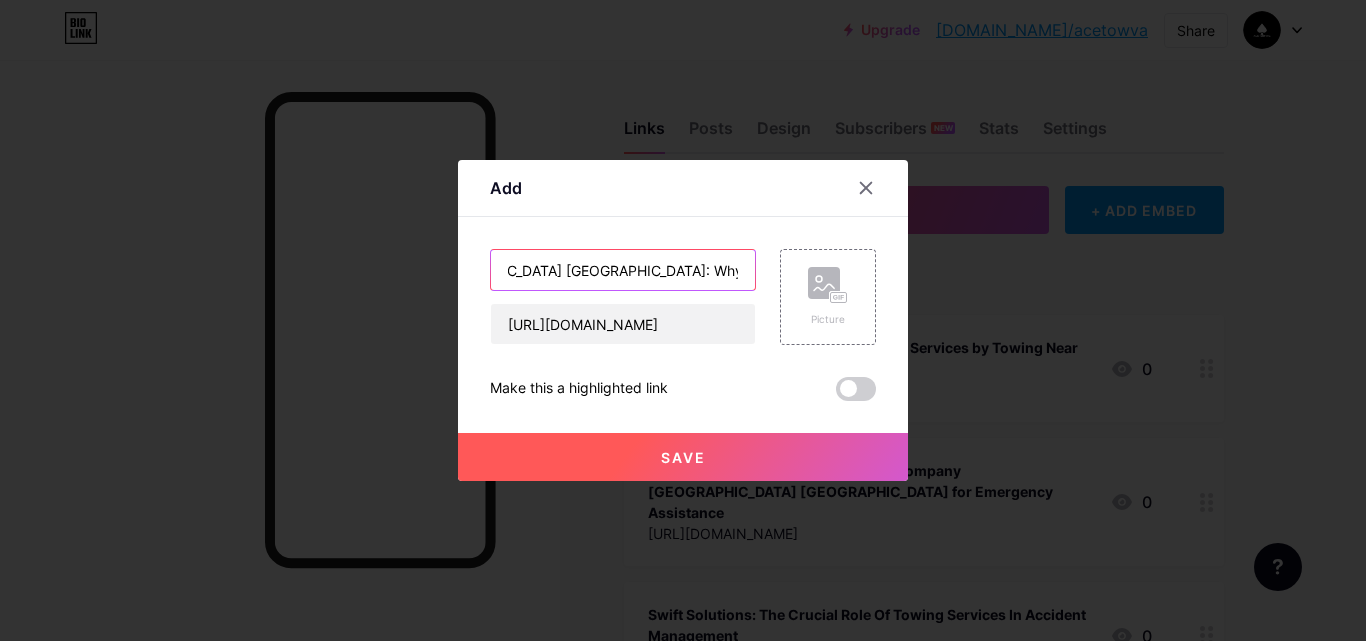 type on "Top-Rated Tow Company [GEOGRAPHIC_DATA] [GEOGRAPHIC_DATA]: Why Drivers Choose Ace Tow [GEOGRAPHIC_DATA]" 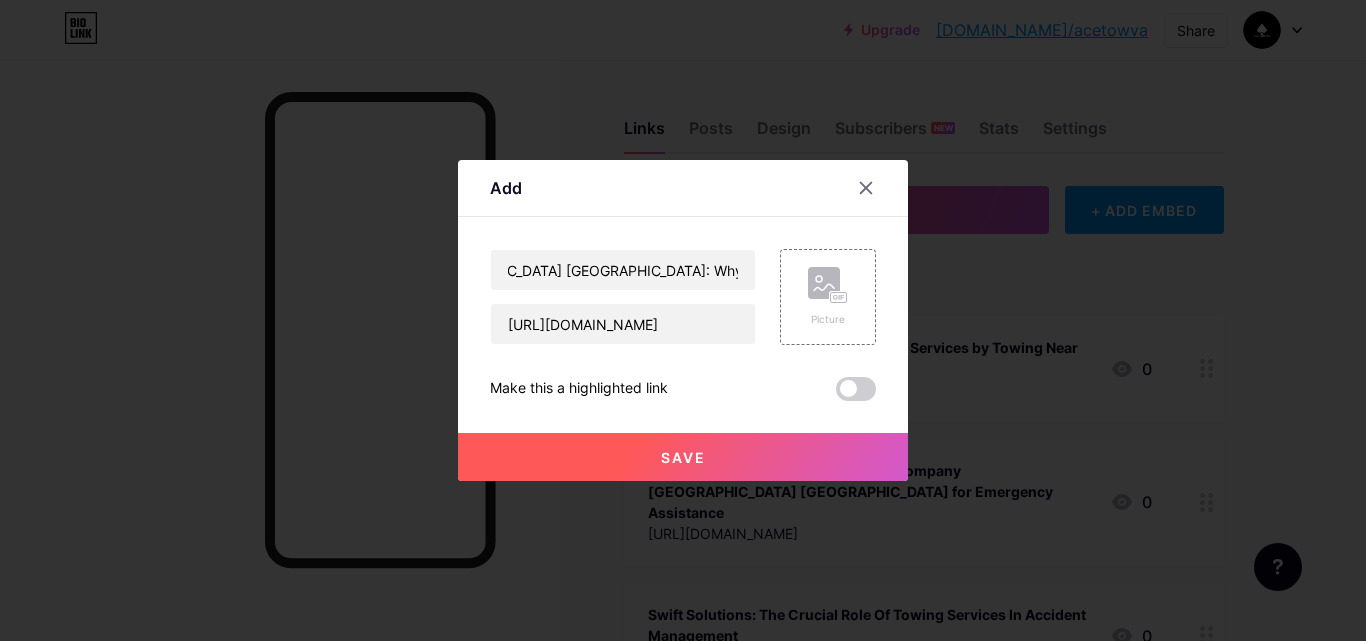 scroll, scrollTop: 0, scrollLeft: 0, axis: both 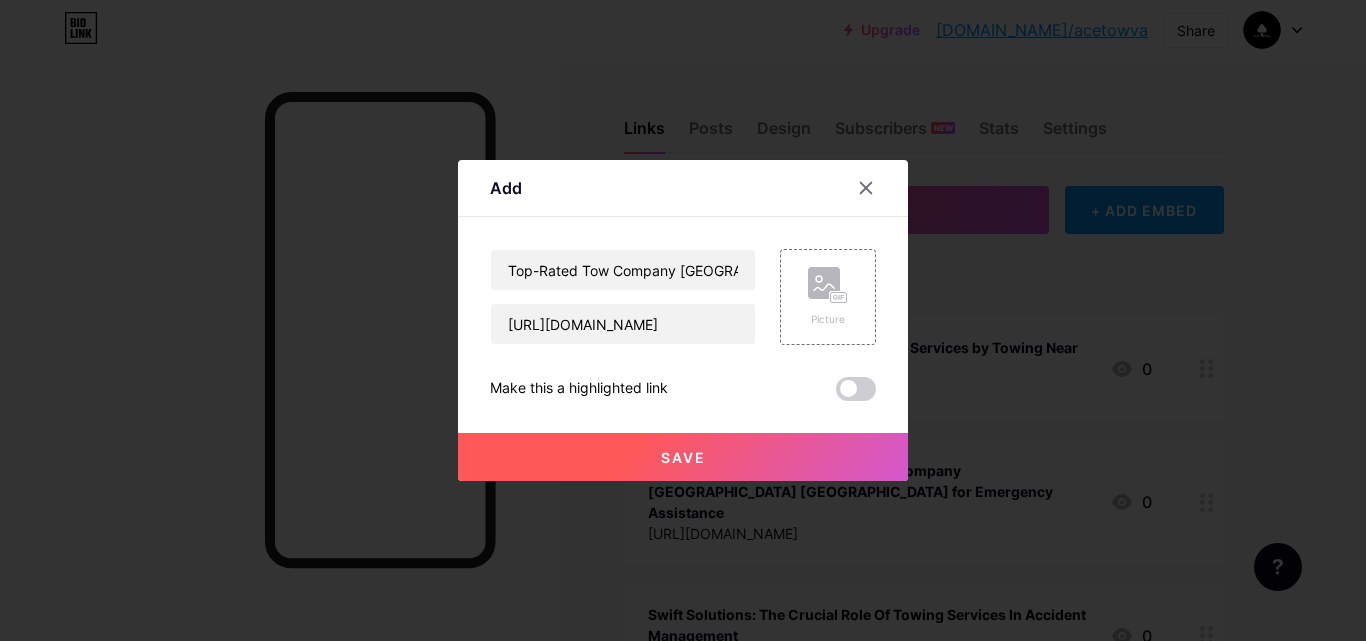 click on "Save" at bounding box center [683, 457] 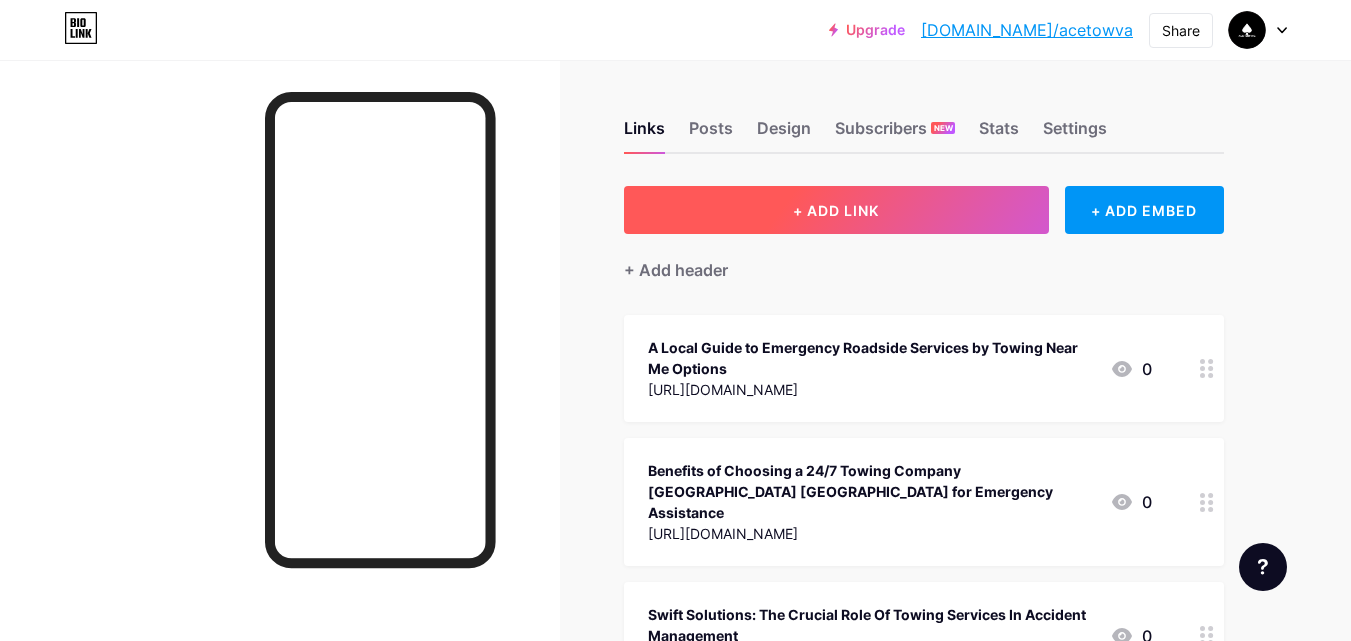 click on "+ ADD LINK" at bounding box center [836, 210] 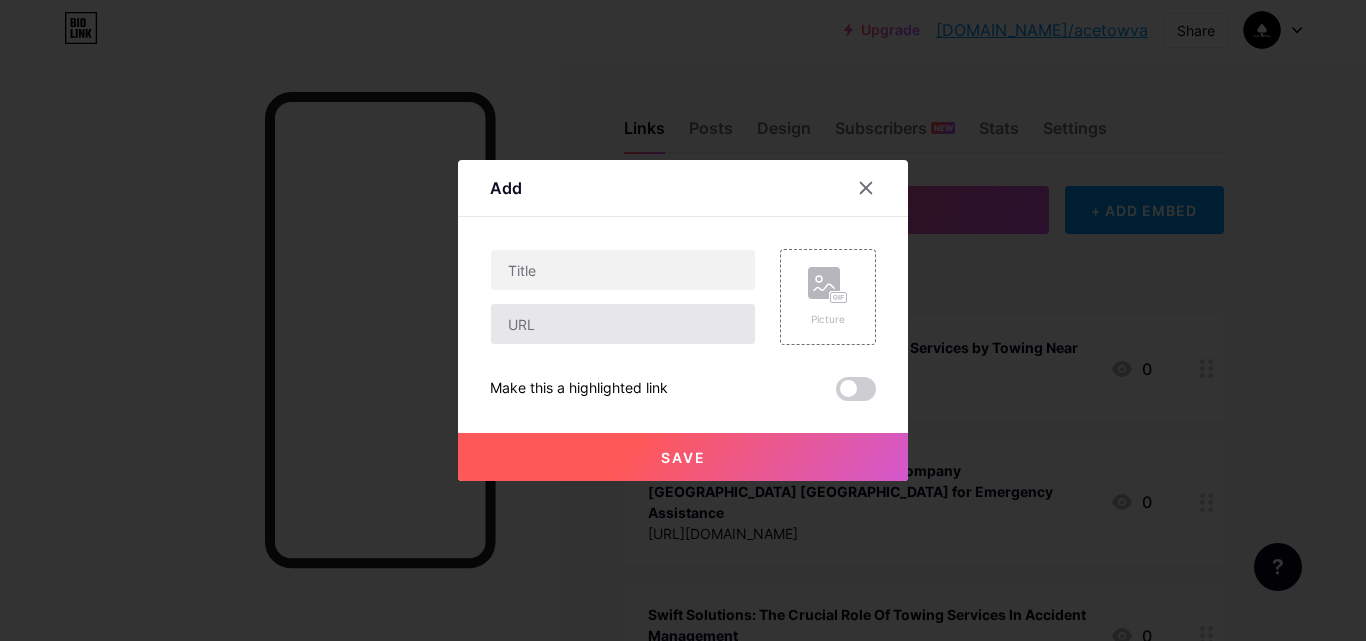 type 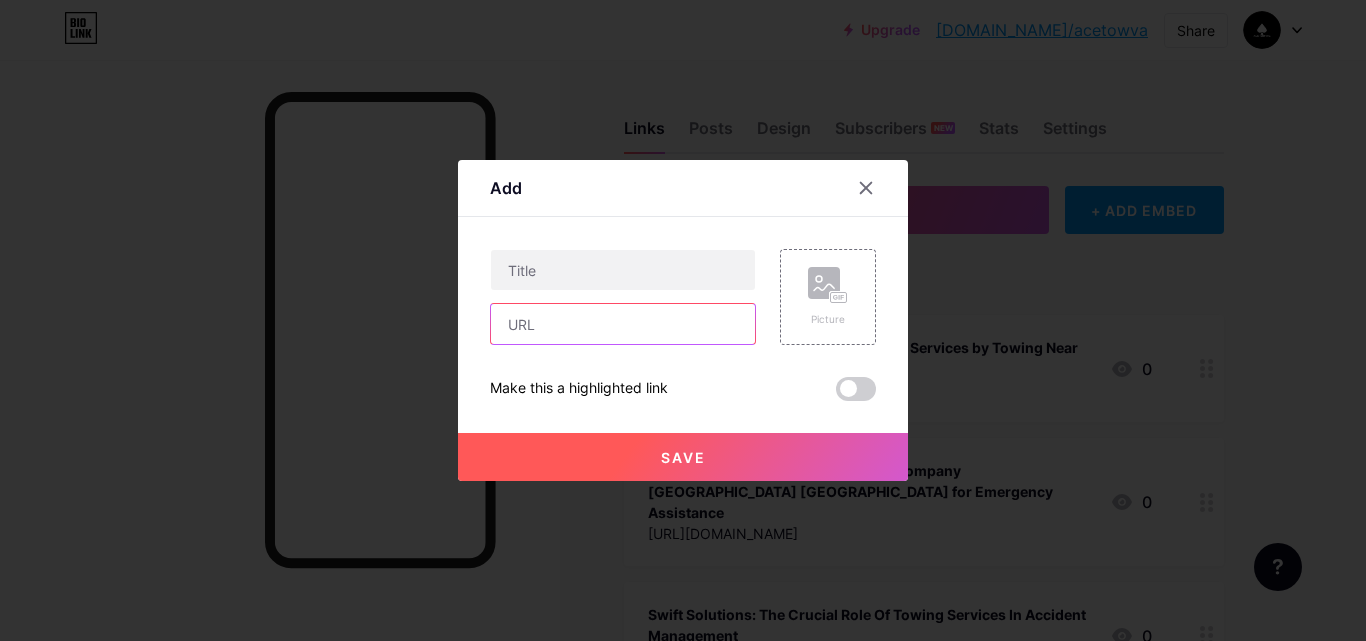 click at bounding box center (623, 324) 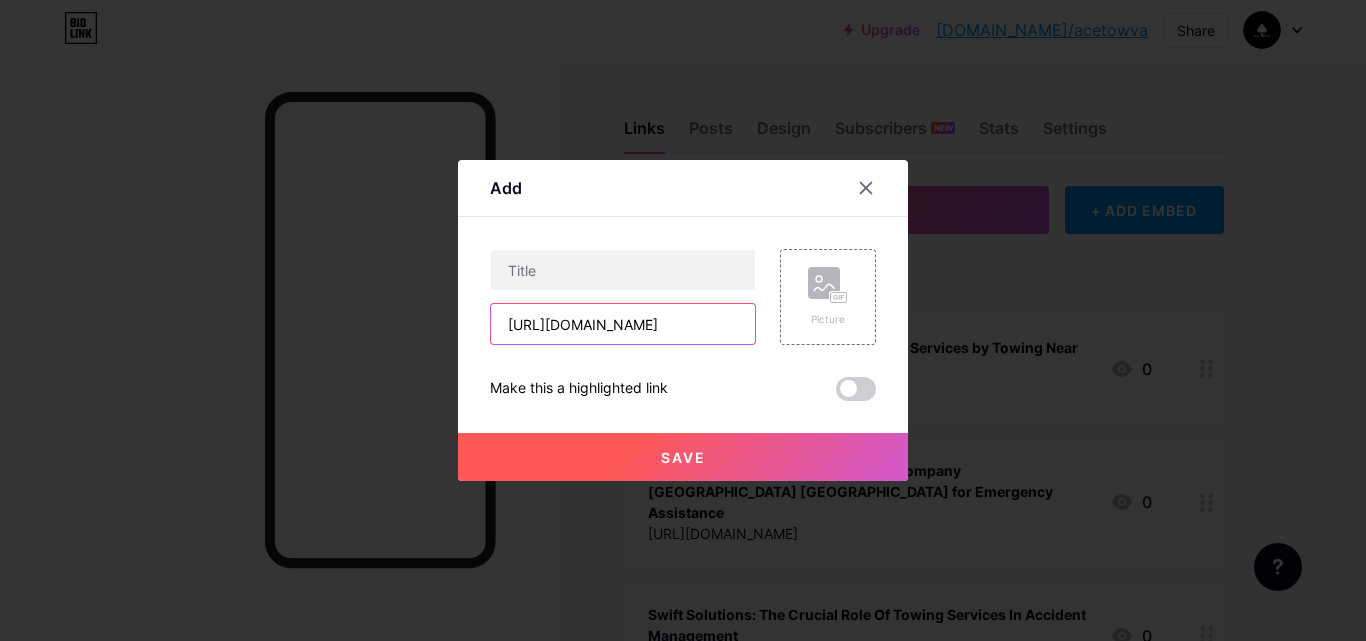 scroll, scrollTop: 0, scrollLeft: 518, axis: horizontal 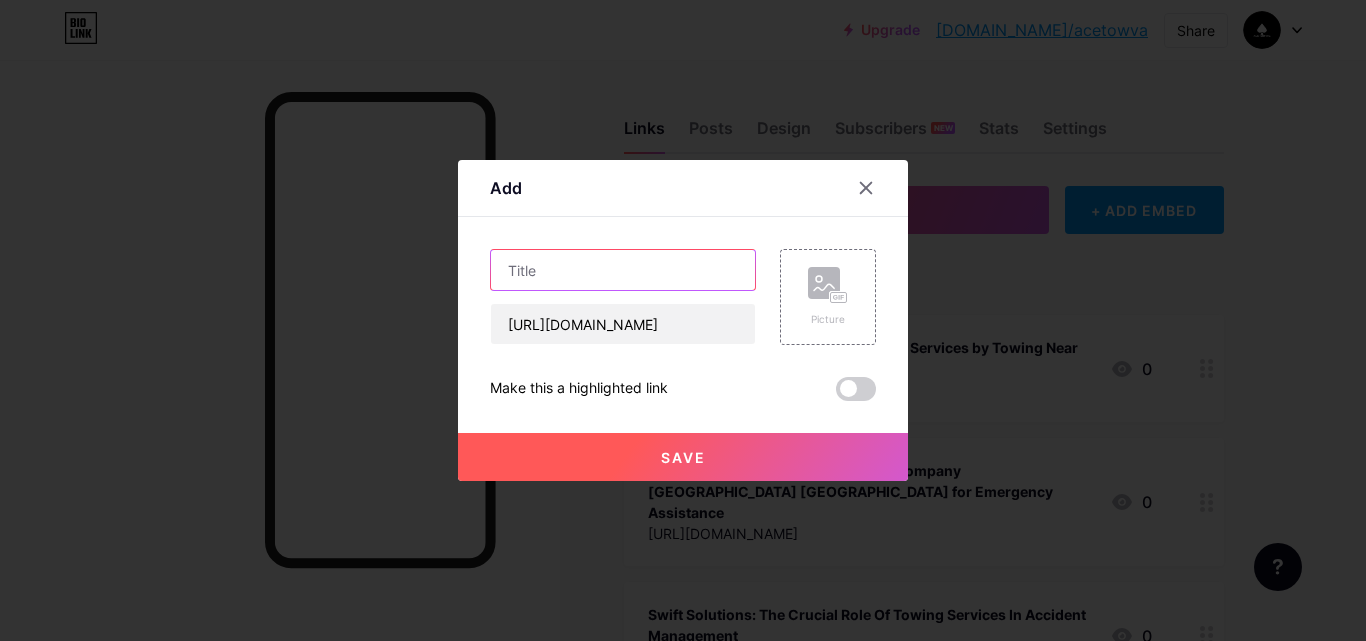 click at bounding box center (623, 270) 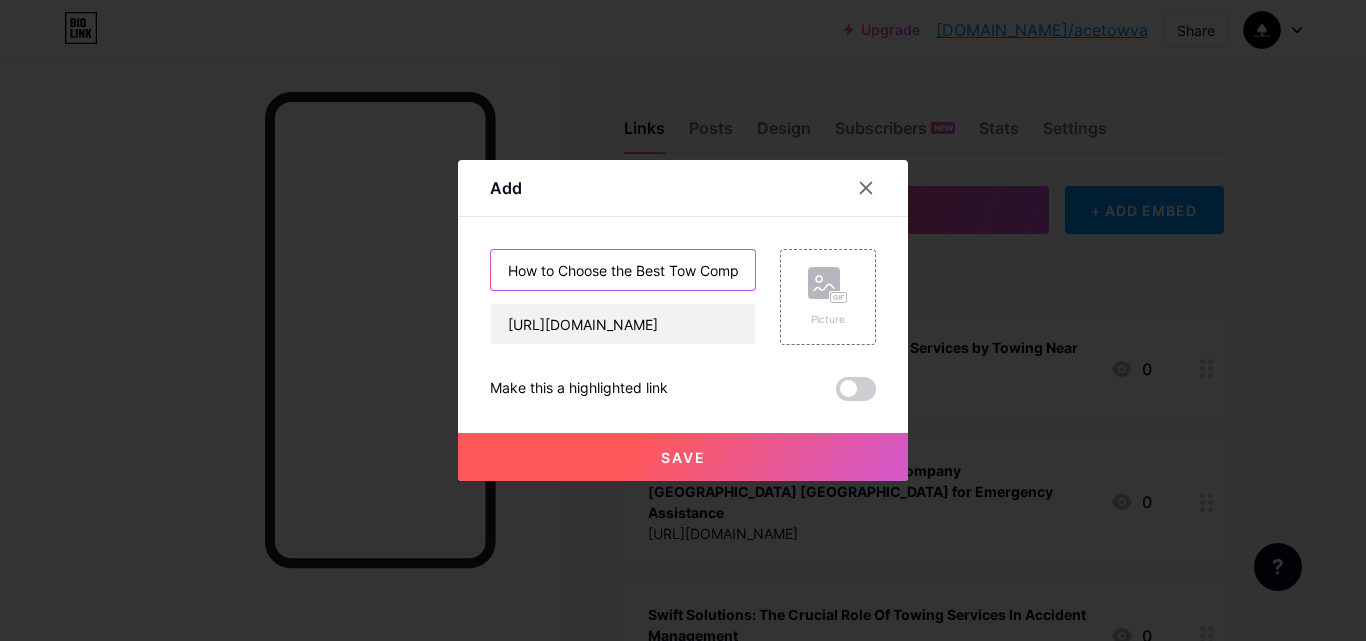 scroll, scrollTop: 0, scrollLeft: 300, axis: horizontal 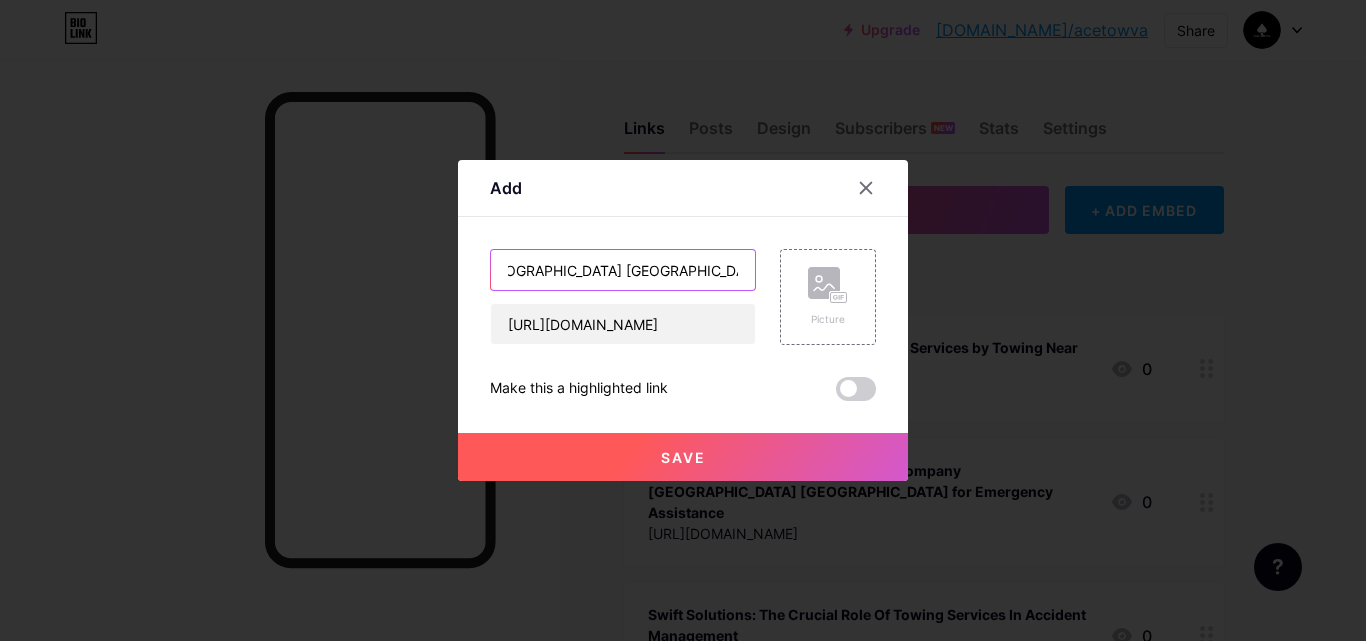 type on "How to Choose the Best Tow Company in [GEOGRAPHIC_DATA] [GEOGRAPHIC_DATA]: 7 Key Questions to Ask" 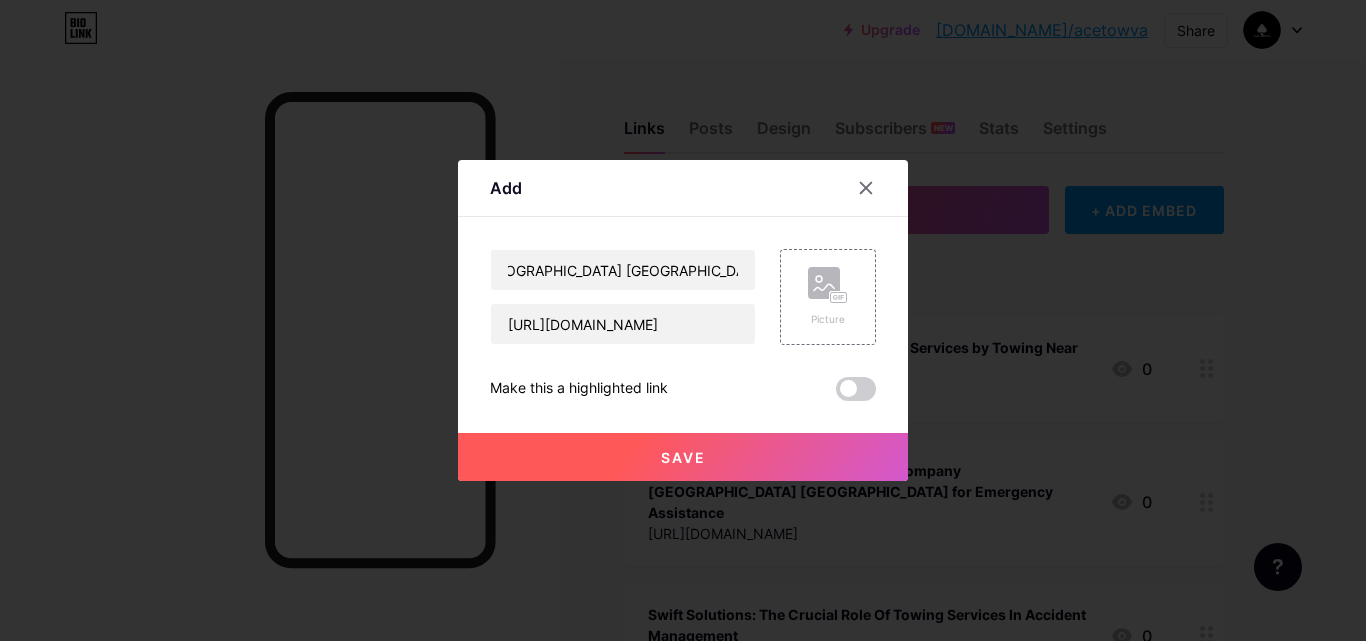 scroll, scrollTop: 0, scrollLeft: 0, axis: both 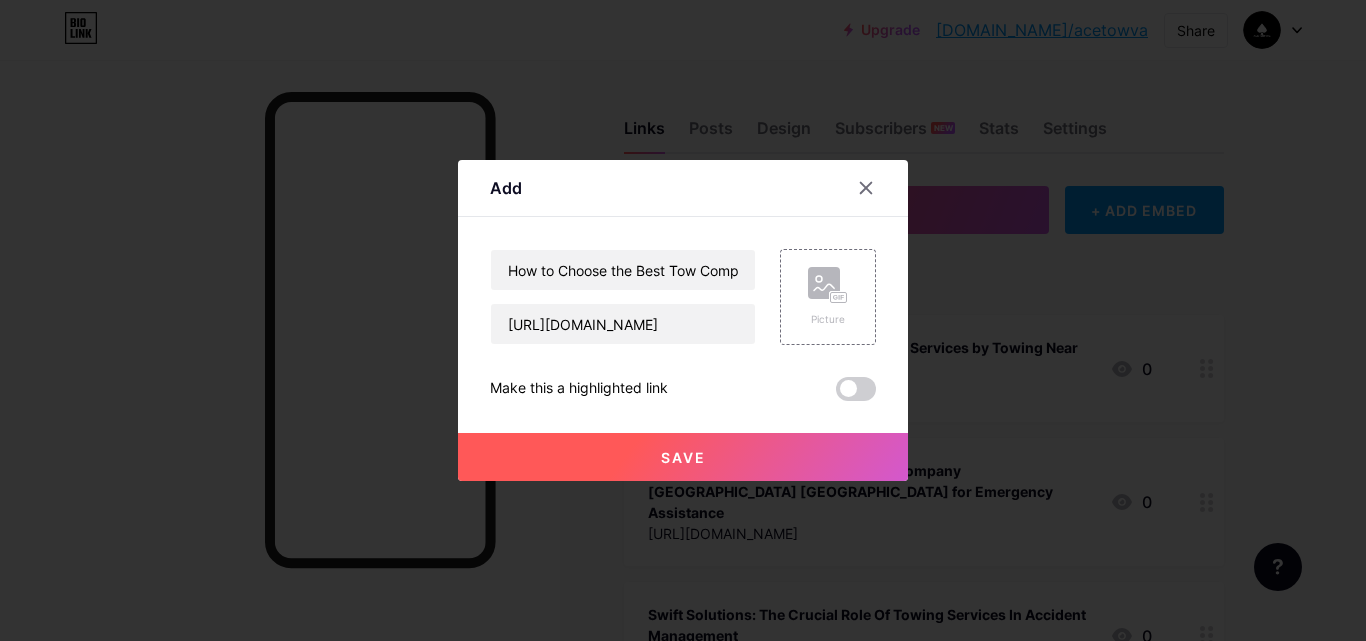 click on "Save" at bounding box center [683, 457] 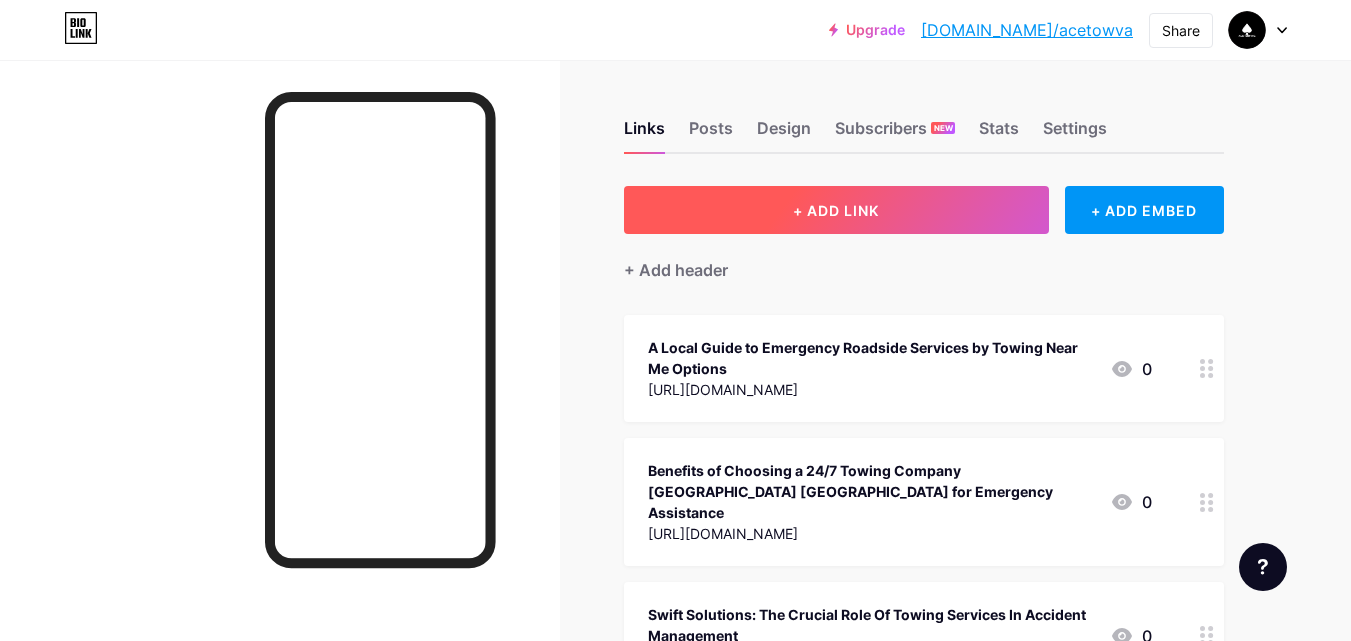 click on "+ ADD LINK" at bounding box center [836, 210] 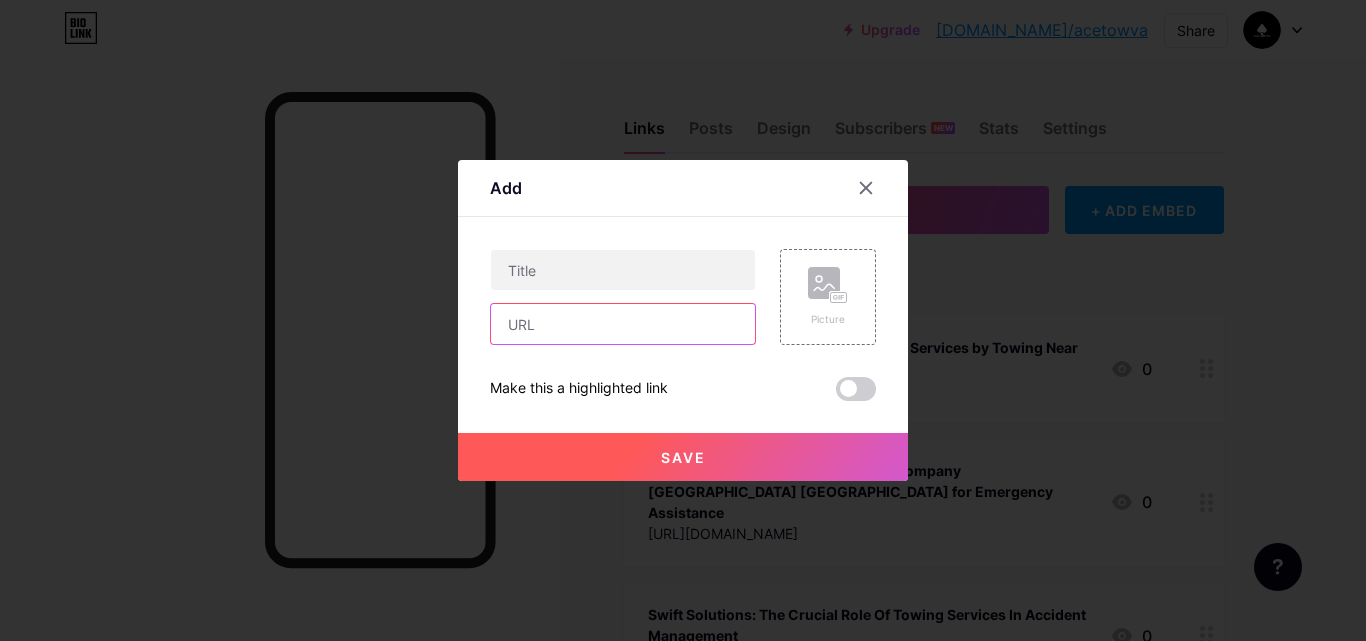 click at bounding box center (623, 324) 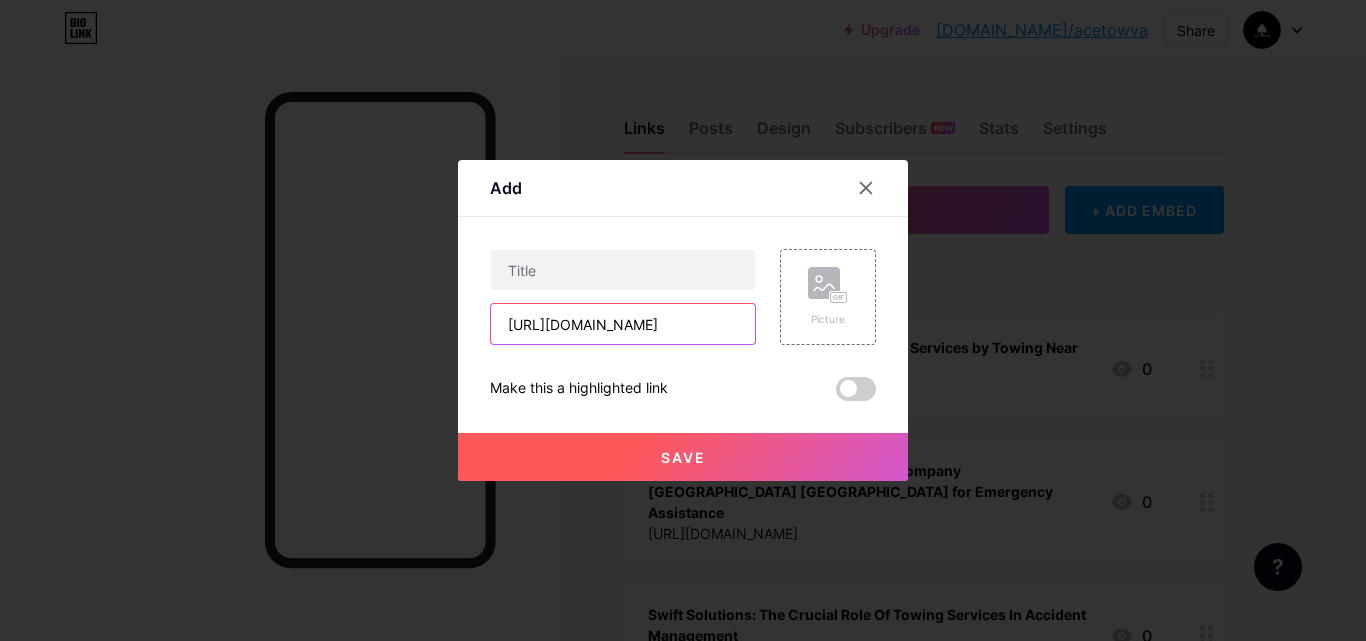 scroll, scrollTop: 0, scrollLeft: 373, axis: horizontal 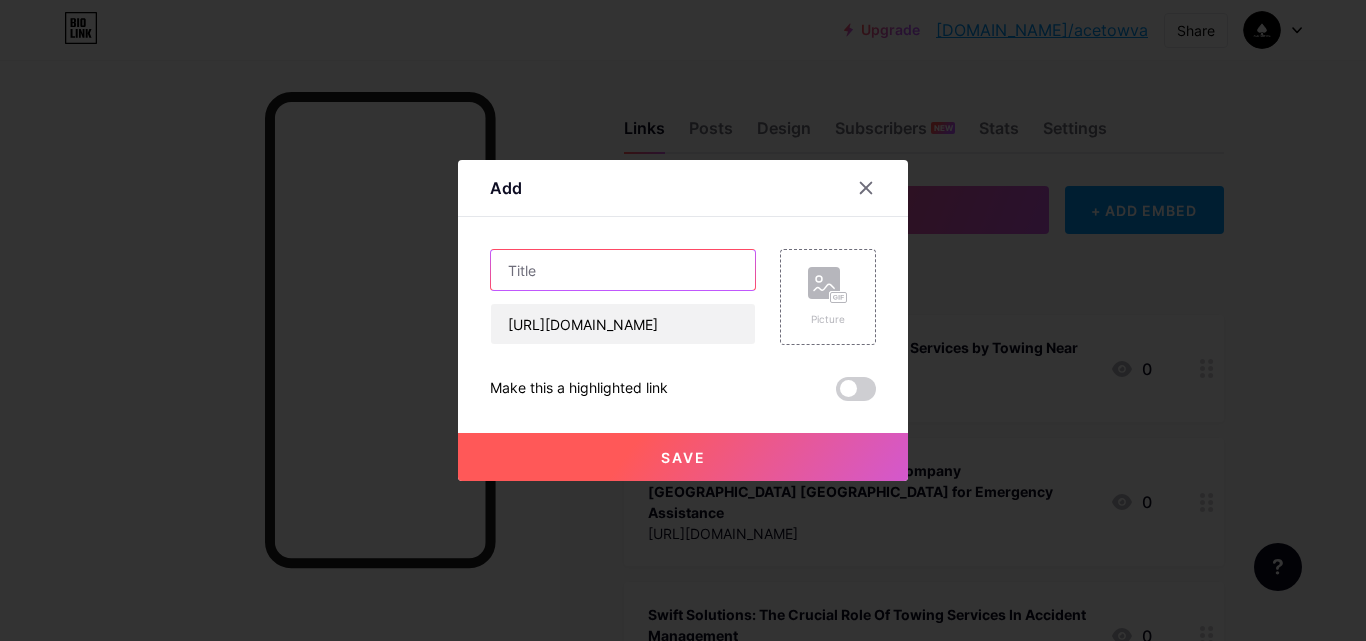 click at bounding box center [623, 270] 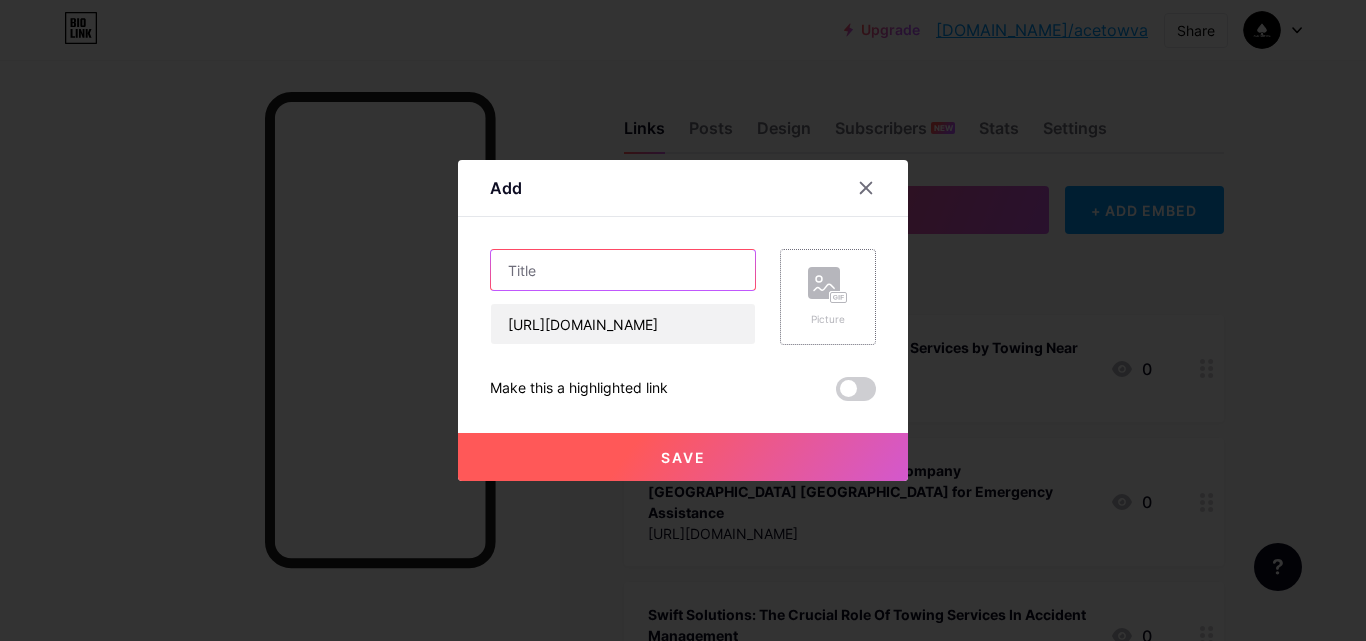 paste on "Flatbed vs. Hook & Chain: What Kind of Tow Truck Is Right for You?" 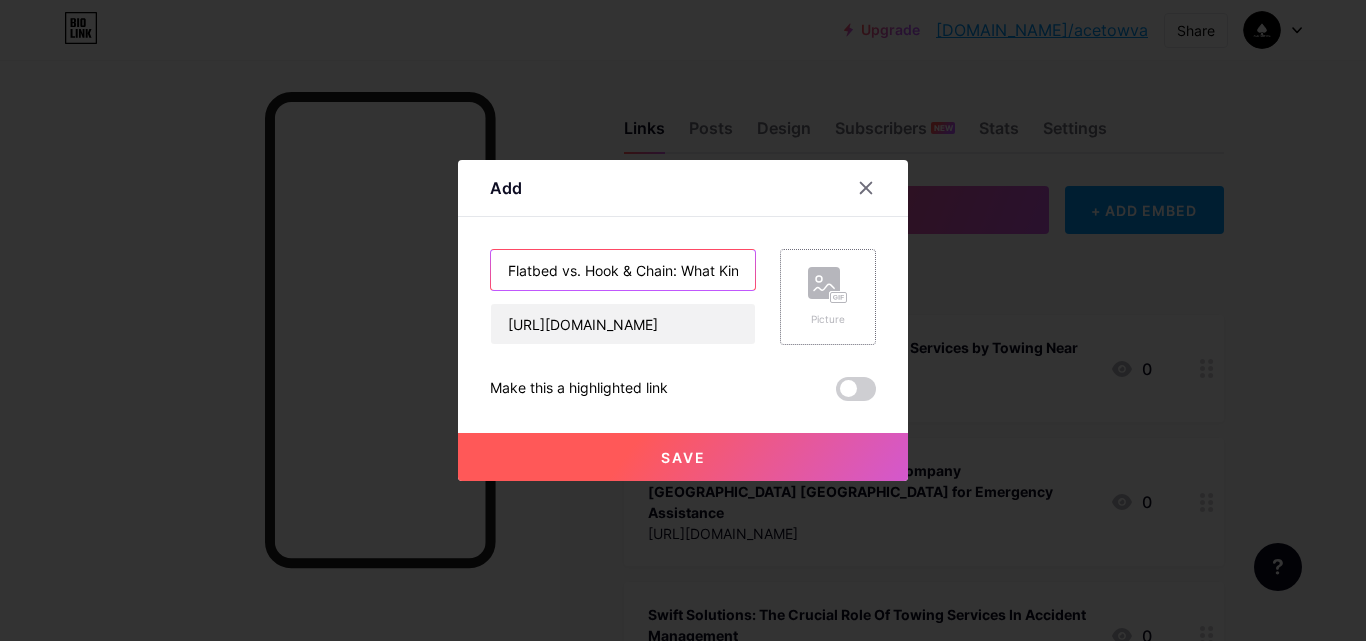 scroll, scrollTop: 0, scrollLeft: 213, axis: horizontal 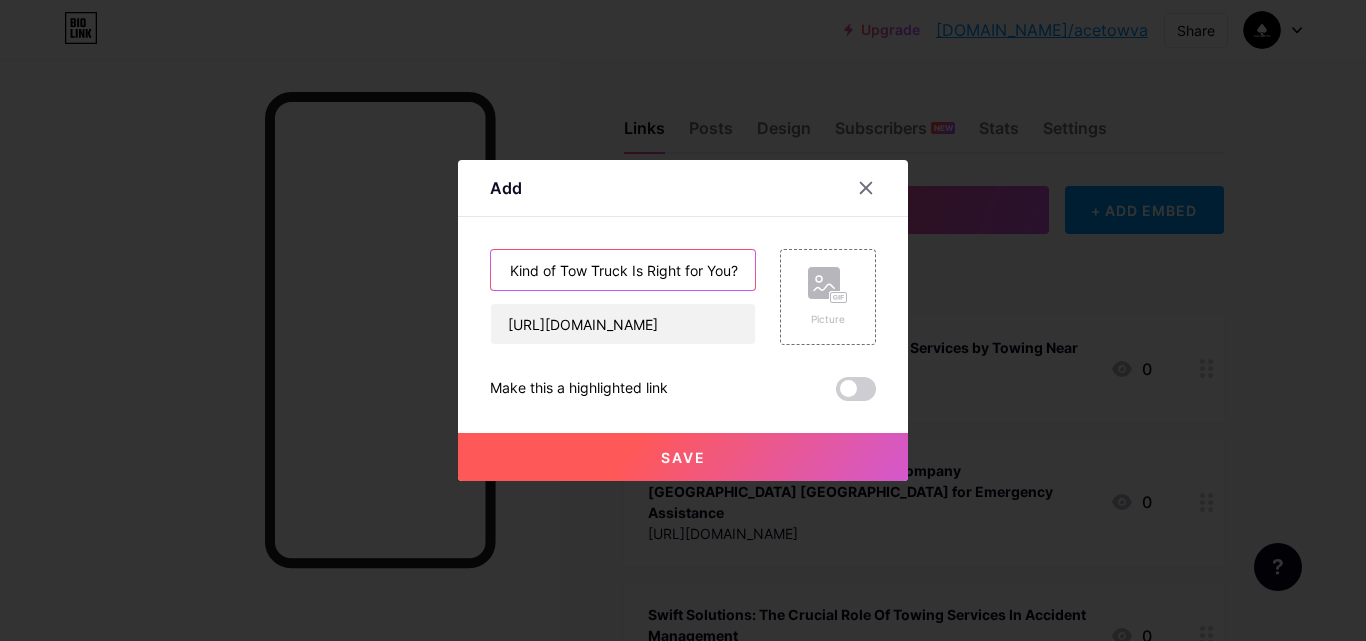 type on "Flatbed vs. Hook & Chain: What Kind of Tow Truck Is Right for You?" 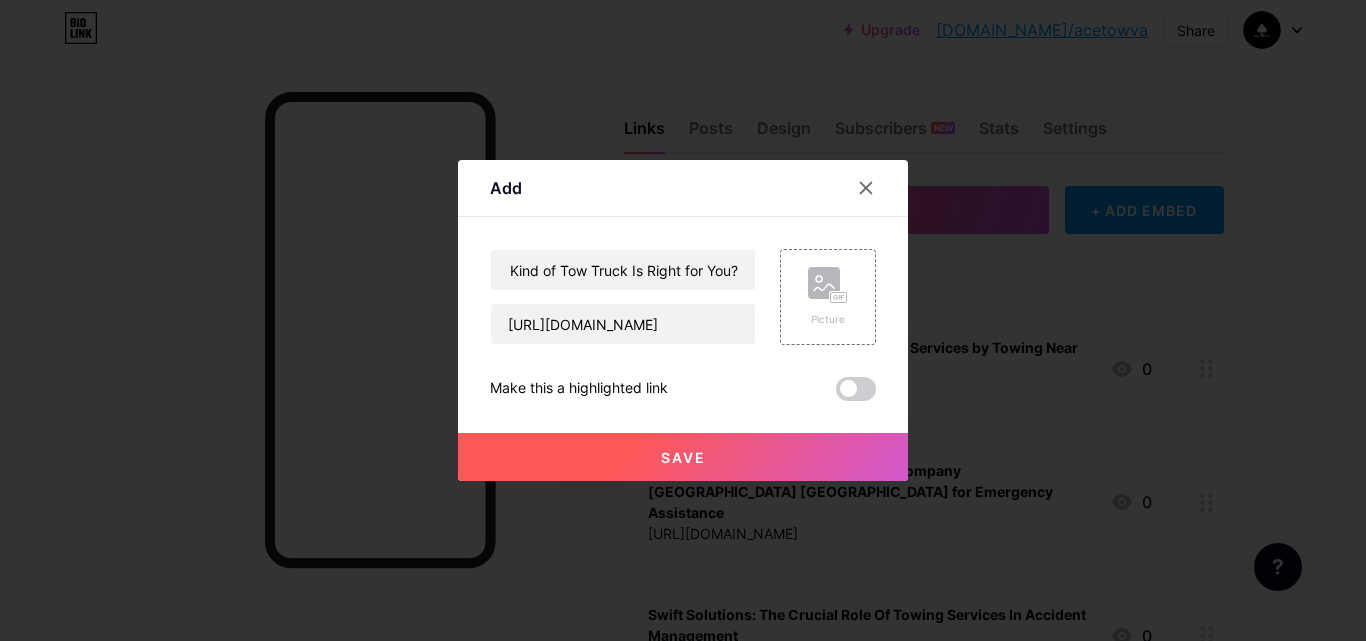 click on "Save" at bounding box center [683, 457] 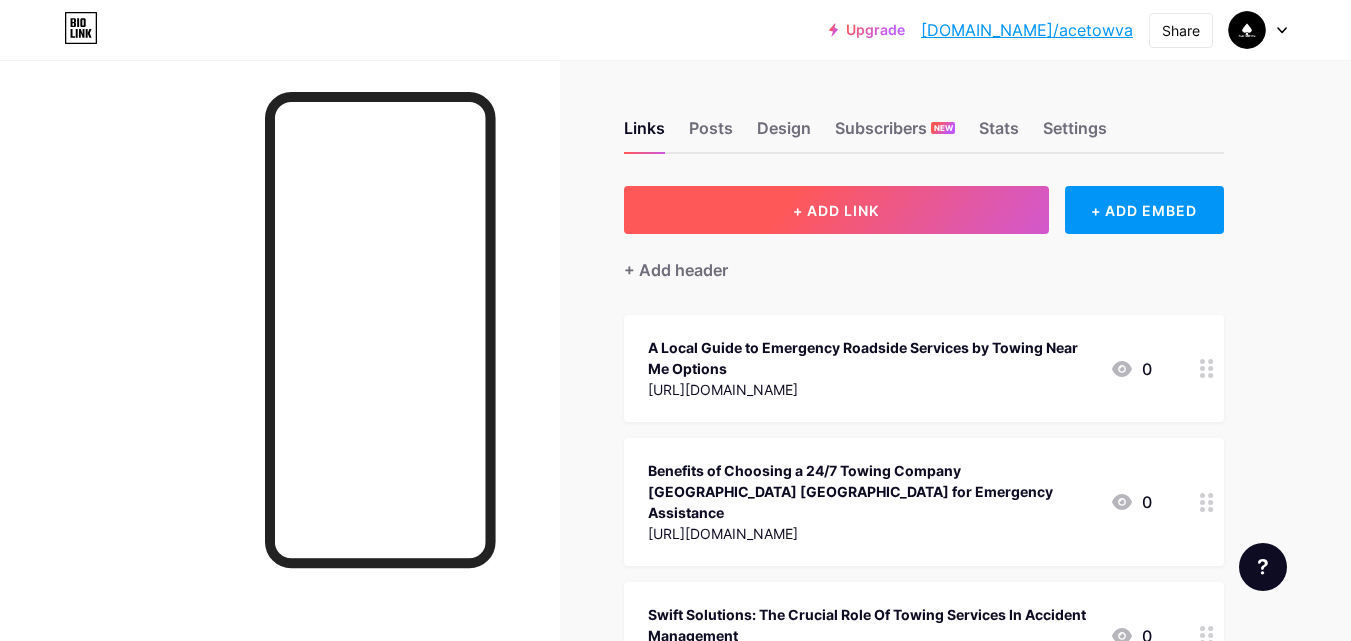click on "+ ADD LINK" at bounding box center (836, 210) 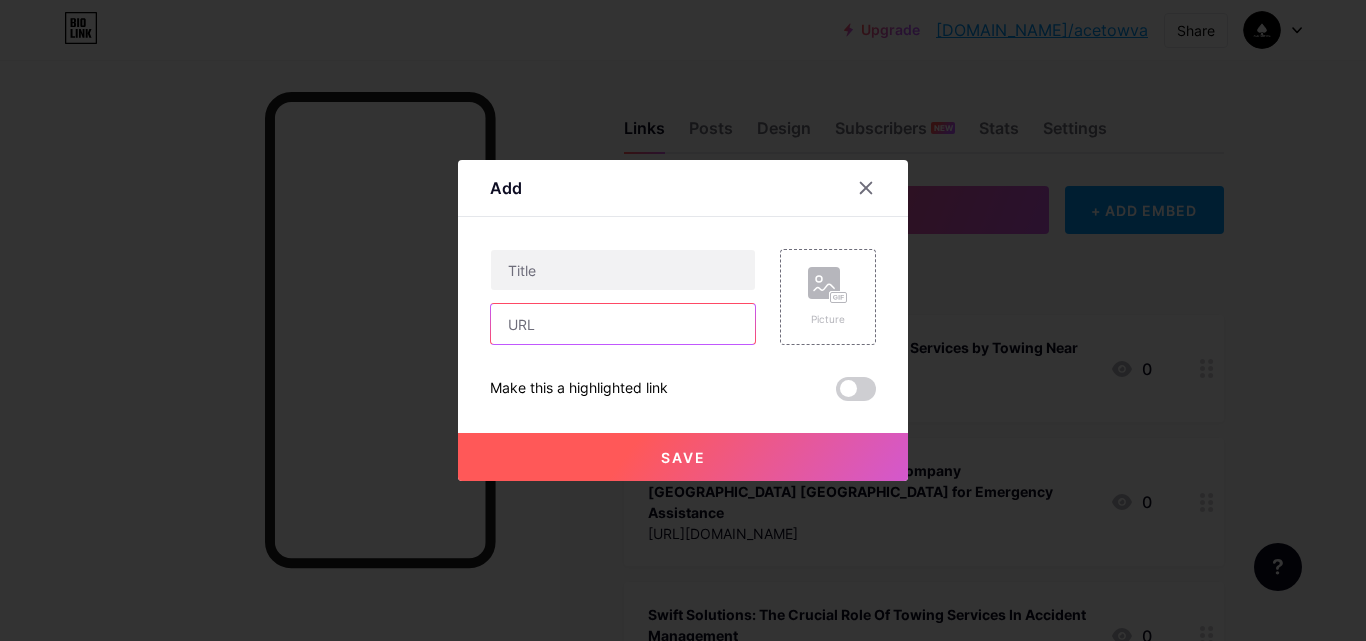 click at bounding box center [623, 324] 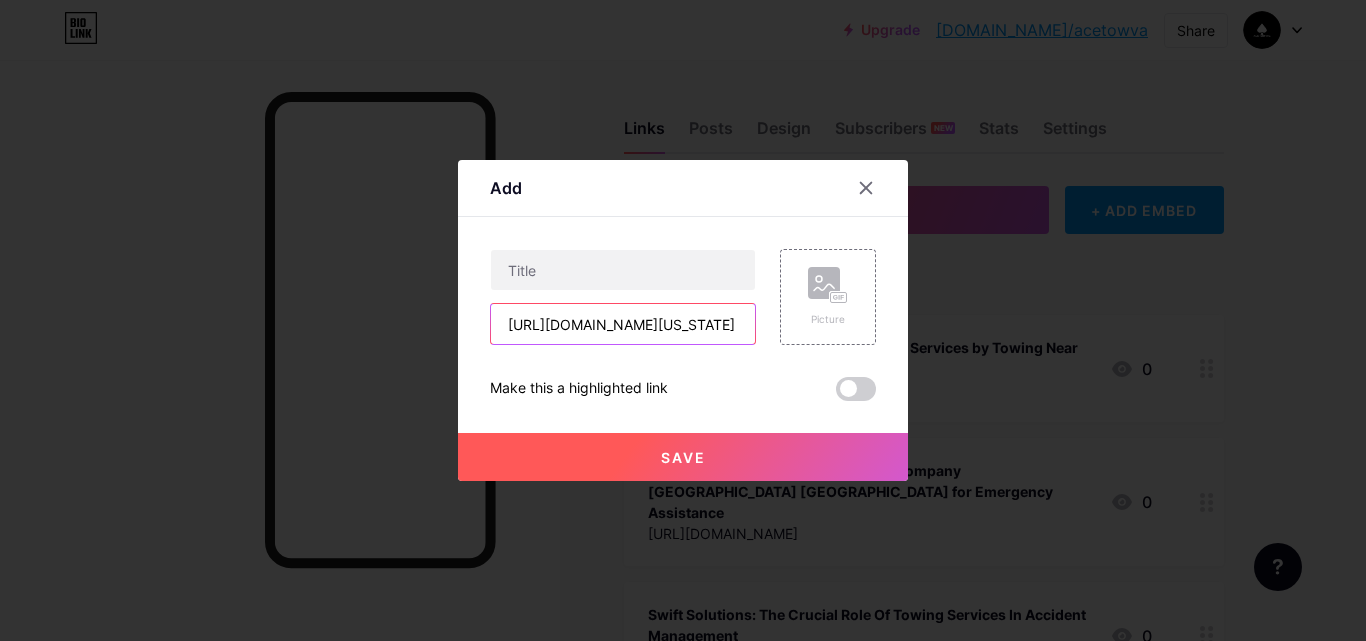 scroll, scrollTop: 0, scrollLeft: 432, axis: horizontal 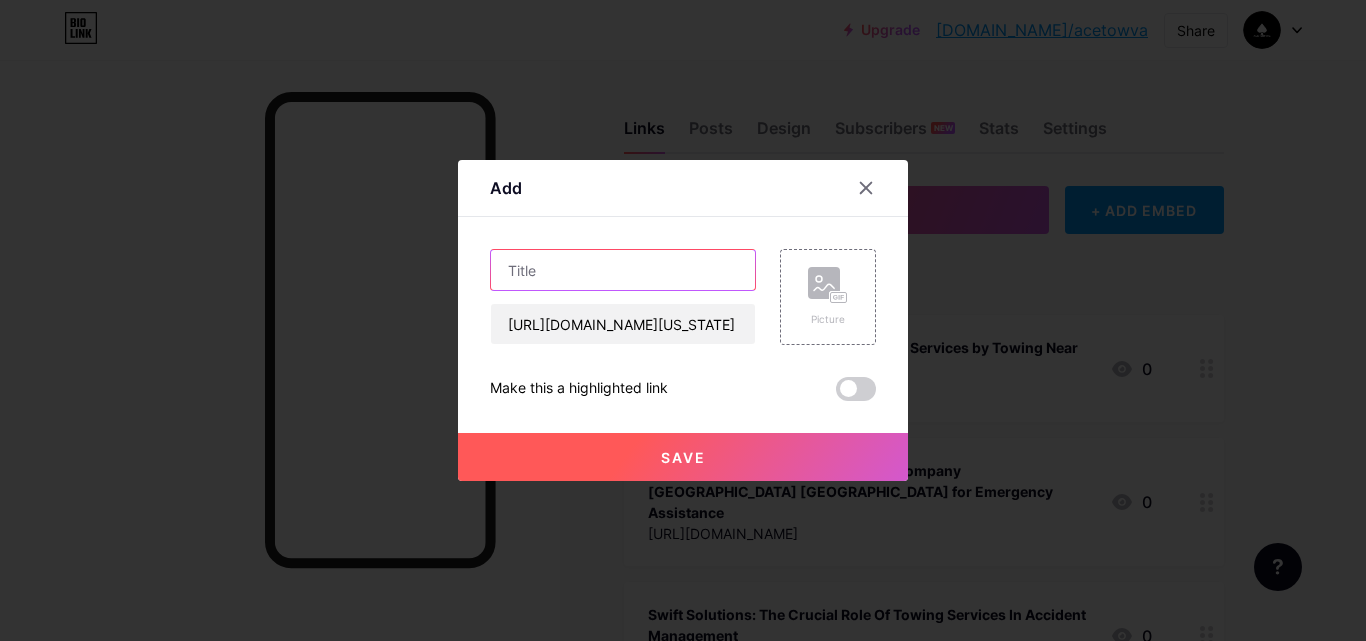 paste on "5 Things to Do While Waiting for a Tow Truck in [GEOGRAPHIC_DATA][US_STATE]" 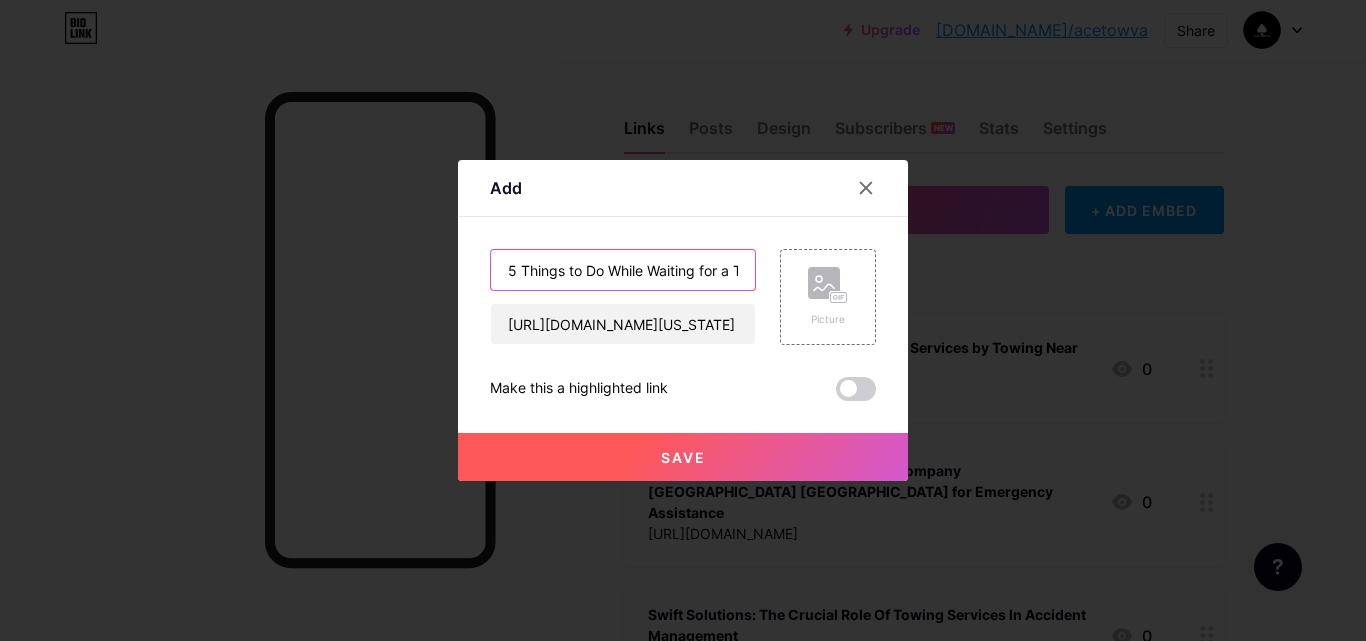 scroll, scrollTop: 0, scrollLeft: 208, axis: horizontal 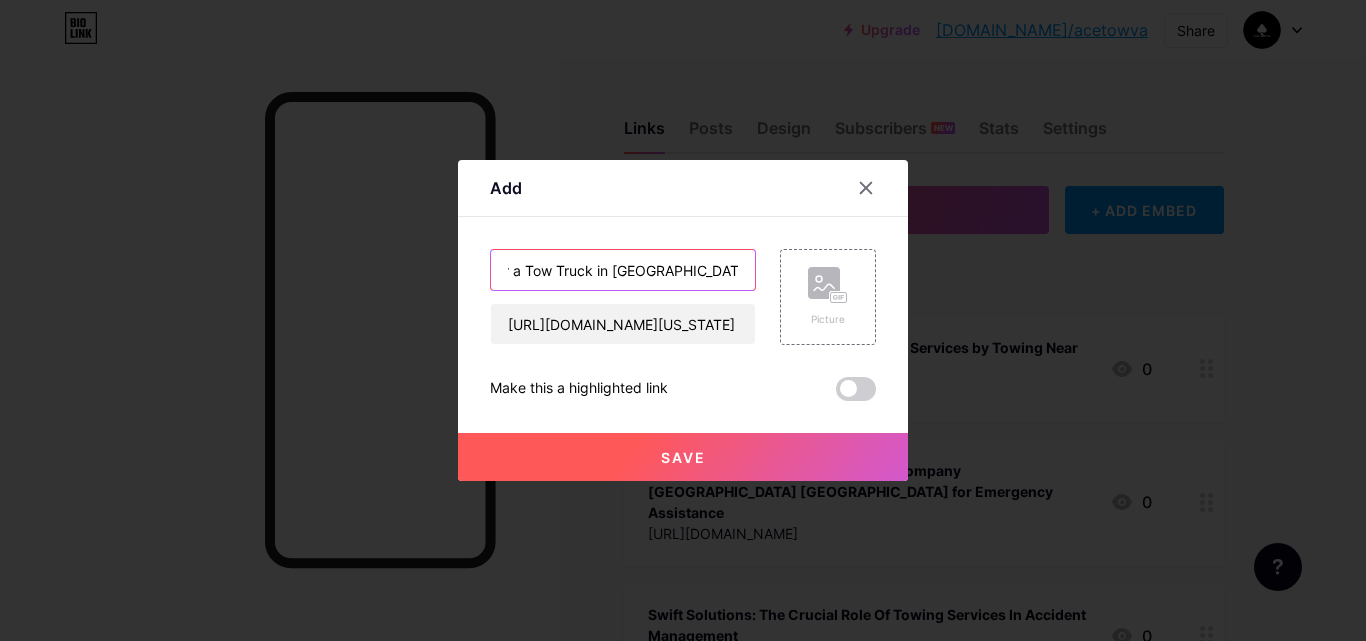 type on "5 Things to Do While Waiting for a Tow Truck in [GEOGRAPHIC_DATA][US_STATE]" 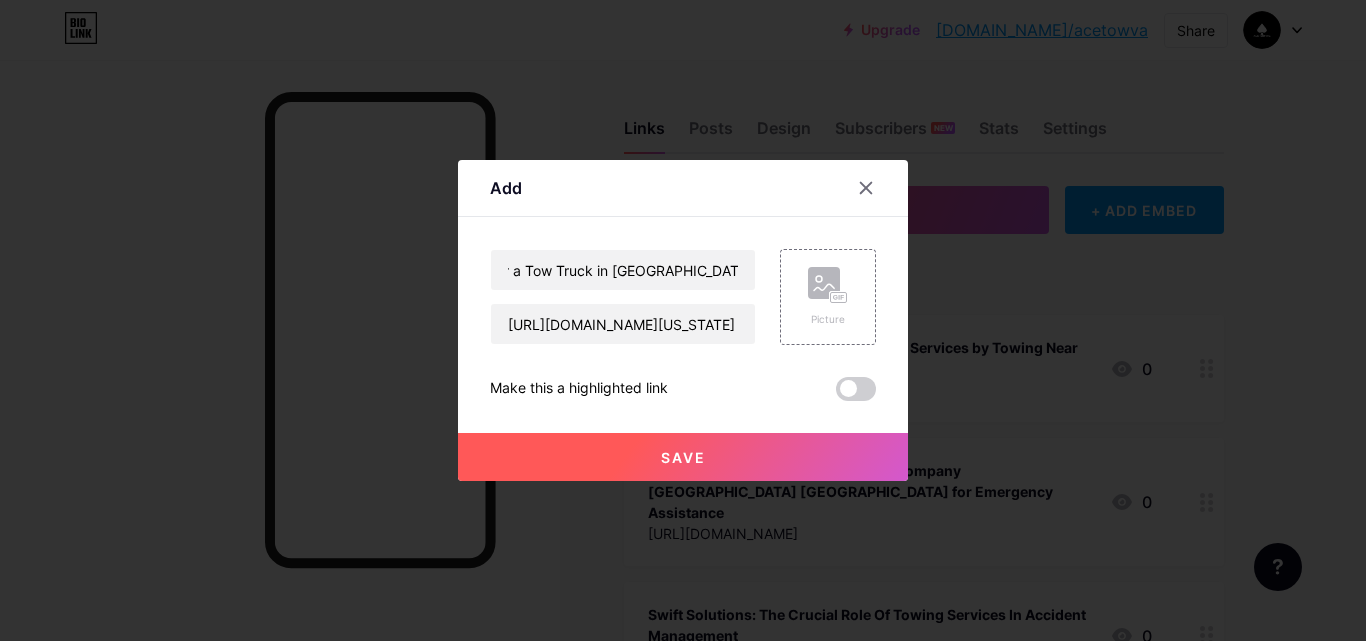 click on "Save" at bounding box center [683, 457] 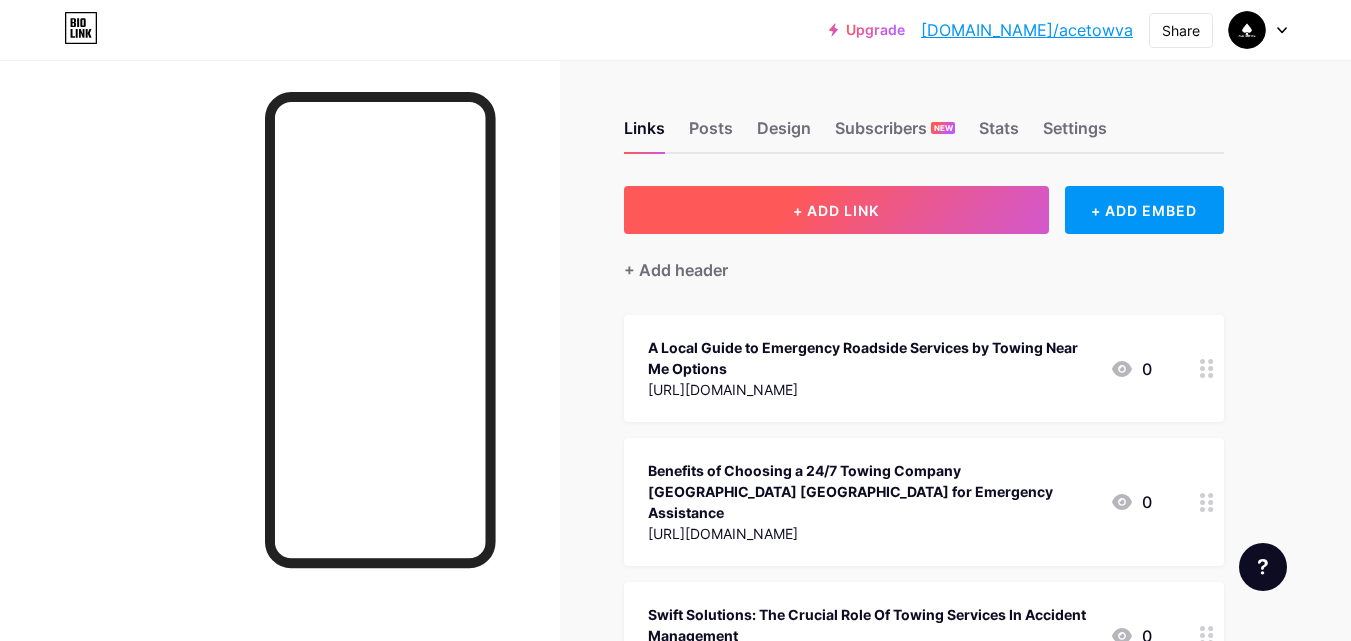 click on "+ ADD LINK" at bounding box center (836, 210) 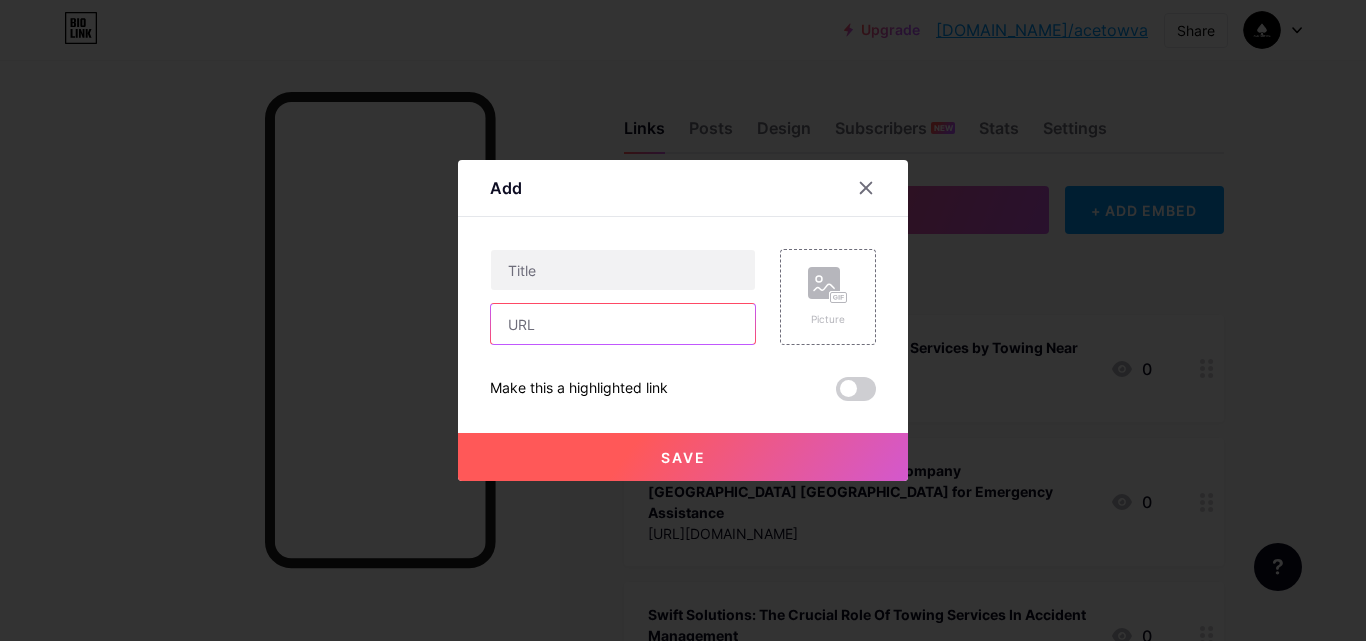 click at bounding box center (623, 324) 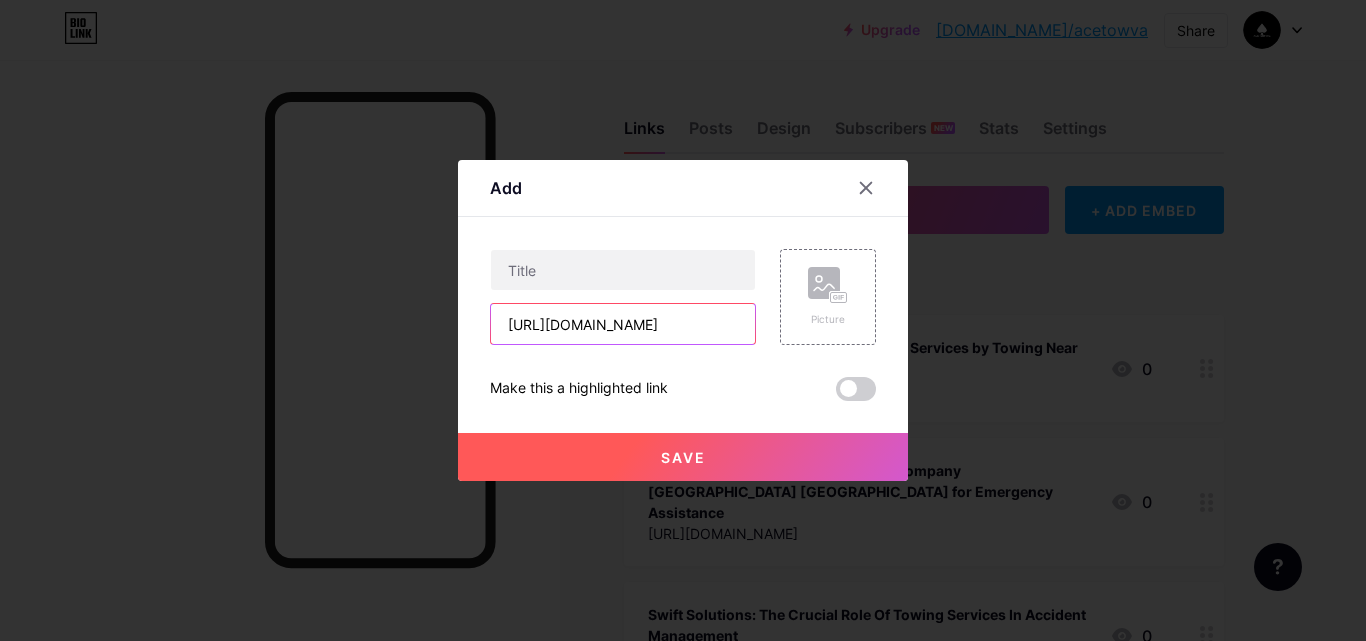 scroll, scrollTop: 0, scrollLeft: 465, axis: horizontal 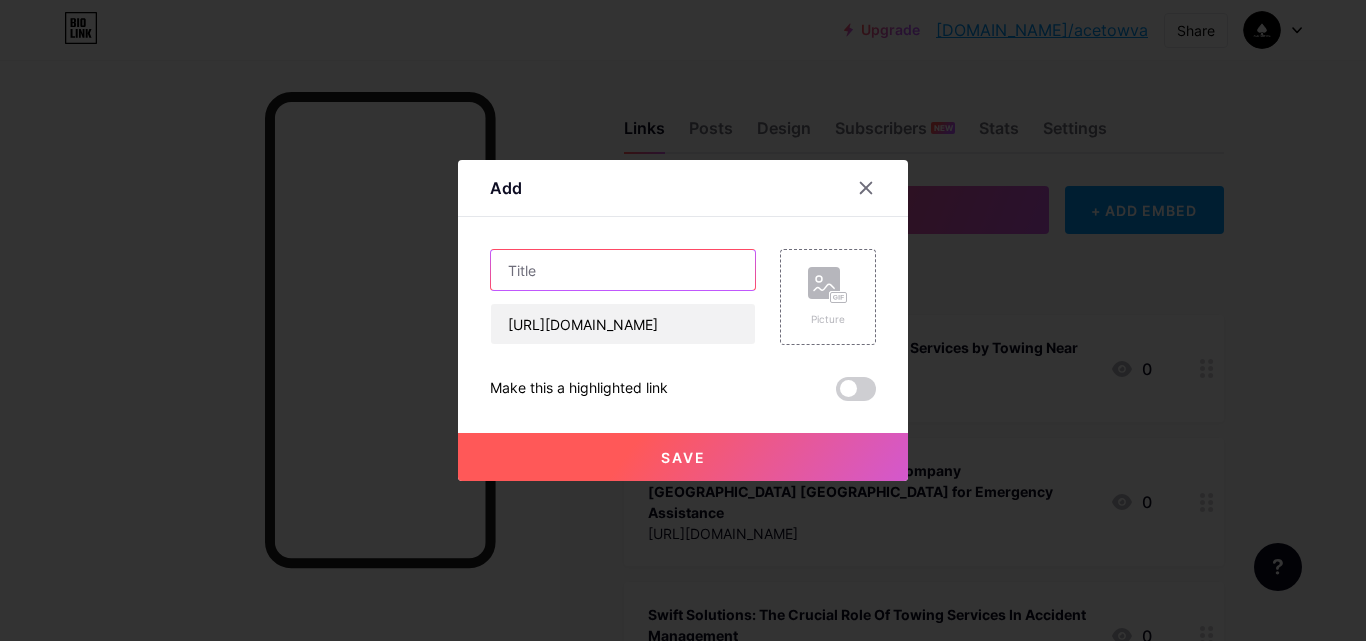 click at bounding box center [623, 270] 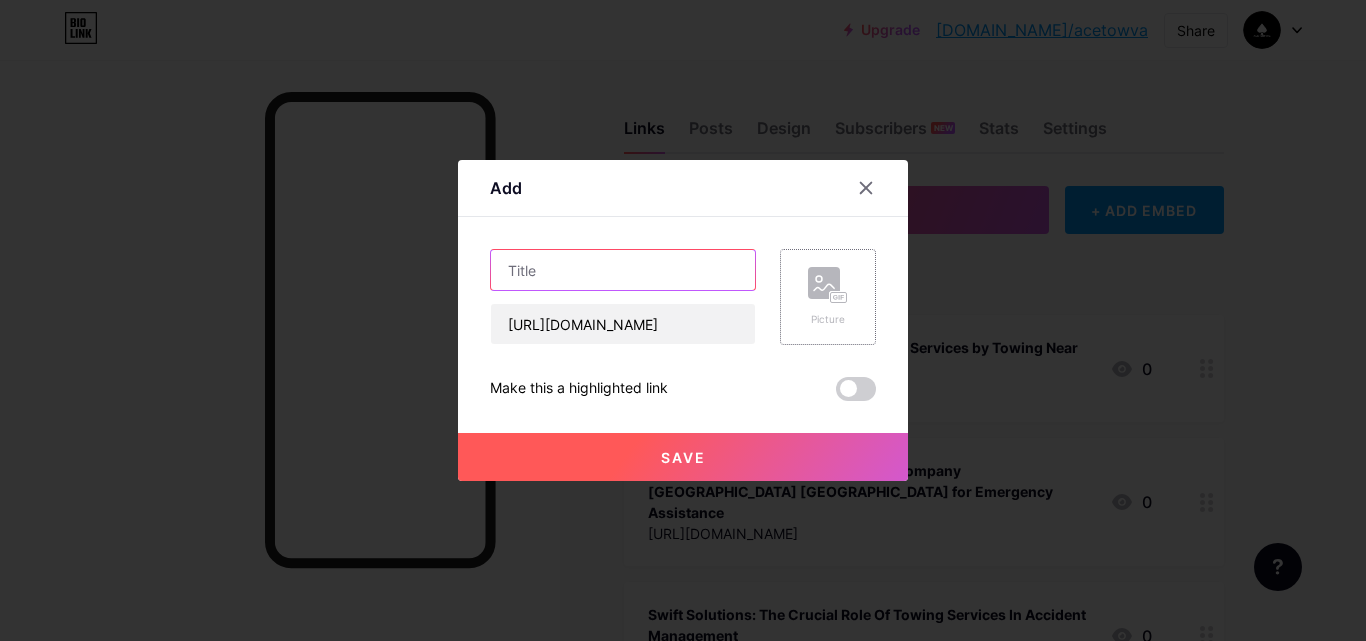 paste on "Emergency Towing in [GEOGRAPHIC_DATA]: What to Do When Your Car Breaks Down" 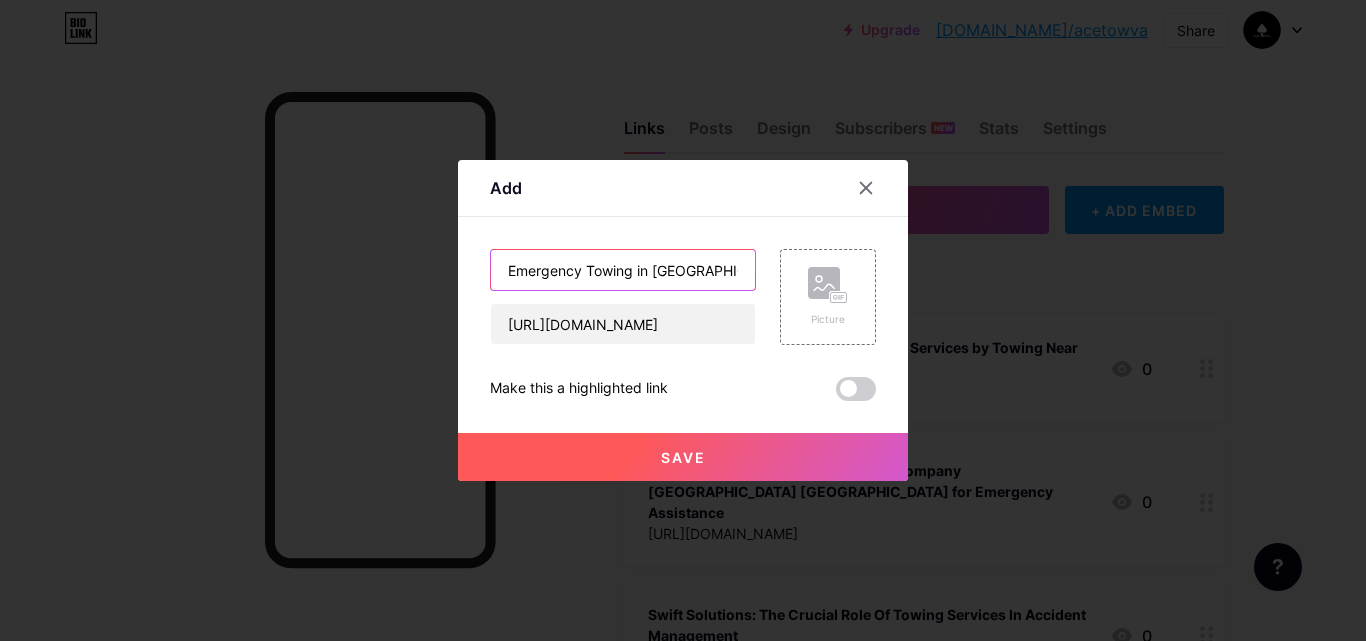 scroll, scrollTop: 0, scrollLeft: 260, axis: horizontal 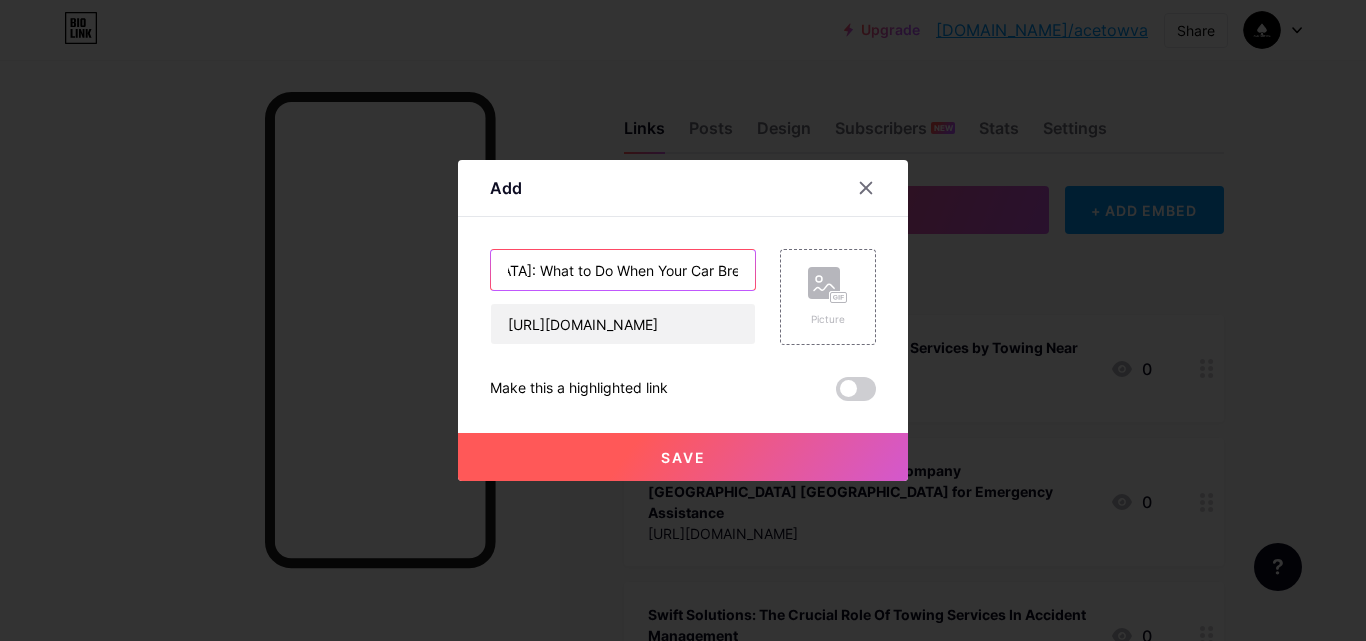 type on "Emergency Towing in [GEOGRAPHIC_DATA]: What to Do When Your Car Breaks Down" 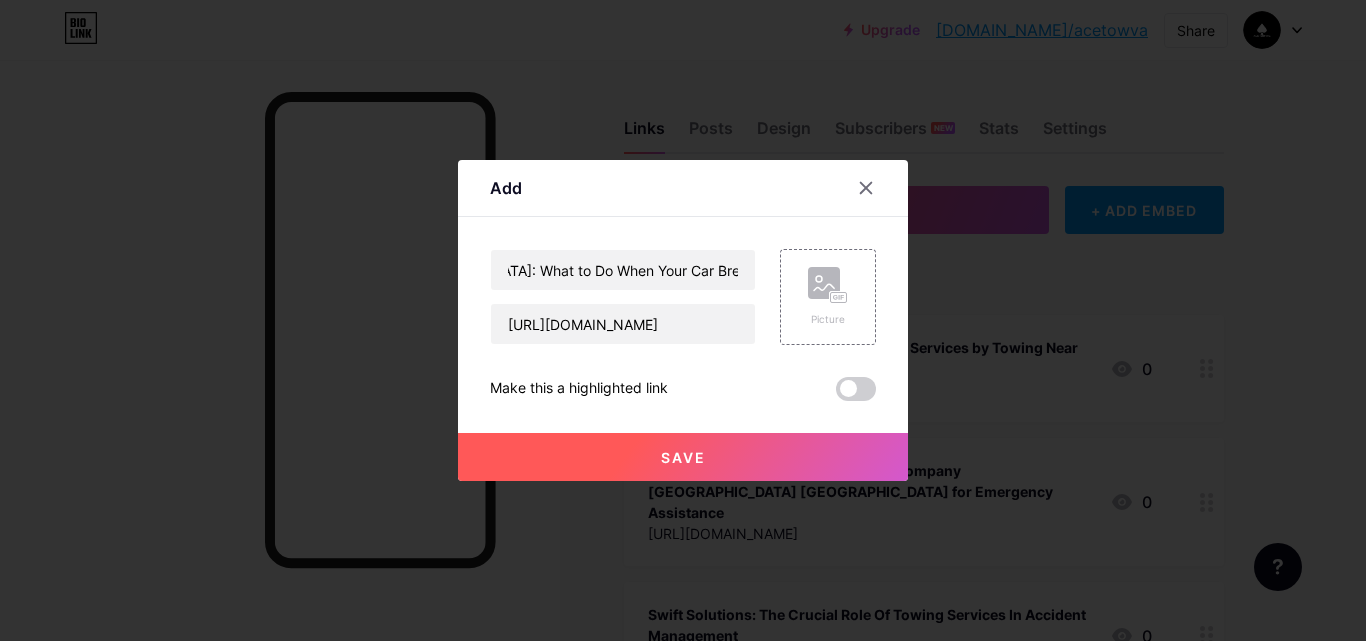click on "Save" at bounding box center (683, 441) 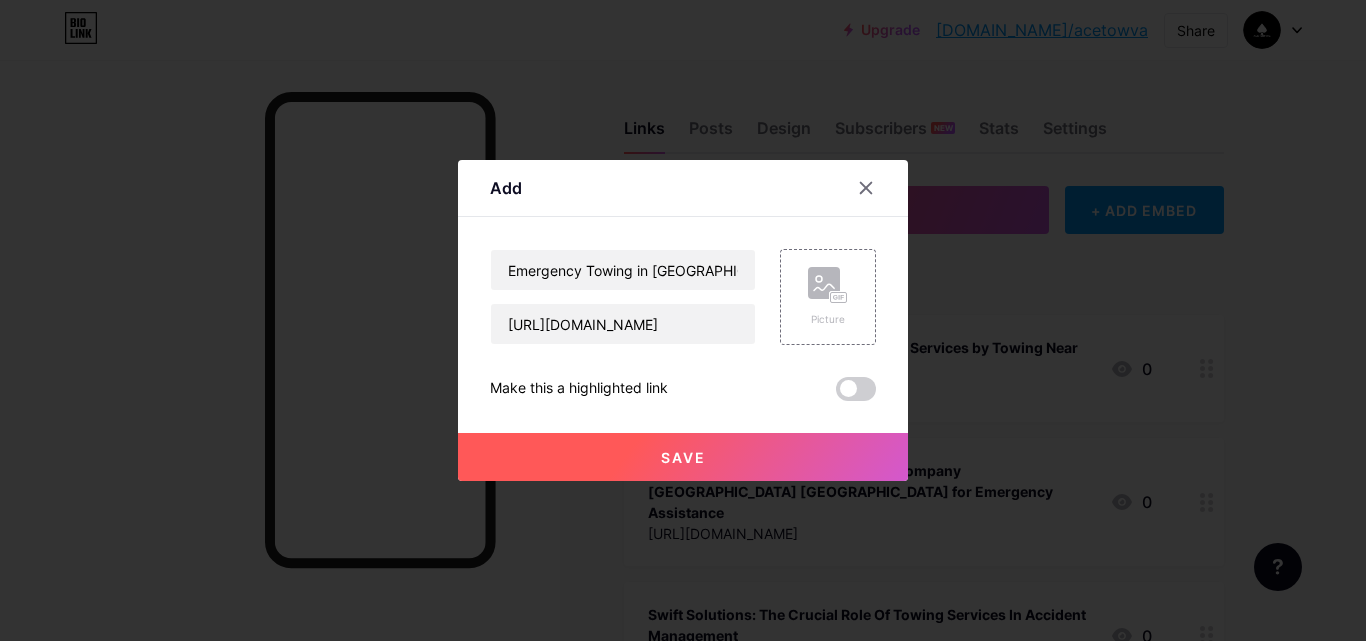 click on "Save" at bounding box center [683, 457] 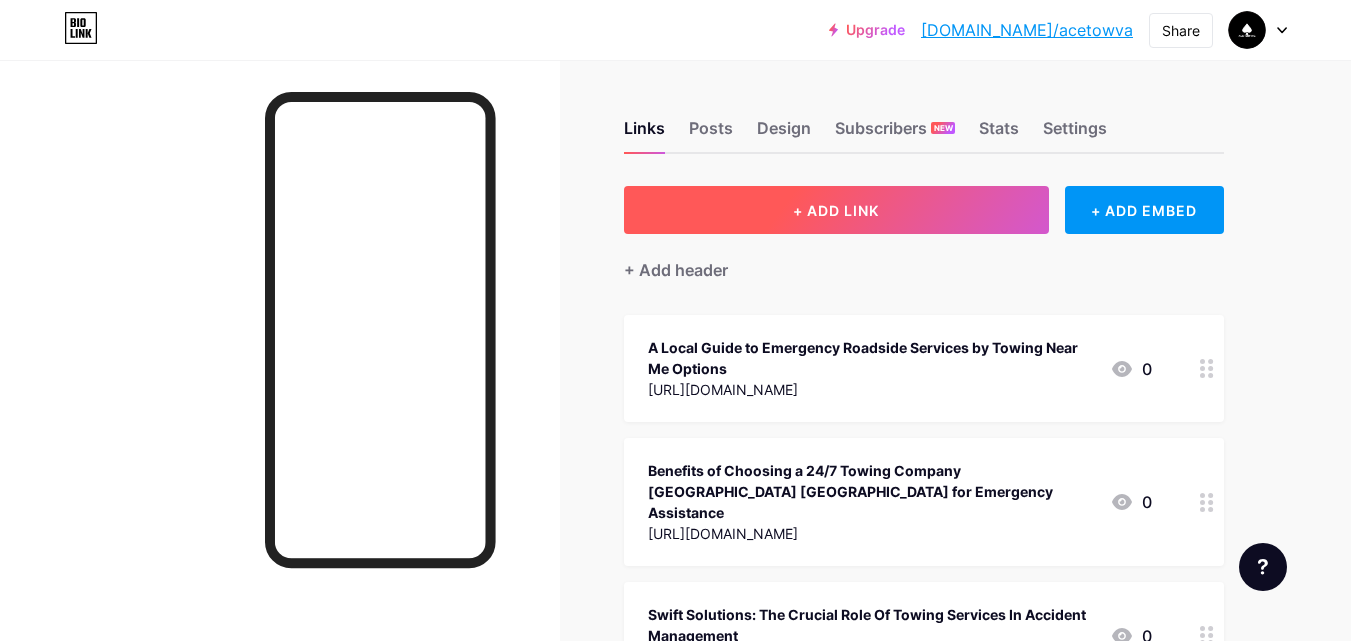 click on "+ ADD LINK" at bounding box center [836, 210] 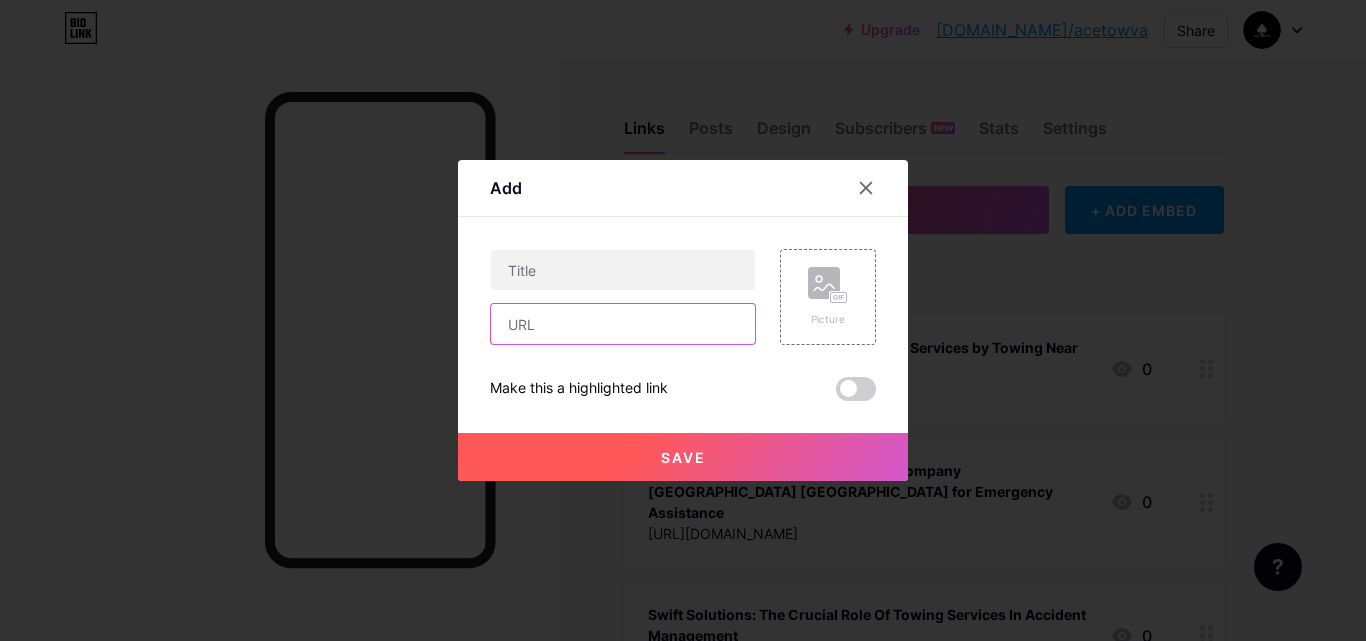 drag, startPoint x: 562, startPoint y: 325, endPoint x: 524, endPoint y: 5, distance: 322.24835 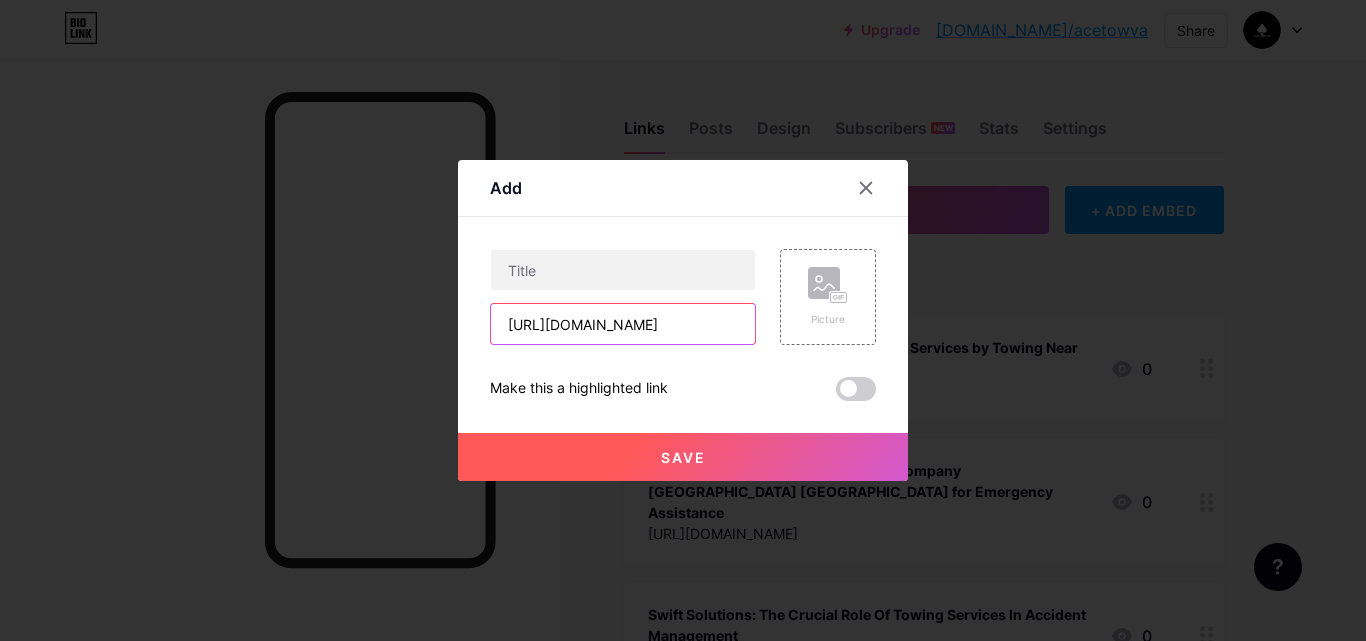 scroll, scrollTop: 0, scrollLeft: 463, axis: horizontal 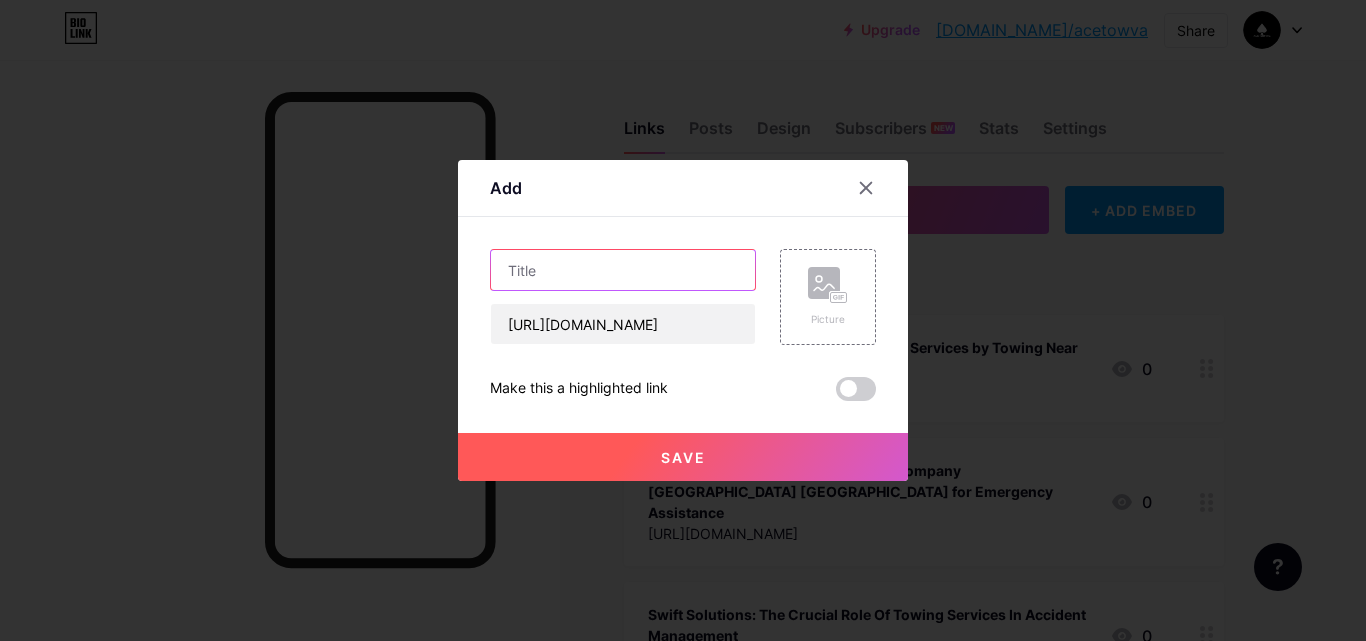 click at bounding box center [623, 270] 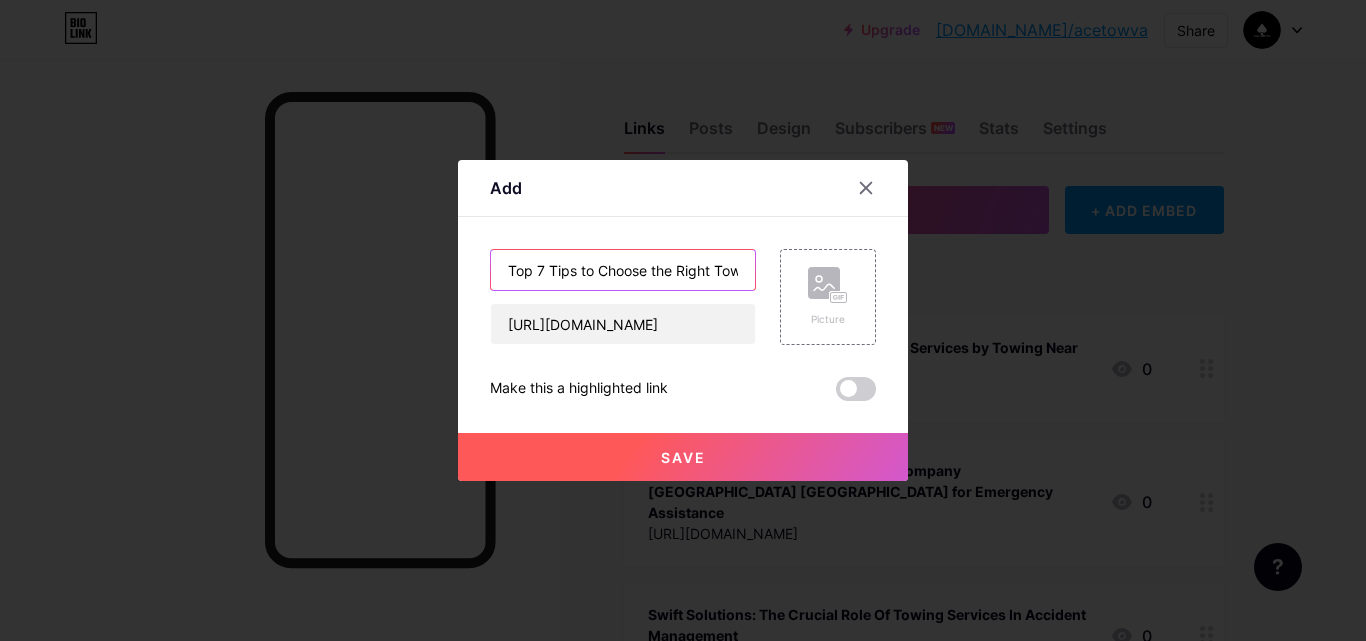 scroll, scrollTop: 0, scrollLeft: 196, axis: horizontal 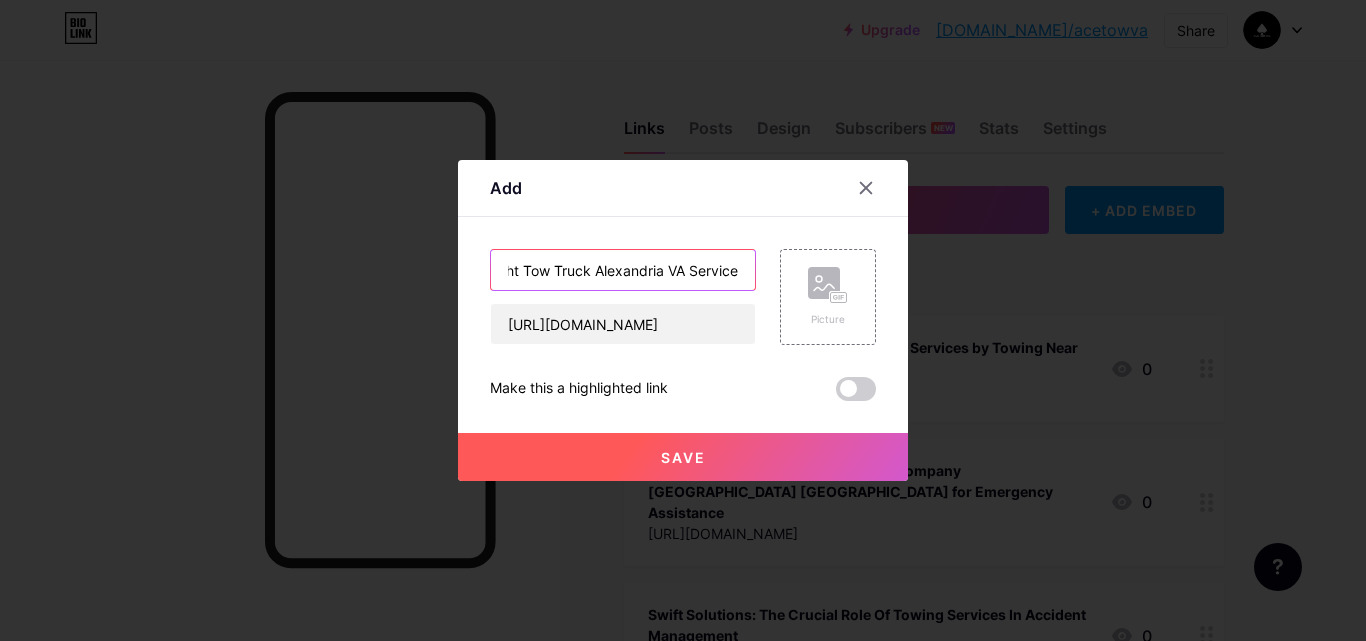 type on "Top 7 Tips to Choose the Right Tow Truck Alexandria VA Service" 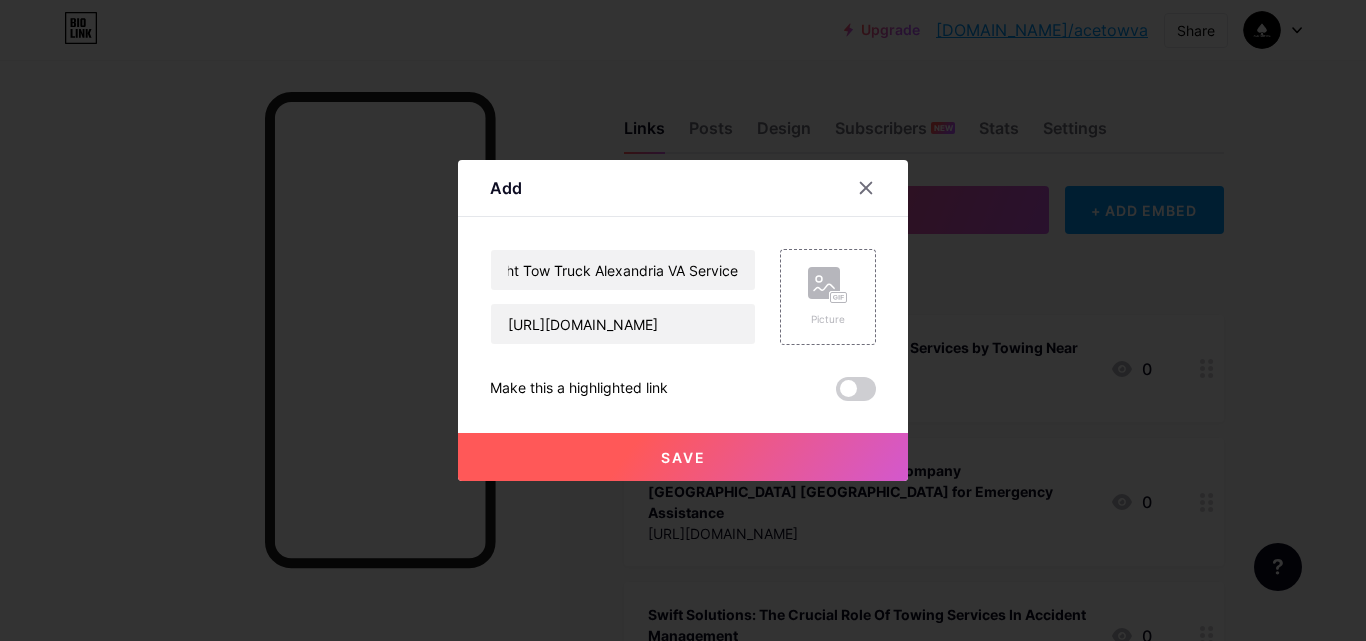click on "Save" at bounding box center [683, 457] 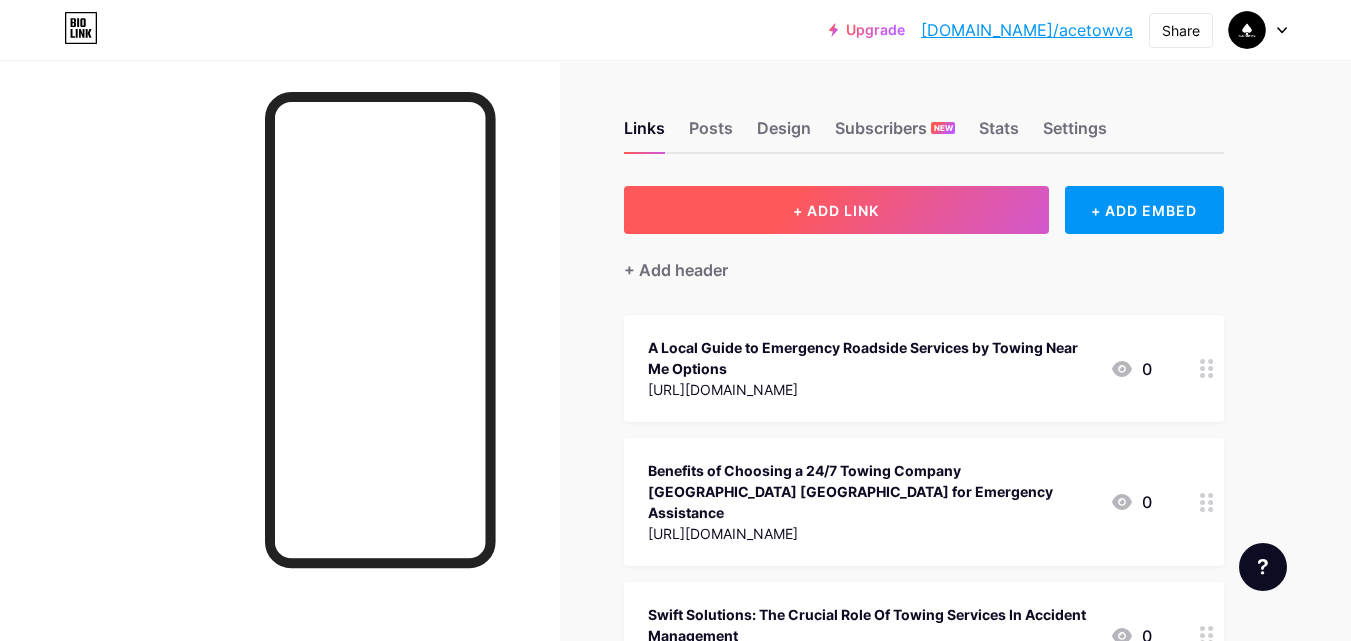 click on "+ ADD LINK" at bounding box center (836, 210) 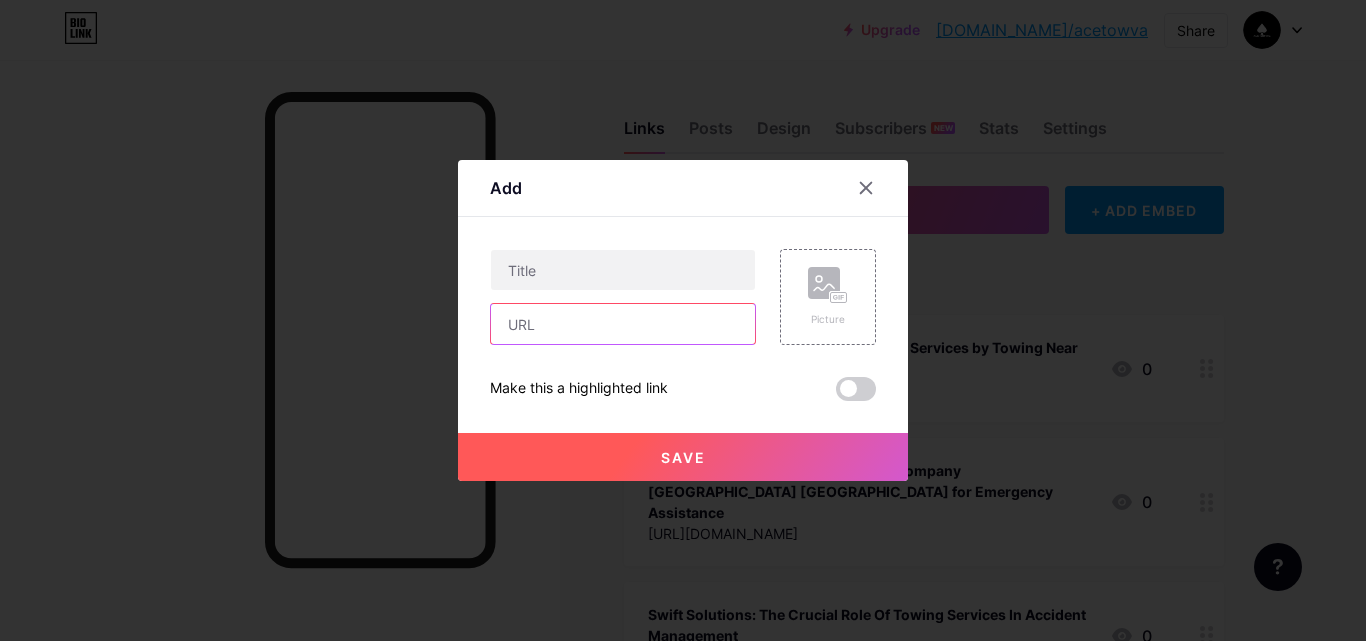 drag, startPoint x: 626, startPoint y: 308, endPoint x: 575, endPoint y: 218, distance: 103.44564 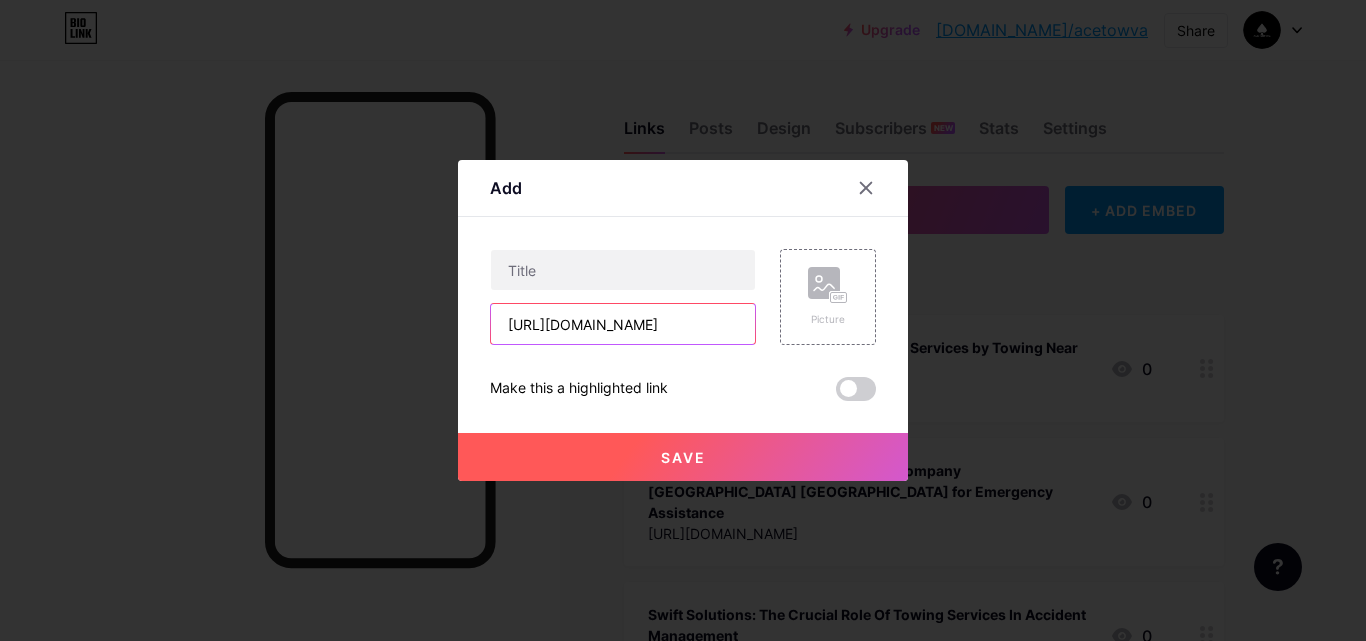 scroll, scrollTop: 0, scrollLeft: 387, axis: horizontal 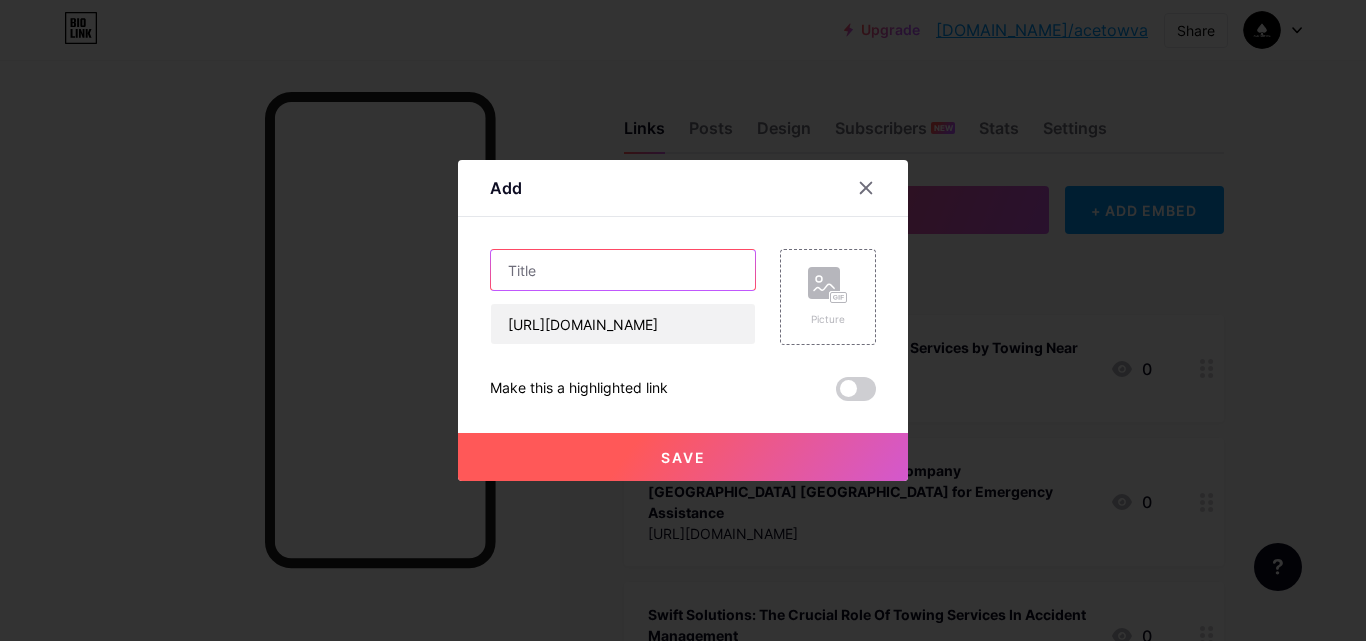 click at bounding box center [623, 270] 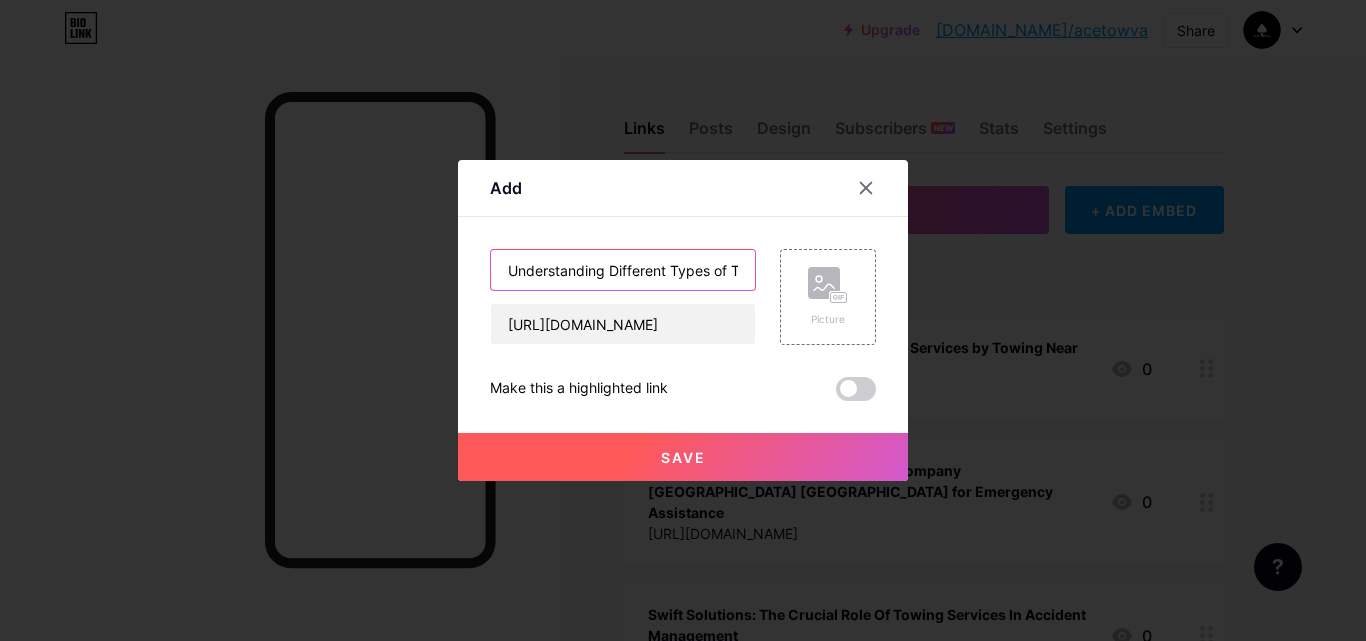 scroll, scrollTop: 0, scrollLeft: 198, axis: horizontal 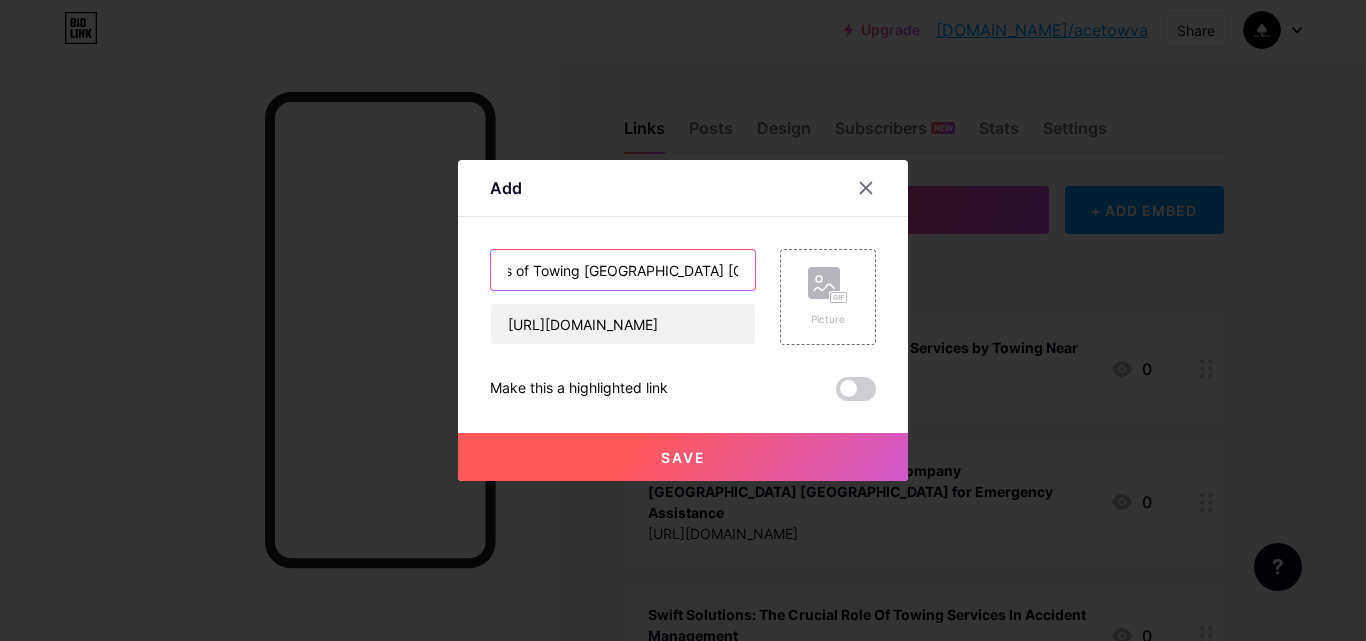 type on "Understanding Different Types of Towing [GEOGRAPHIC_DATA] [GEOGRAPHIC_DATA] Services" 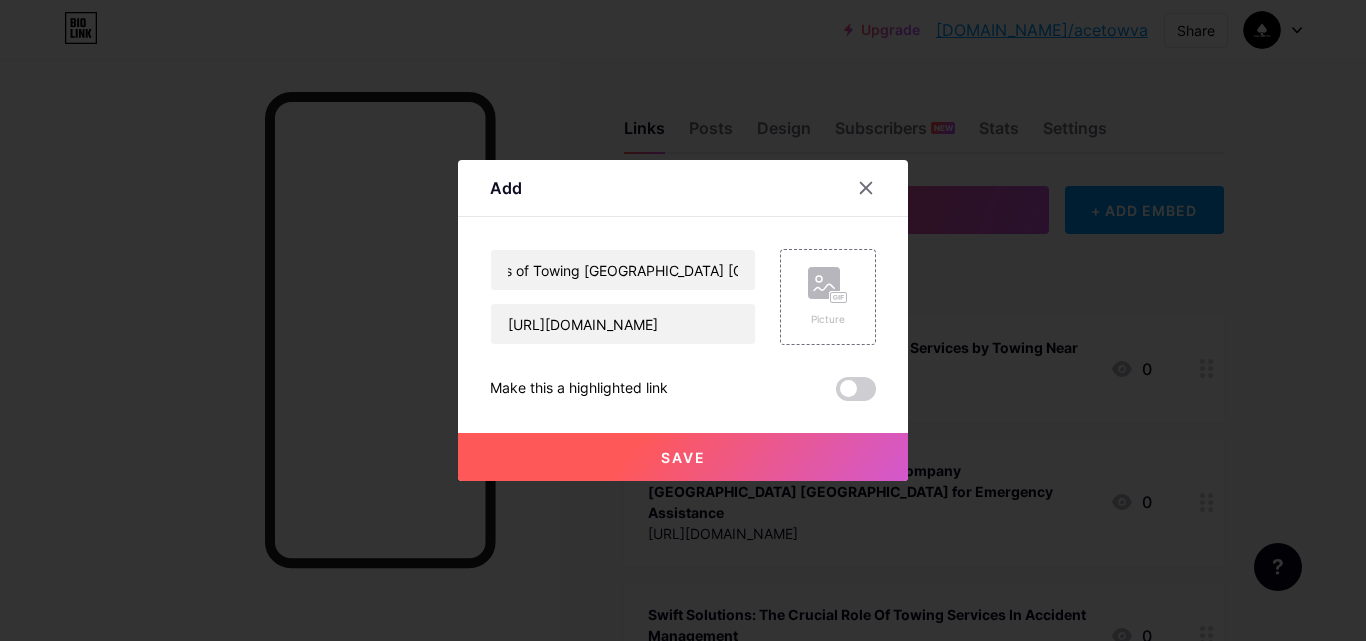 click on "Save" at bounding box center (683, 457) 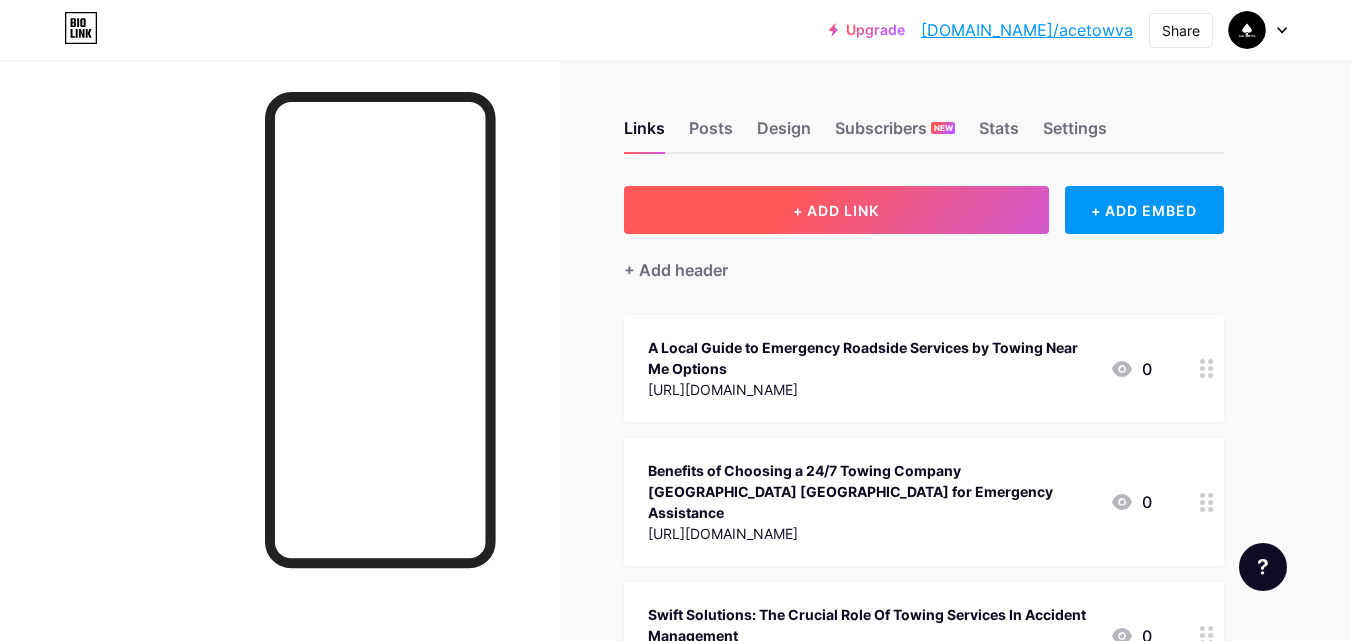 click on "+ ADD LINK" at bounding box center [836, 210] 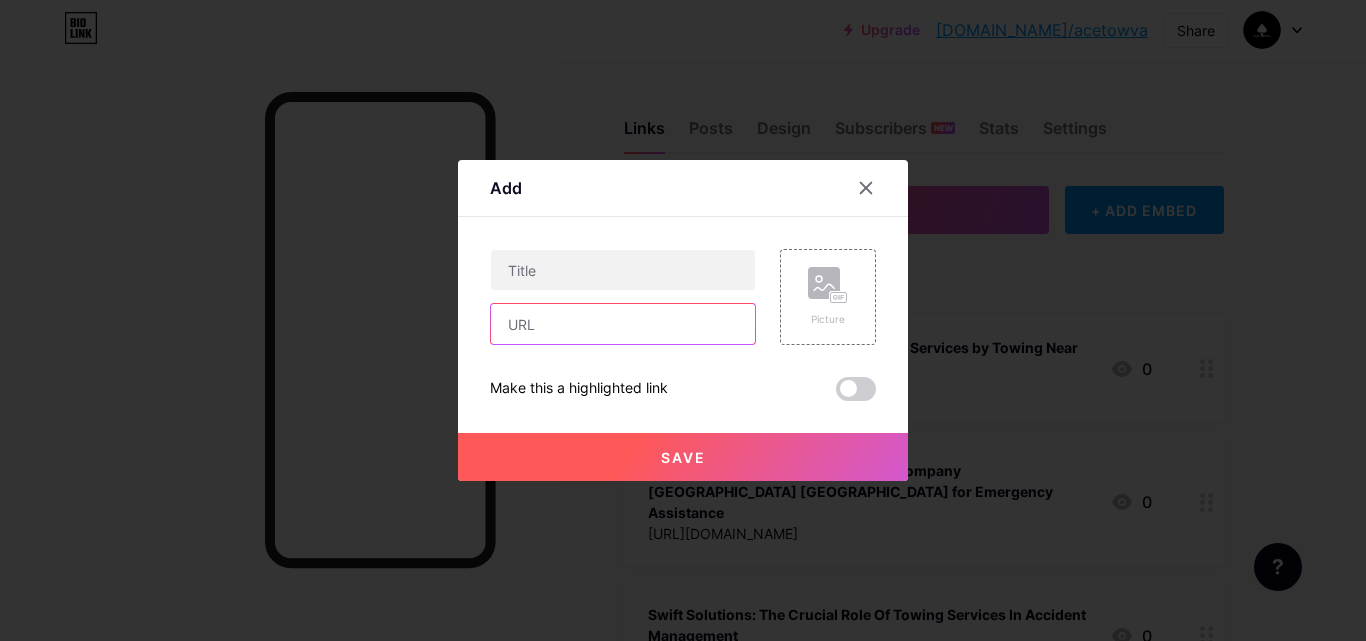 drag, startPoint x: 572, startPoint y: 323, endPoint x: 529, endPoint y: 62, distance: 264.51843 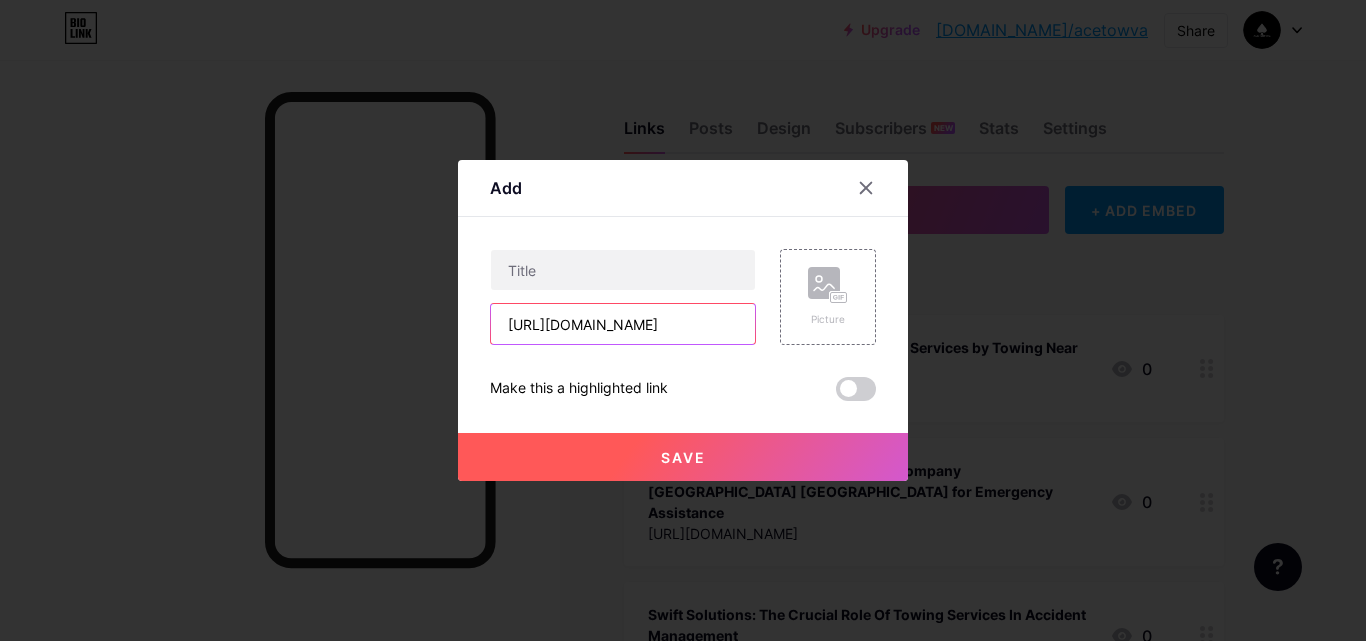 scroll, scrollTop: 0, scrollLeft: 457, axis: horizontal 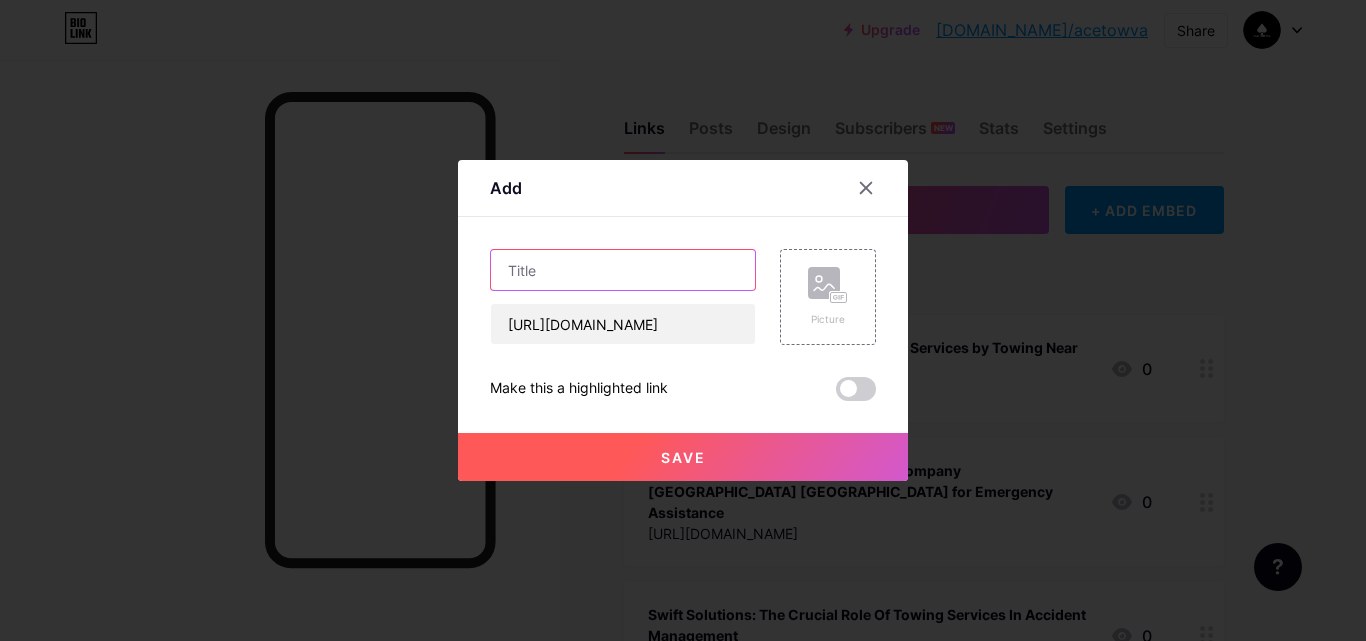 click at bounding box center (623, 270) 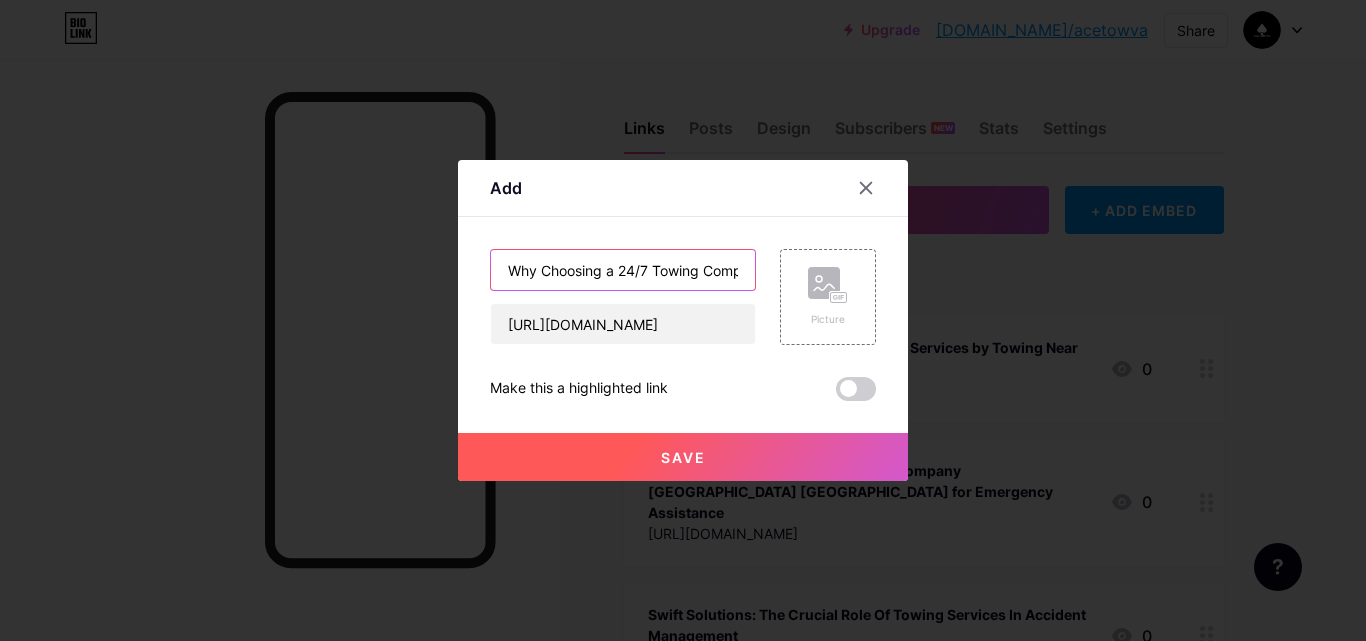 scroll, scrollTop: 0, scrollLeft: 292, axis: horizontal 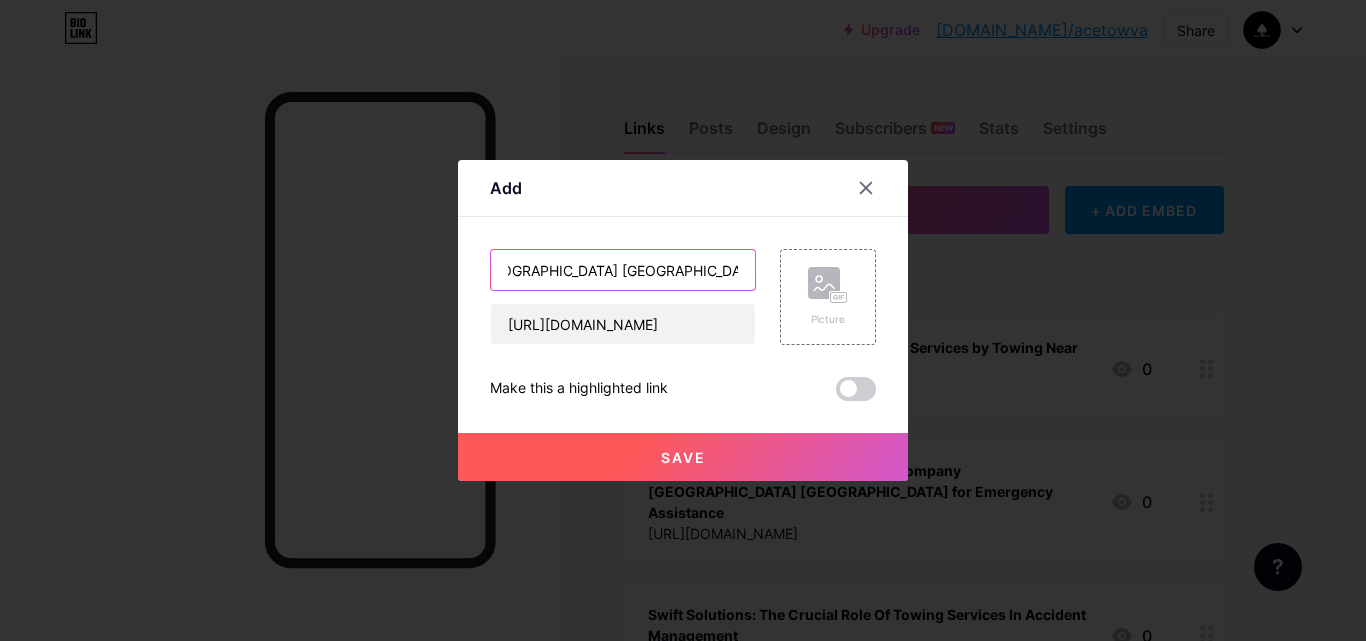 type on "Why Choosing a 24/7 Towing Company [GEOGRAPHIC_DATA] [GEOGRAPHIC_DATA] Matters for Local Drivers" 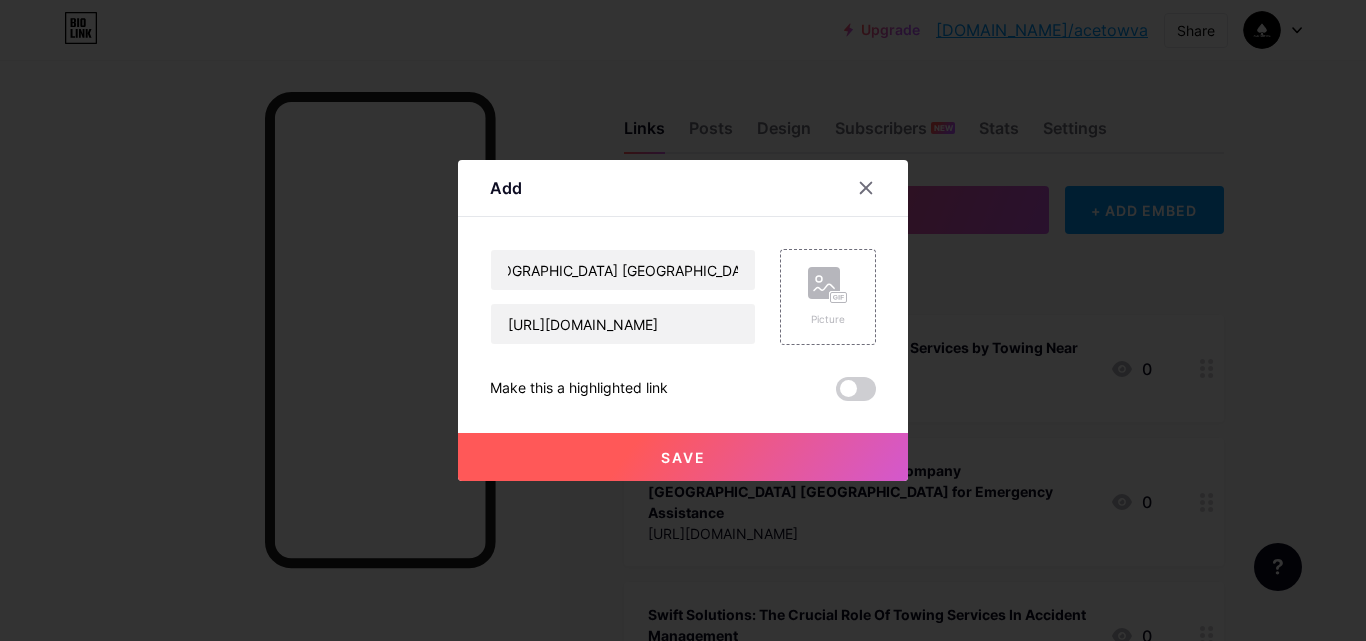 click on "Save" at bounding box center [683, 457] 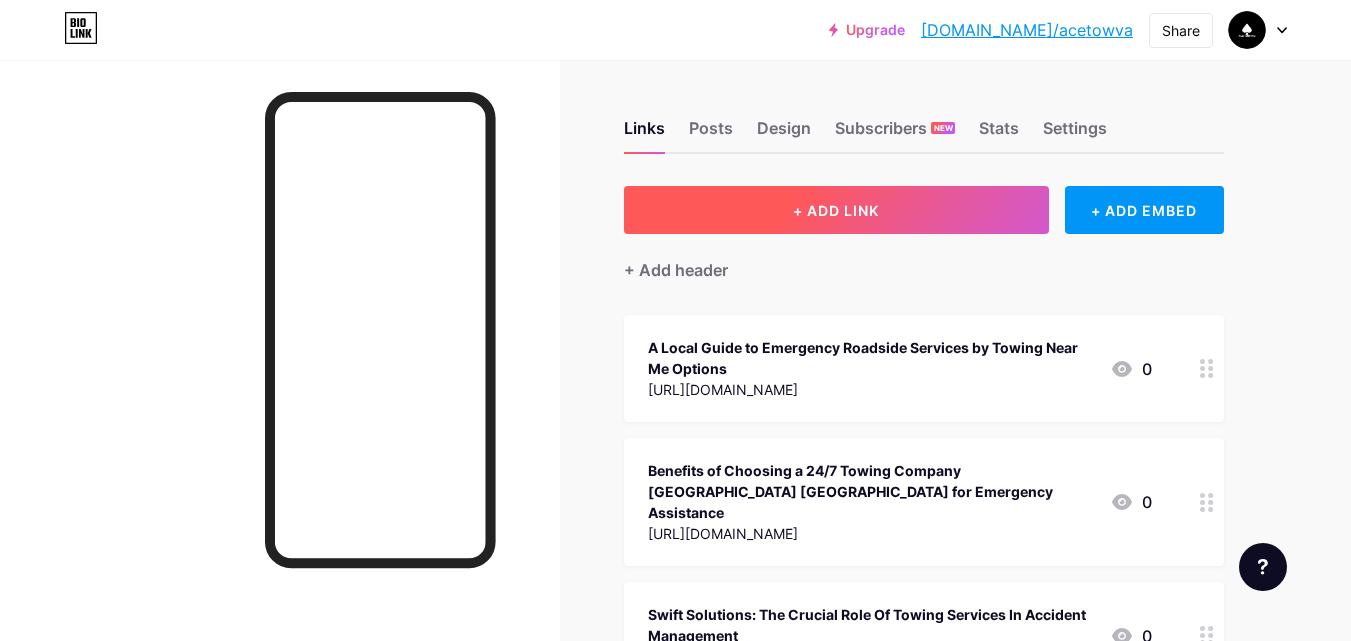 click on "+ ADD LINK" at bounding box center (836, 210) 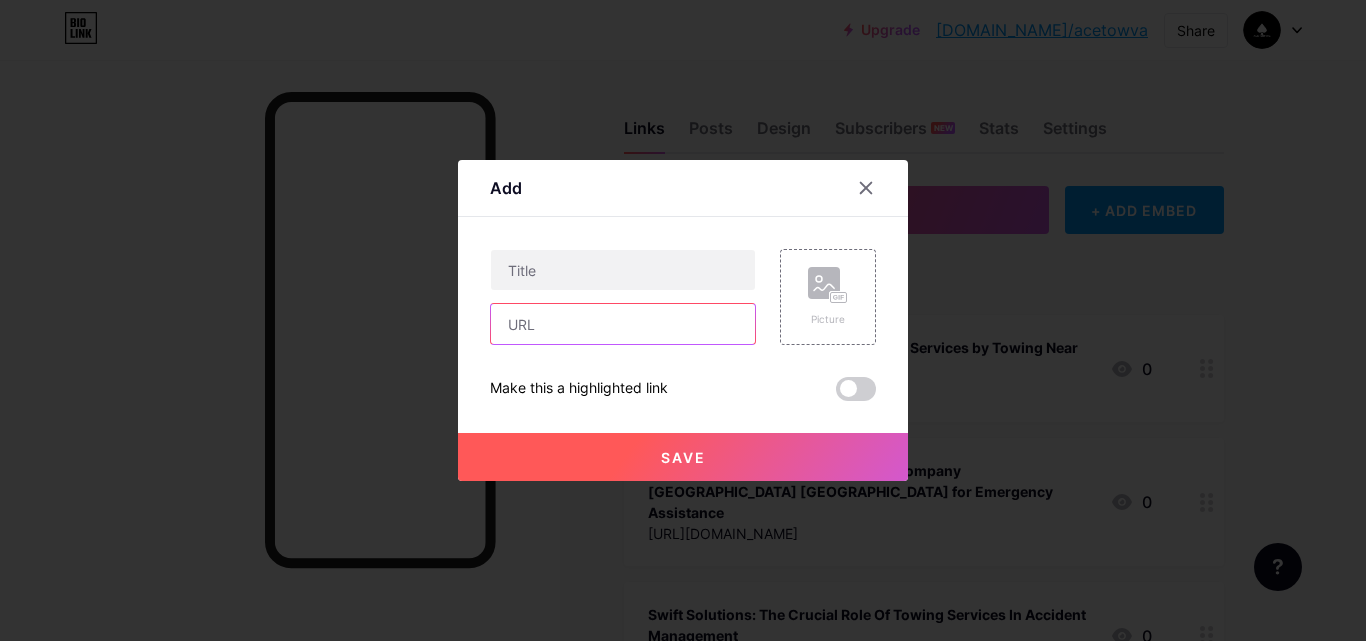 click at bounding box center (623, 324) 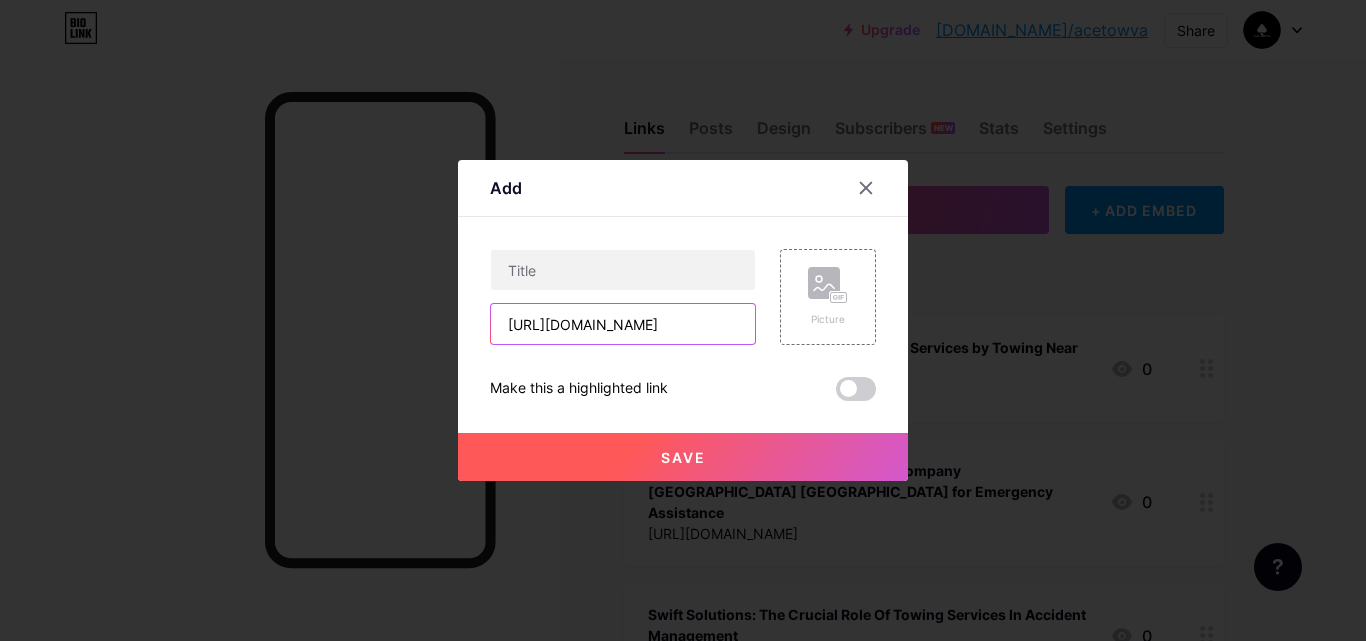 scroll, scrollTop: 0, scrollLeft: 408, axis: horizontal 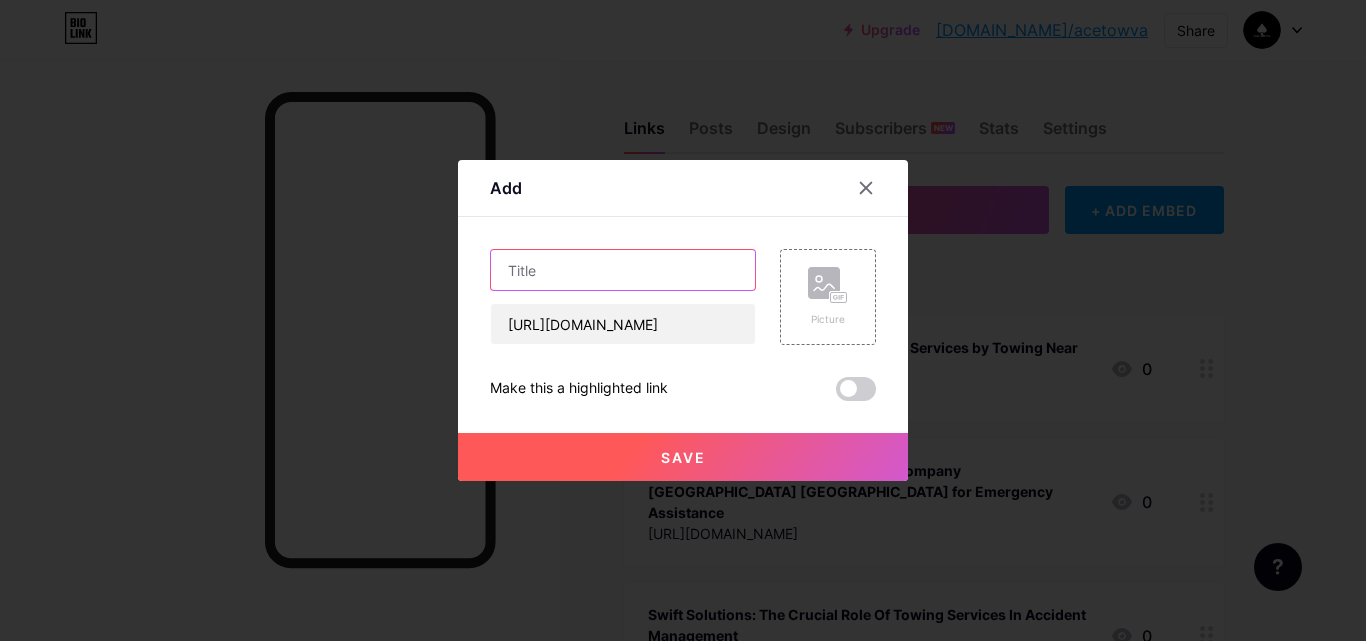 paste on "A Local Guide to Emergency Roadside Services by Towing Near Me Options" 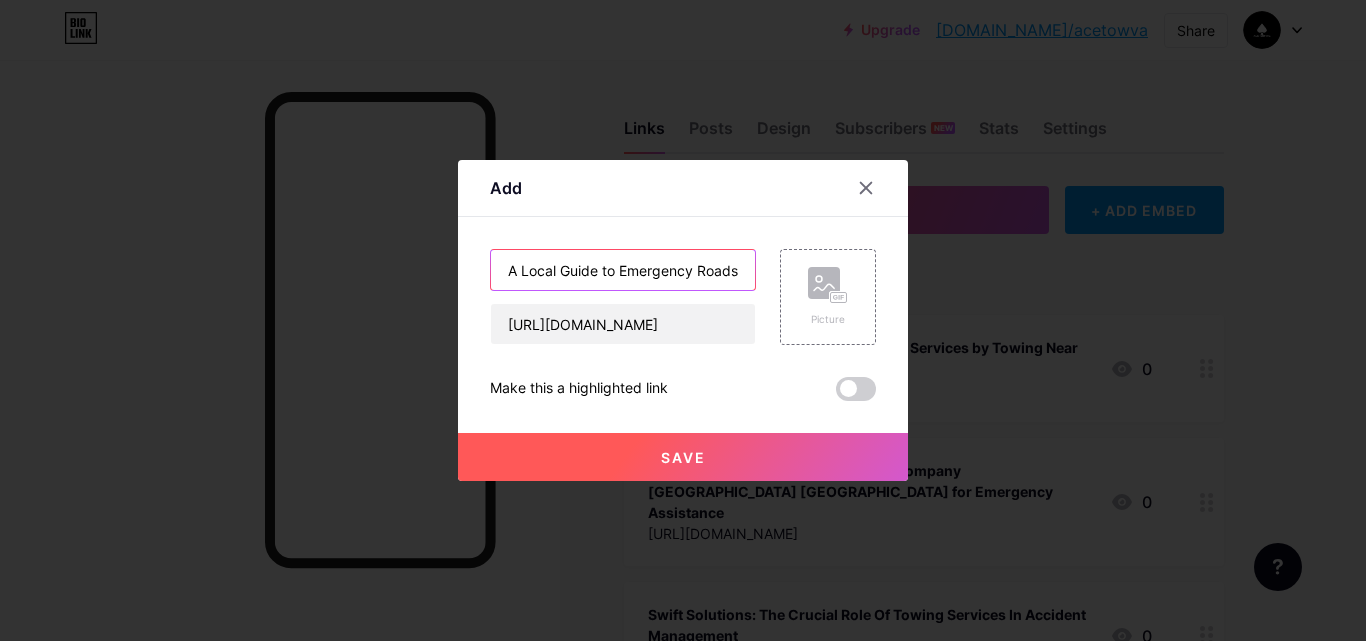 click on "A Local Guide to Emergency Roadside Services by Towing Near Me Options" at bounding box center [623, 270] 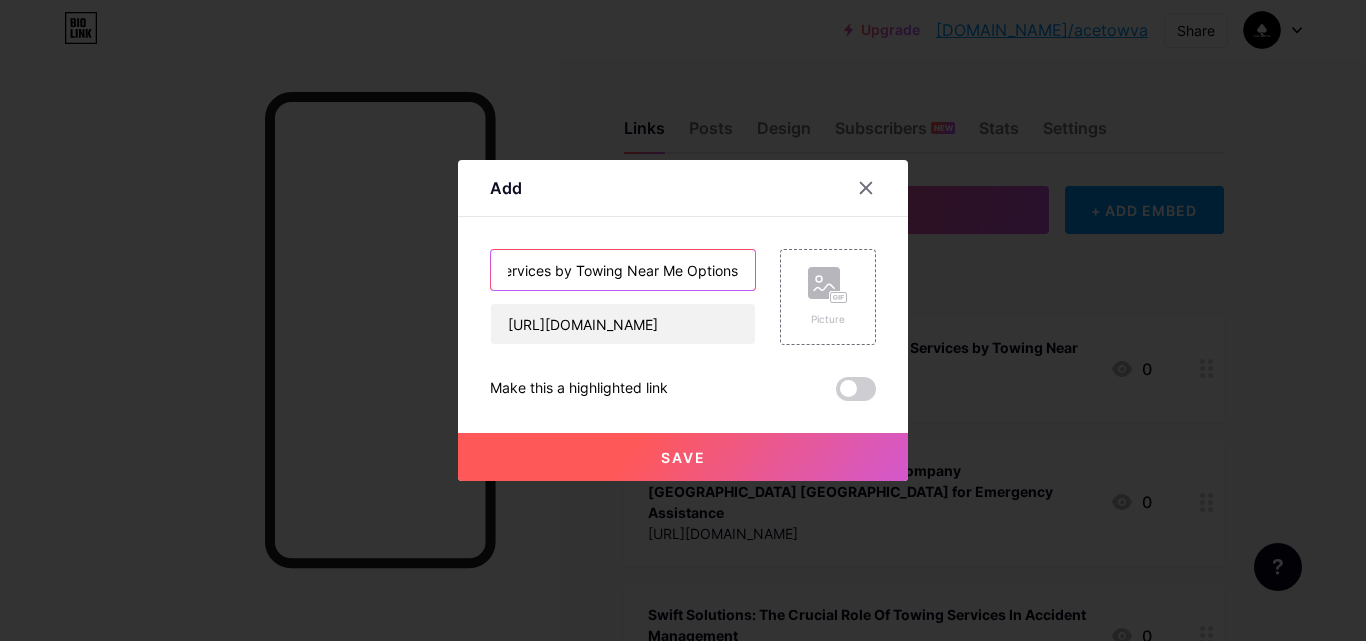 type on "A Local Guide to Emergency Roadside Services by Towing Near Me Options" 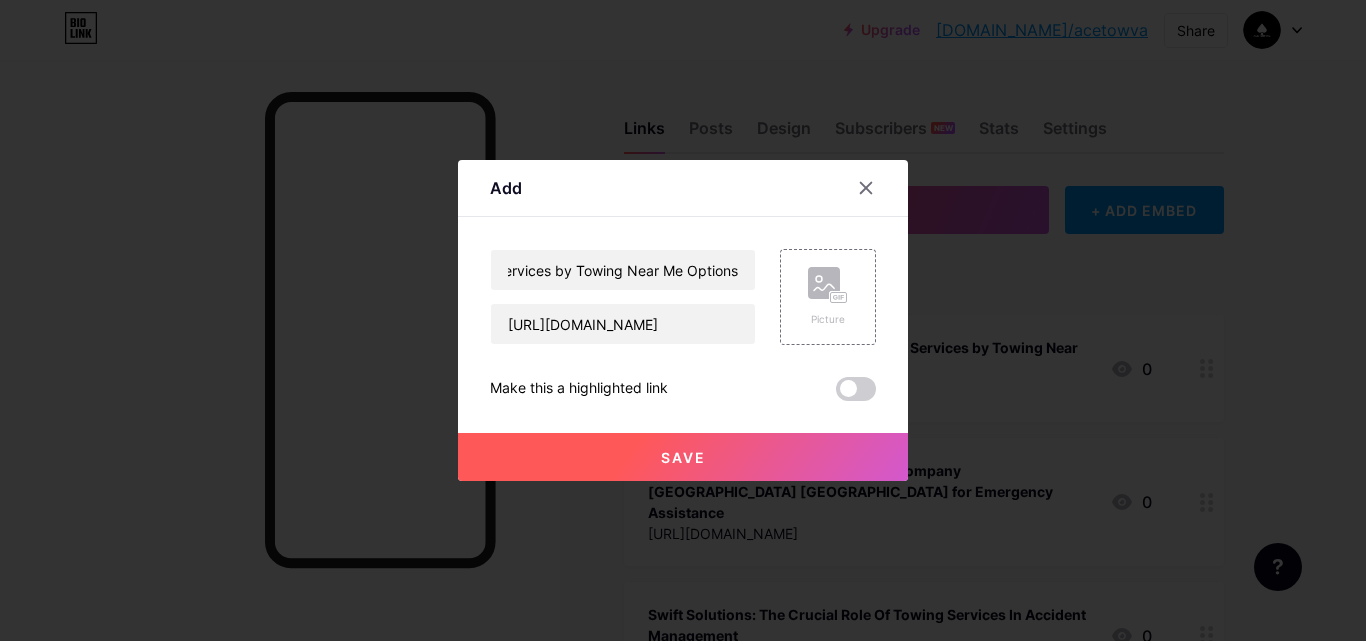 click on "Save" at bounding box center [683, 441] 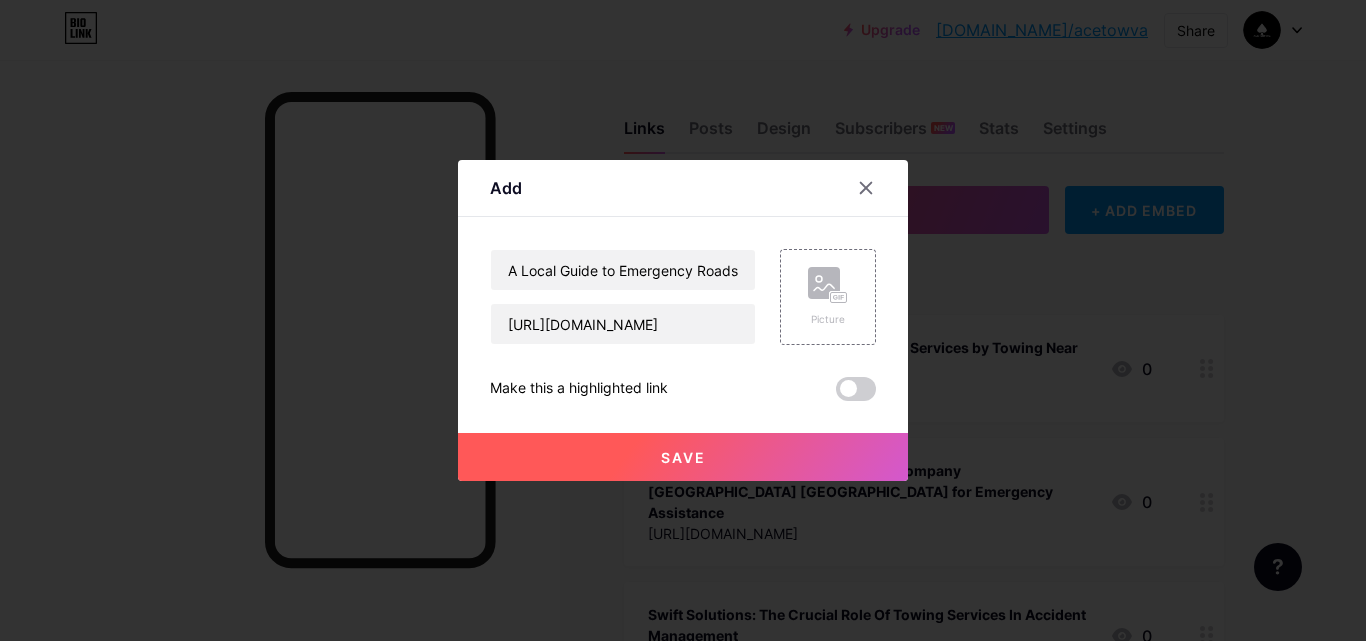 click on "Save" at bounding box center (683, 457) 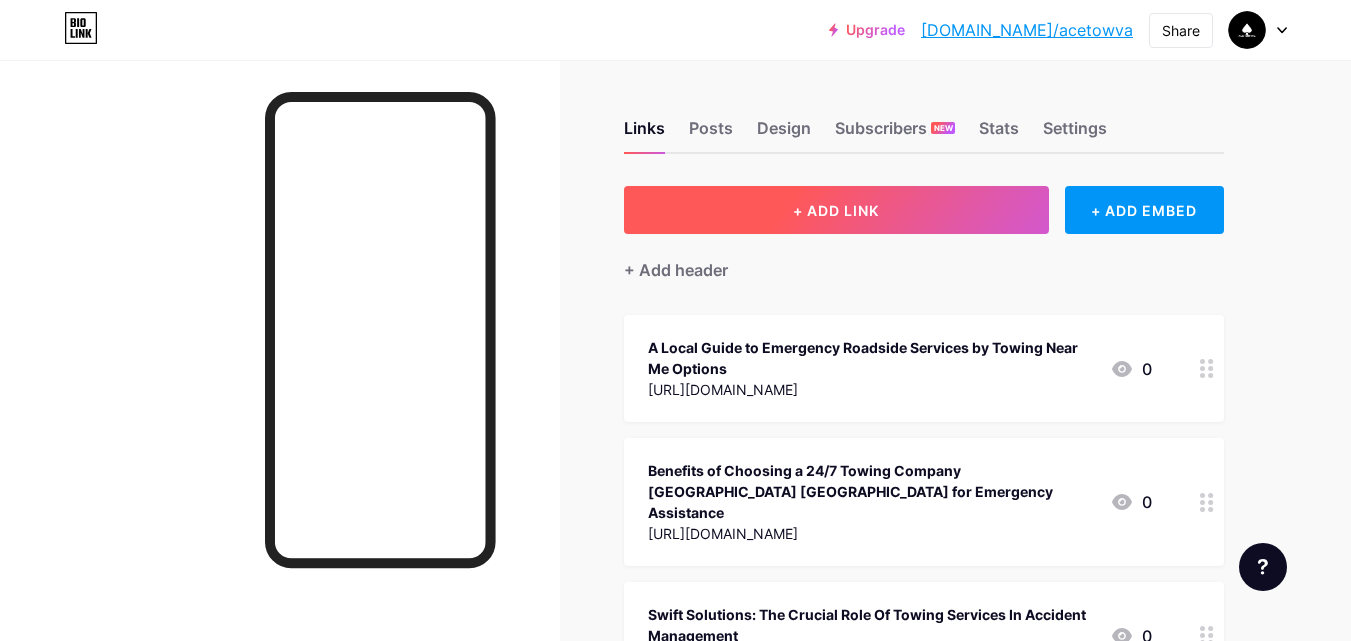 click on "+ ADD LINK" at bounding box center [836, 210] 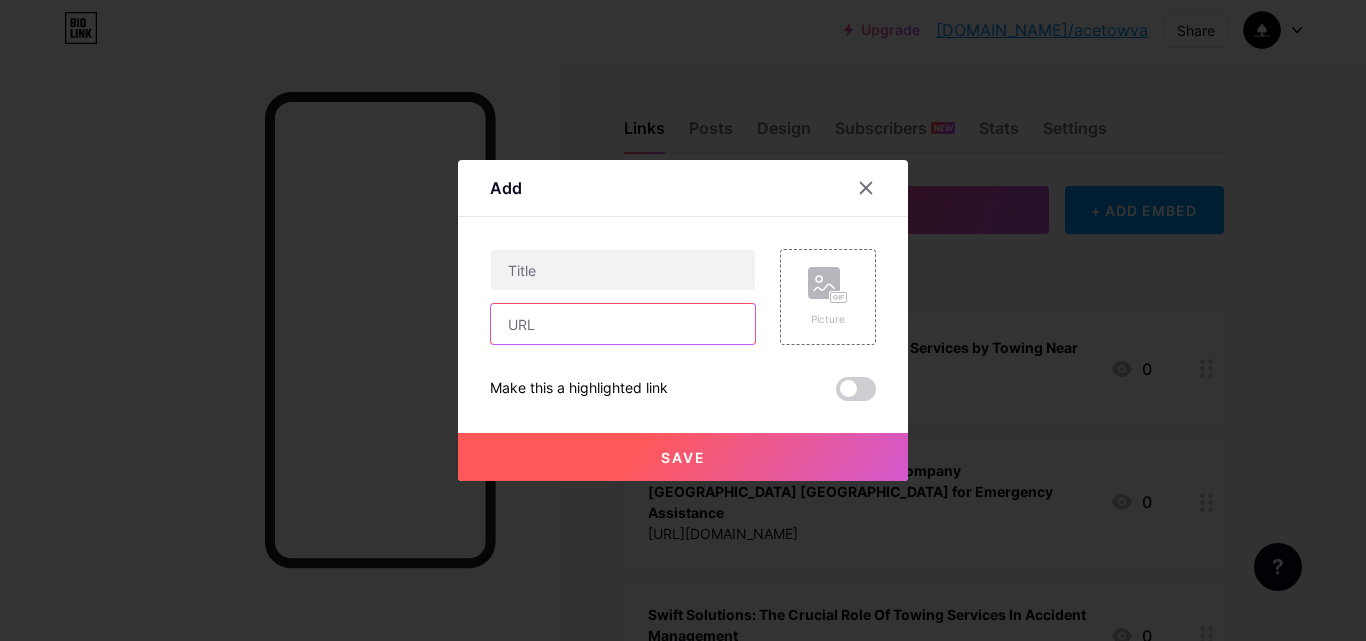 drag, startPoint x: 606, startPoint y: 326, endPoint x: 587, endPoint y: 236, distance: 91.983696 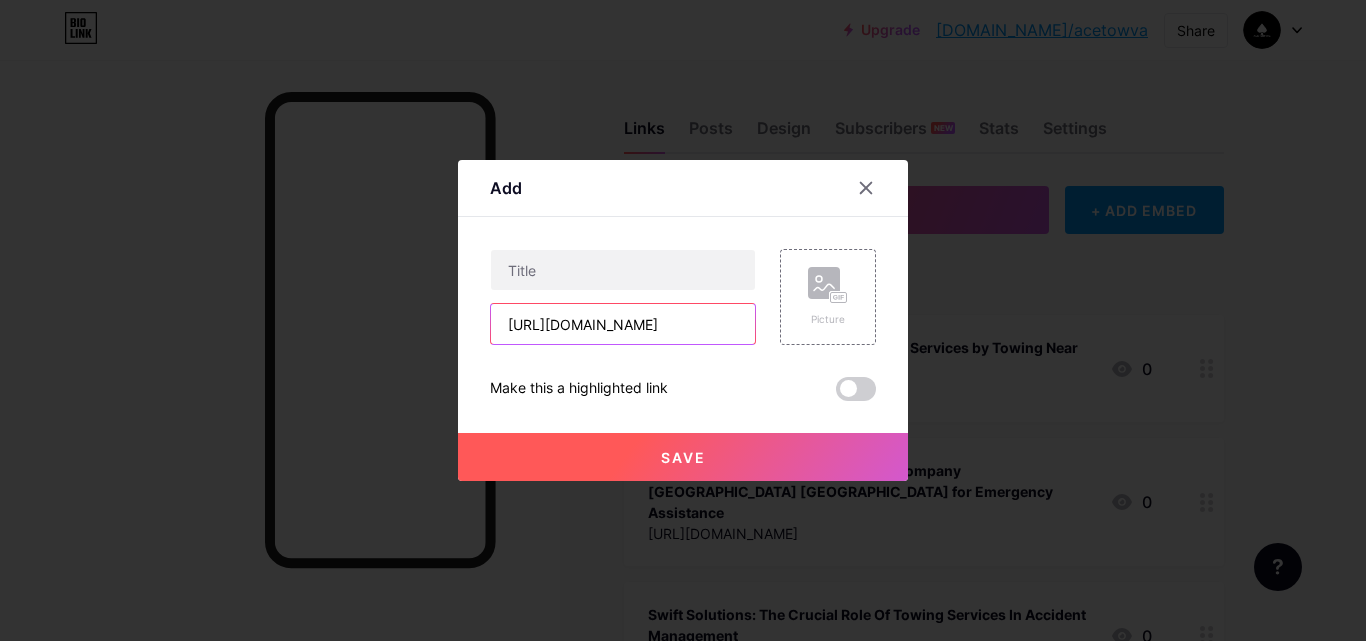 type on "[URL][DOMAIN_NAME]" 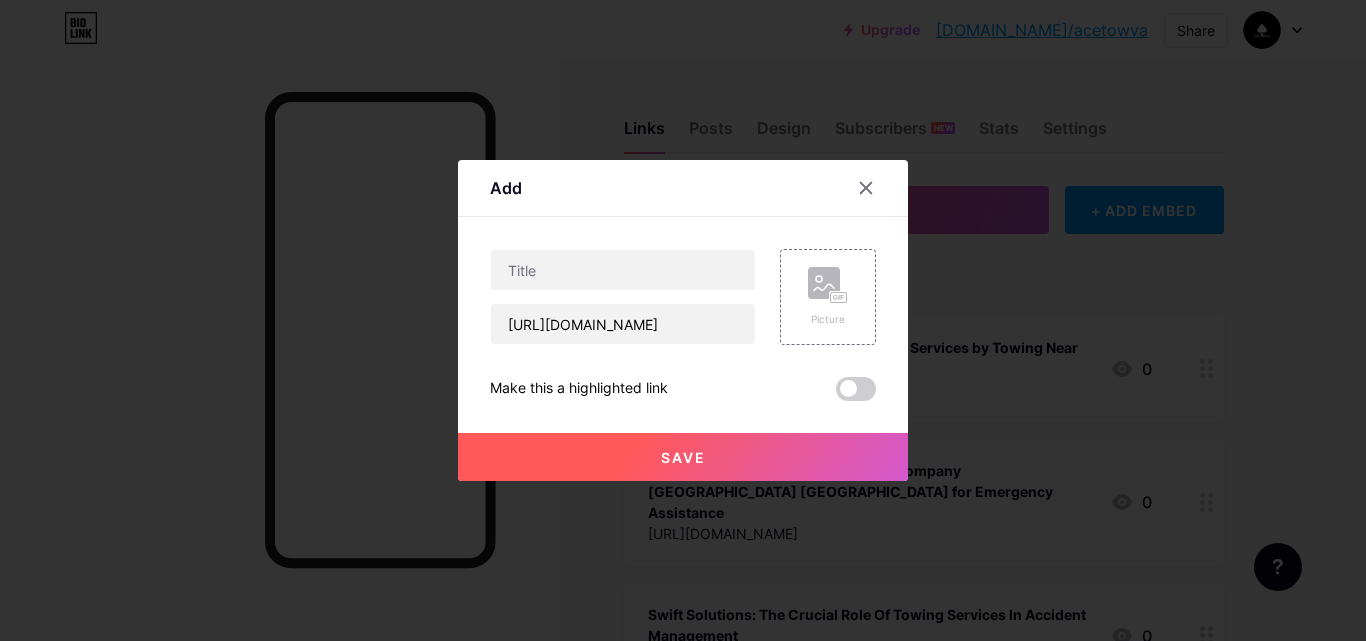 scroll, scrollTop: 0, scrollLeft: 0, axis: both 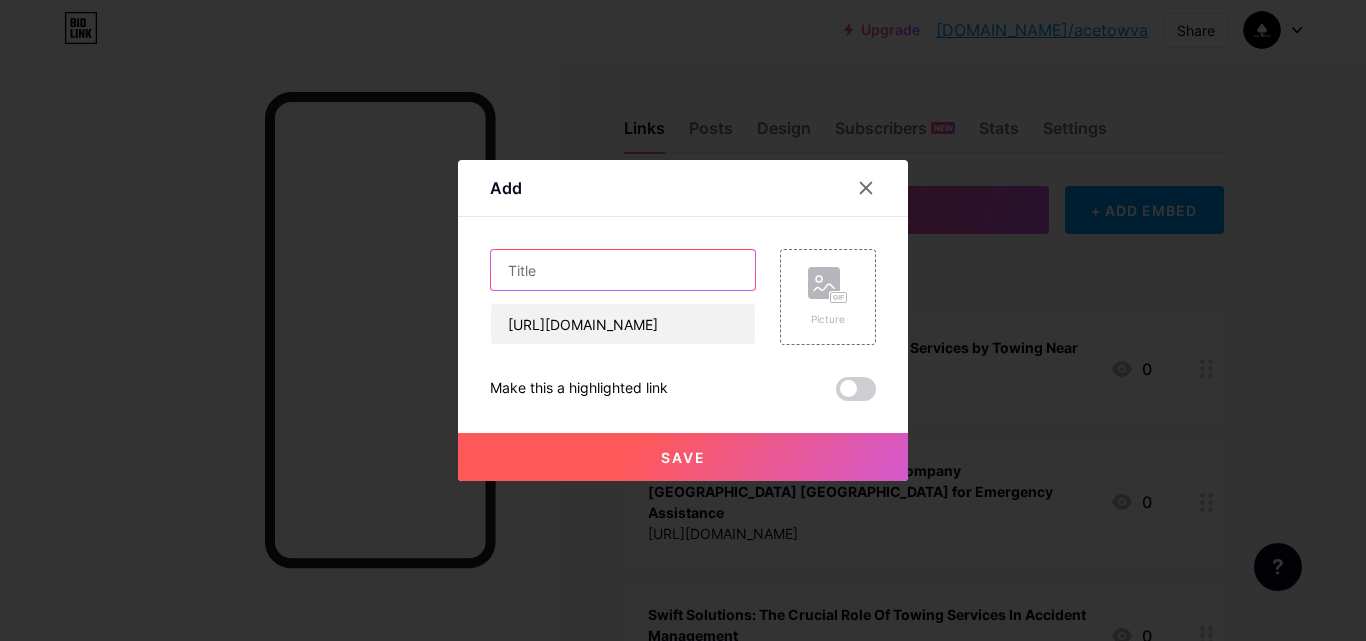 click at bounding box center [623, 270] 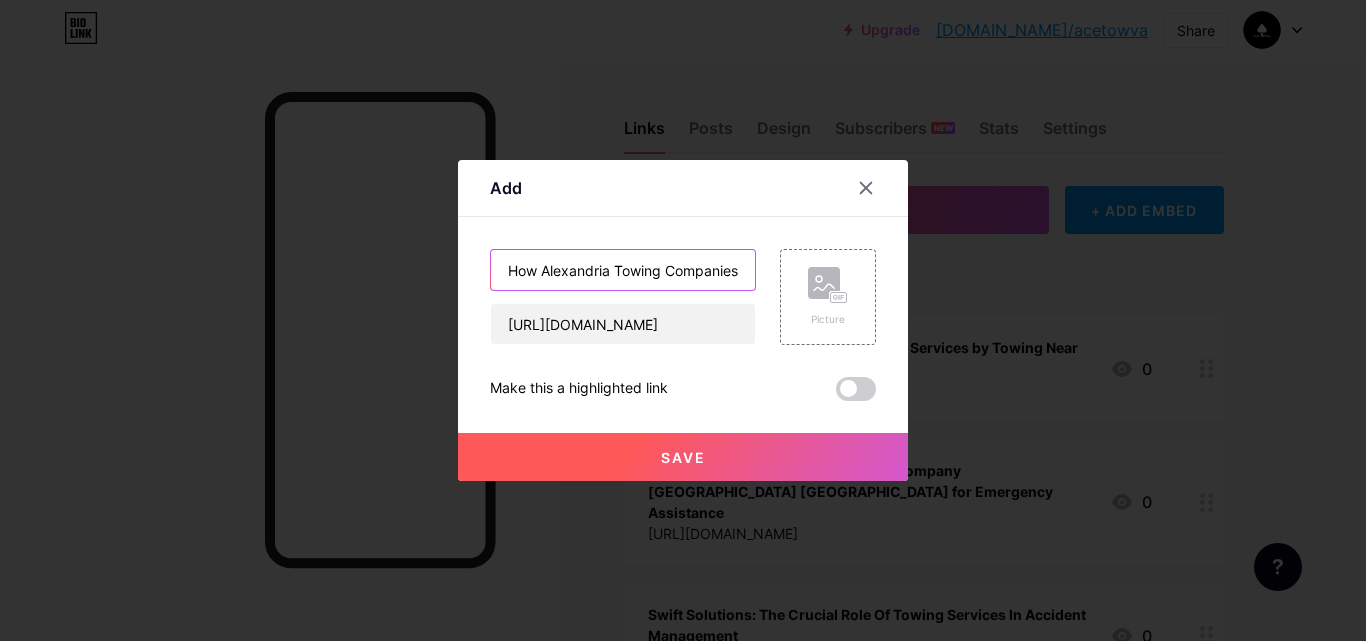 scroll, scrollTop: 0, scrollLeft: 110, axis: horizontal 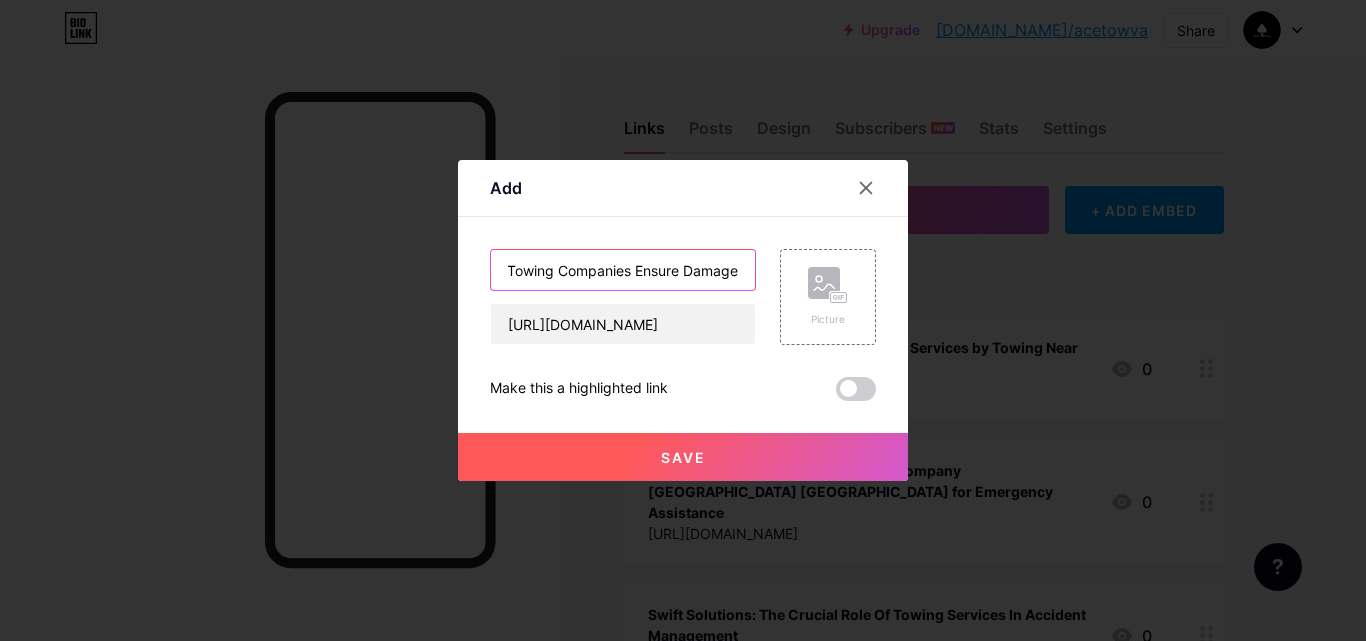 type on "How Alexandria Towing Companies Ensure Damage" 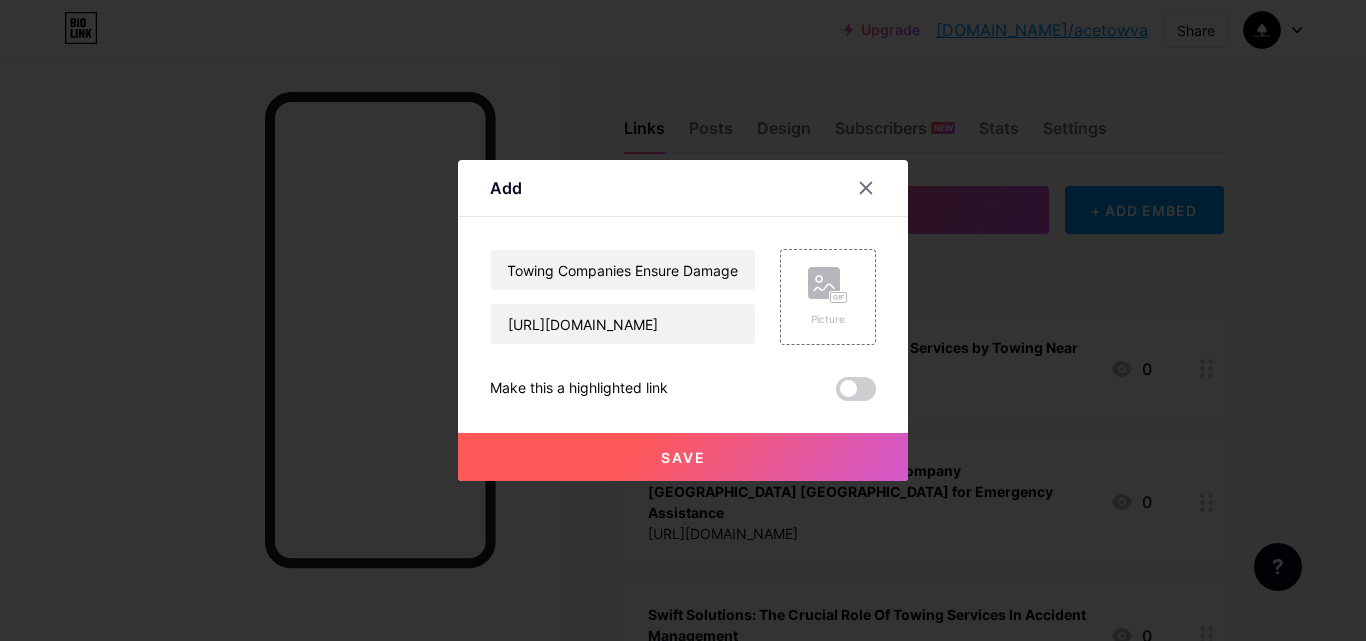 click on "Save" at bounding box center (683, 457) 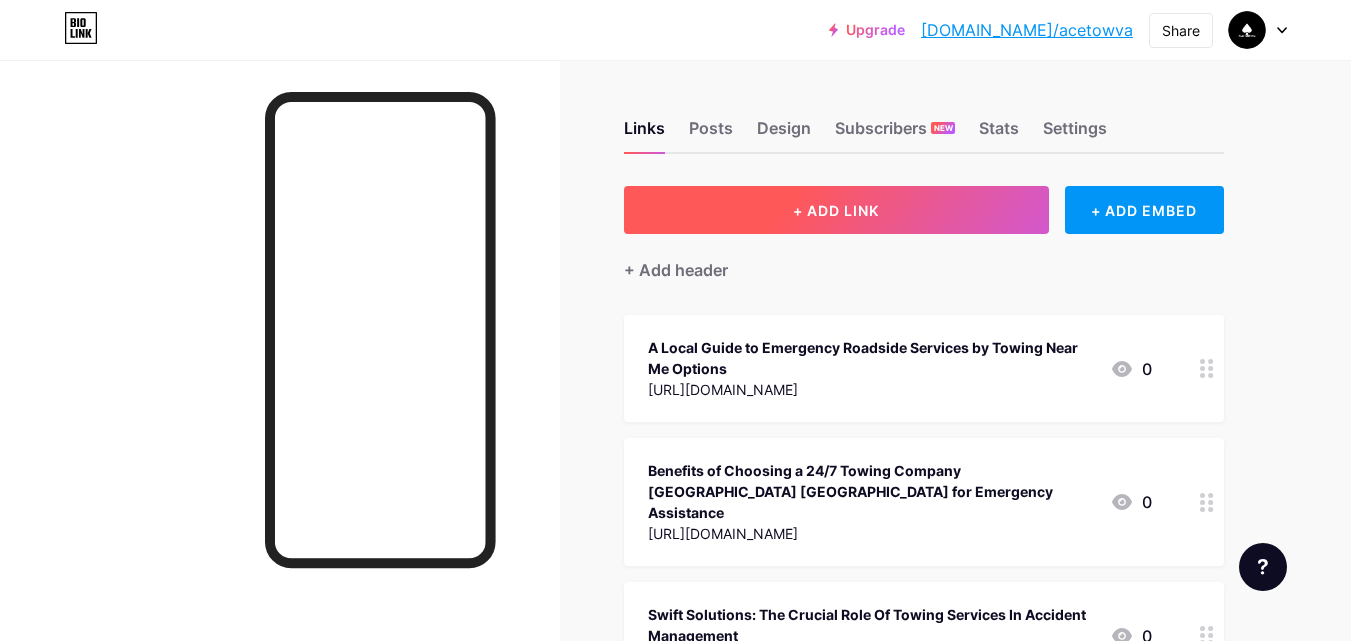 click on "+ ADD LINK" at bounding box center (836, 210) 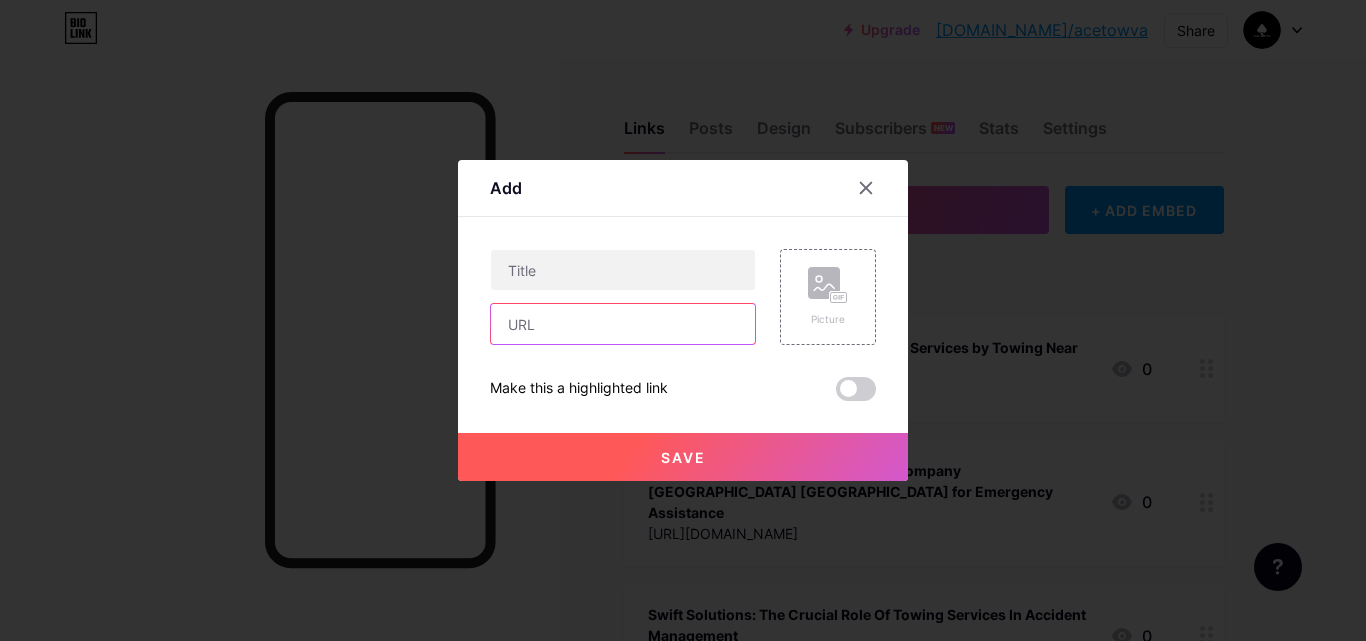 drag, startPoint x: 597, startPoint y: 326, endPoint x: 501, endPoint y: 26, distance: 314.98572 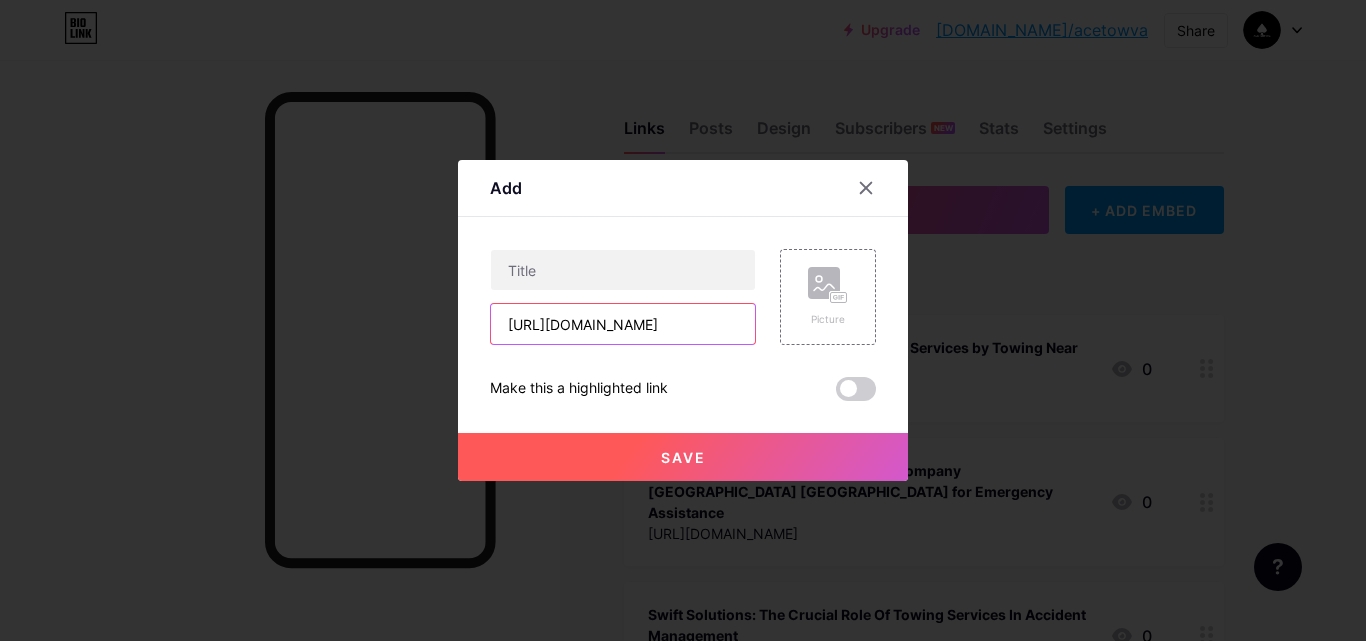 scroll, scrollTop: 0, scrollLeft: 746, axis: horizontal 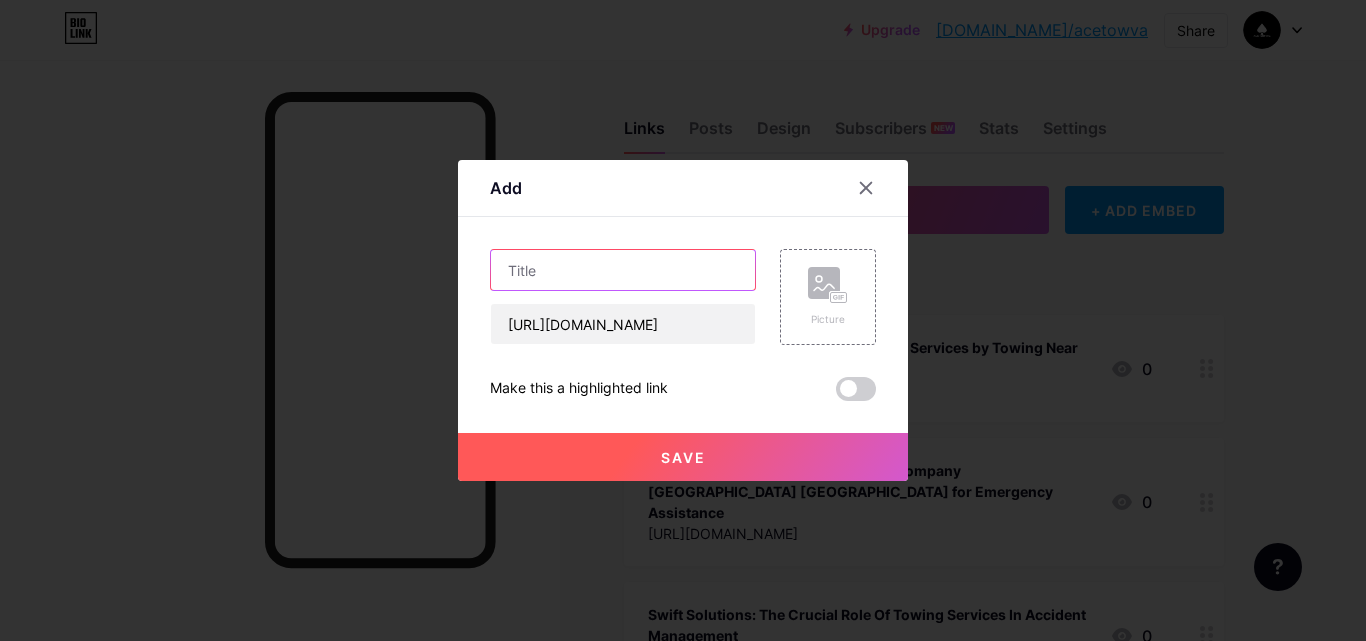 click at bounding box center (623, 270) 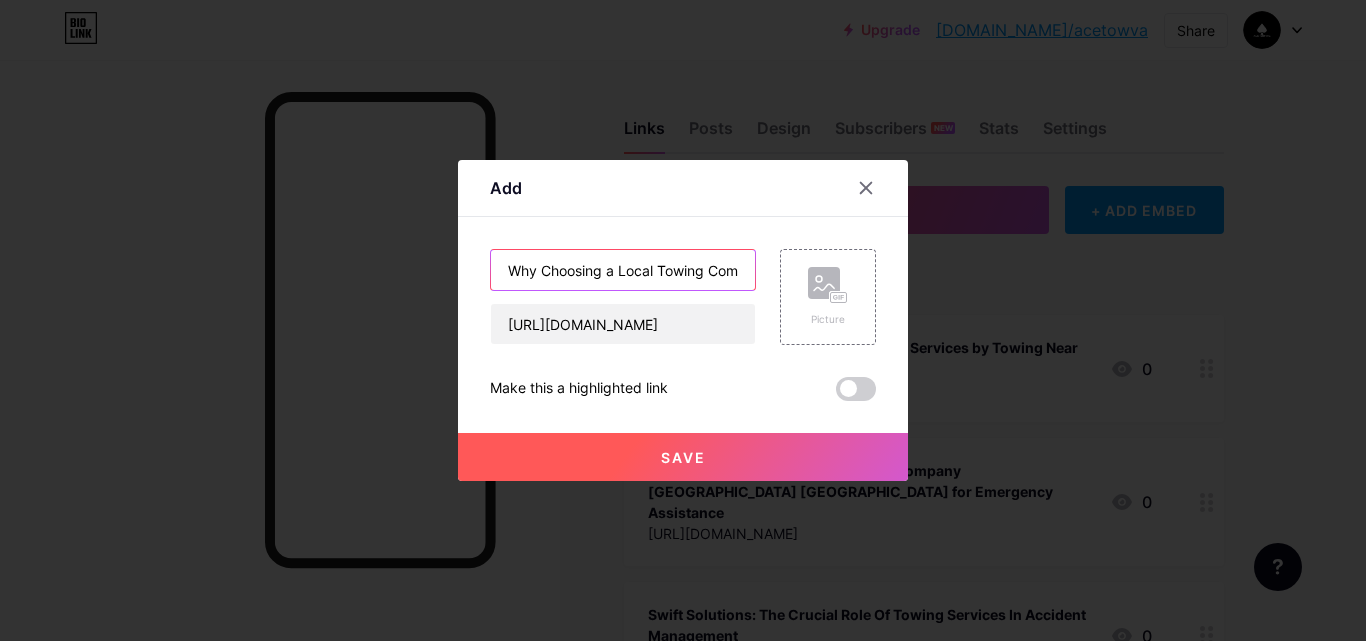 scroll, scrollTop: 0, scrollLeft: 387, axis: horizontal 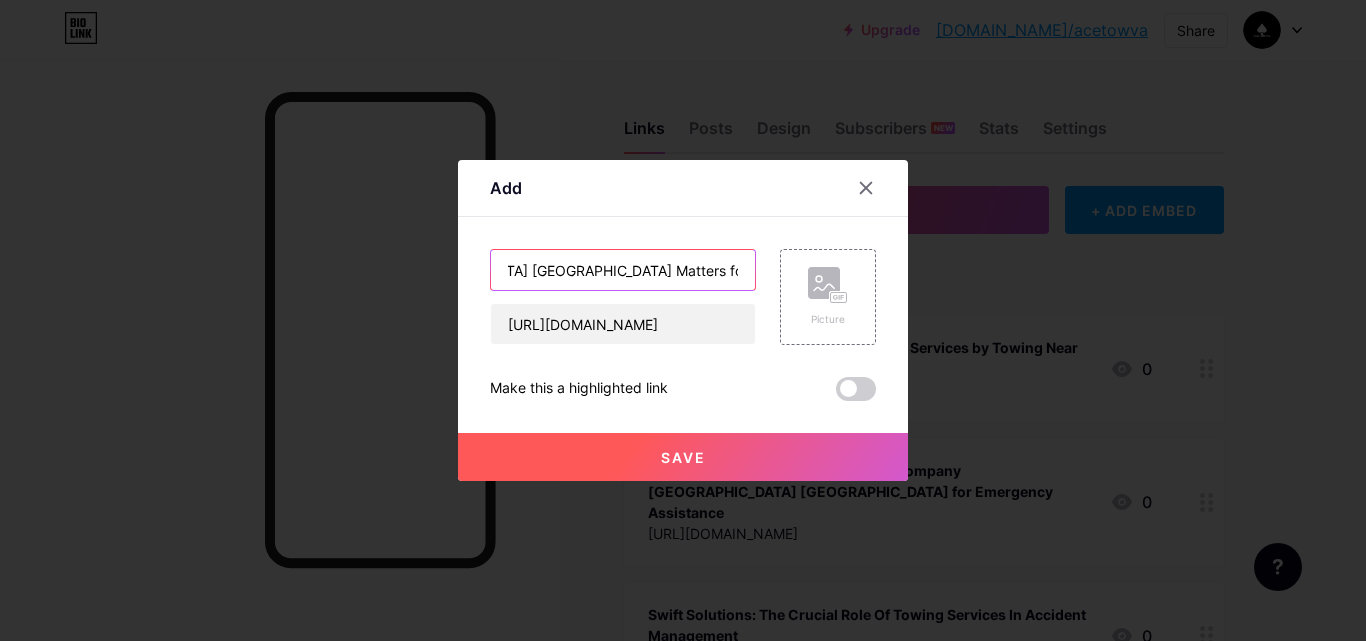 type on "Why Choosing a Local Towing Company [GEOGRAPHIC_DATA] [GEOGRAPHIC_DATA] Matters for Quick and Reliable Service" 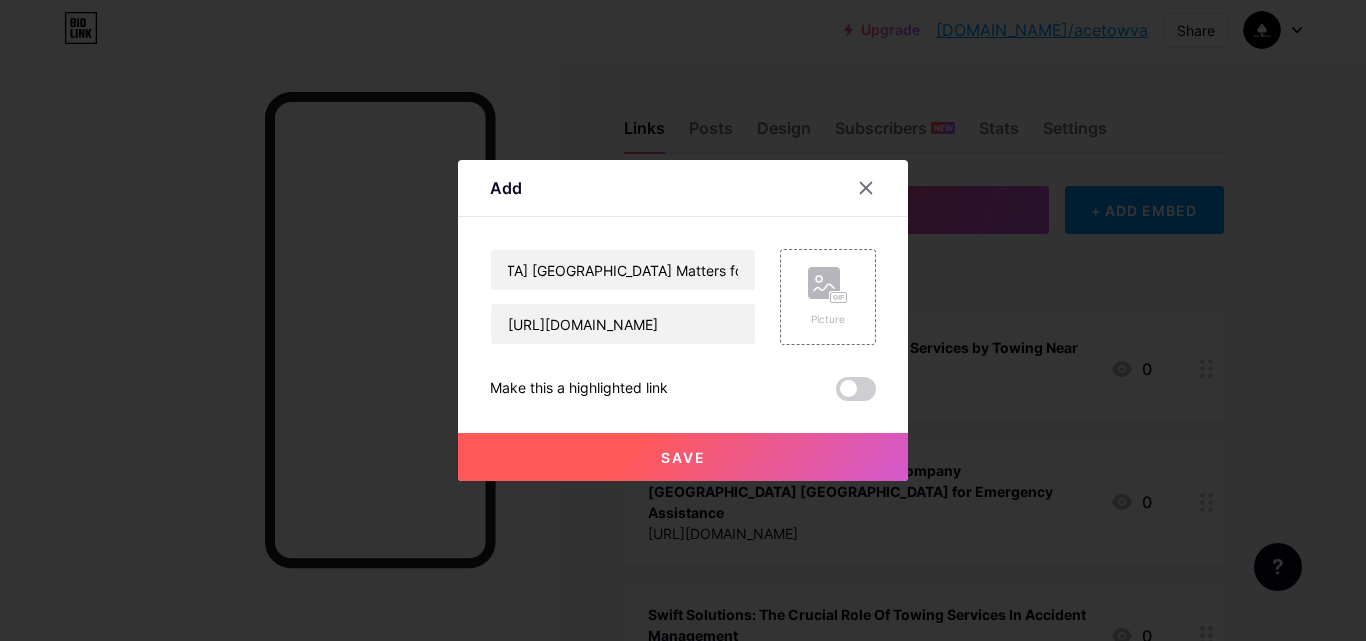 click on "Save" at bounding box center [683, 457] 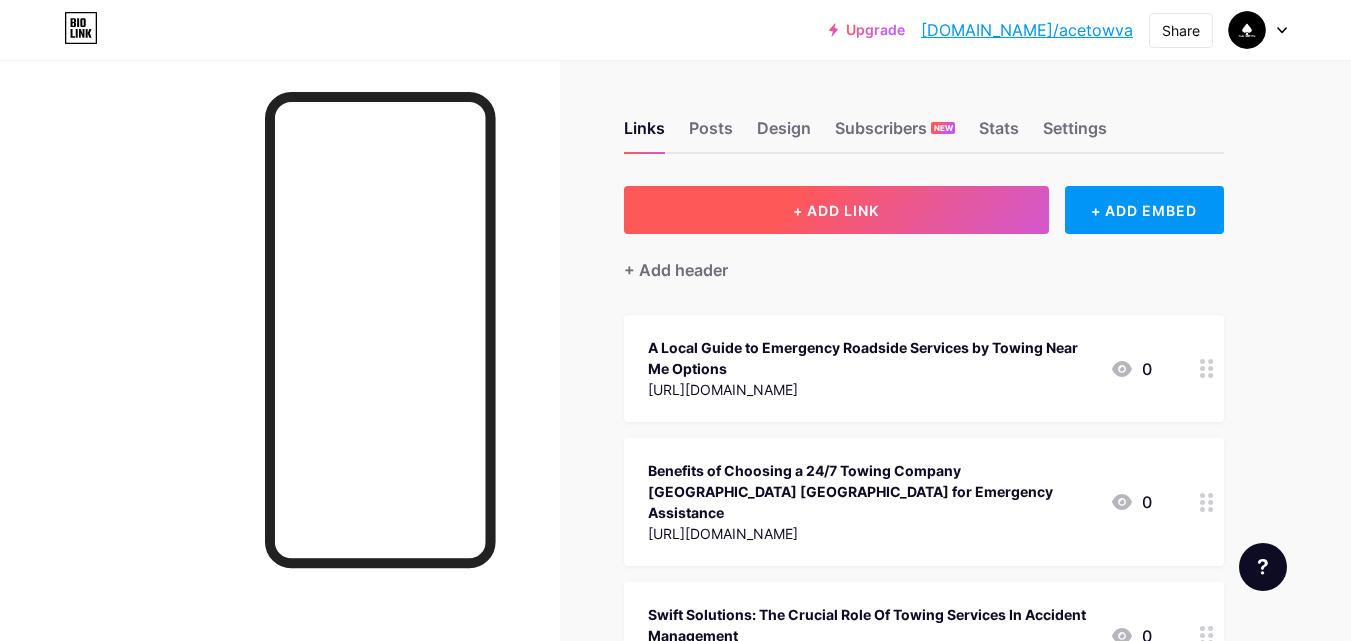 click on "+ ADD LINK" at bounding box center [836, 210] 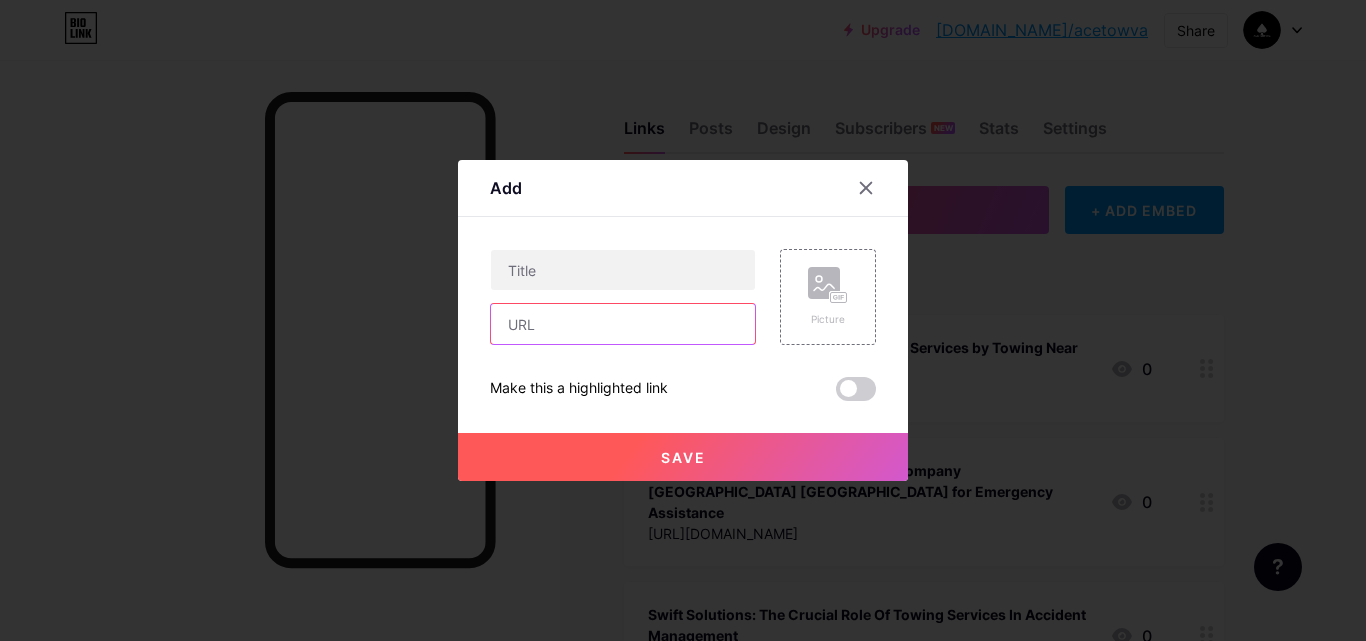 click at bounding box center [623, 324] 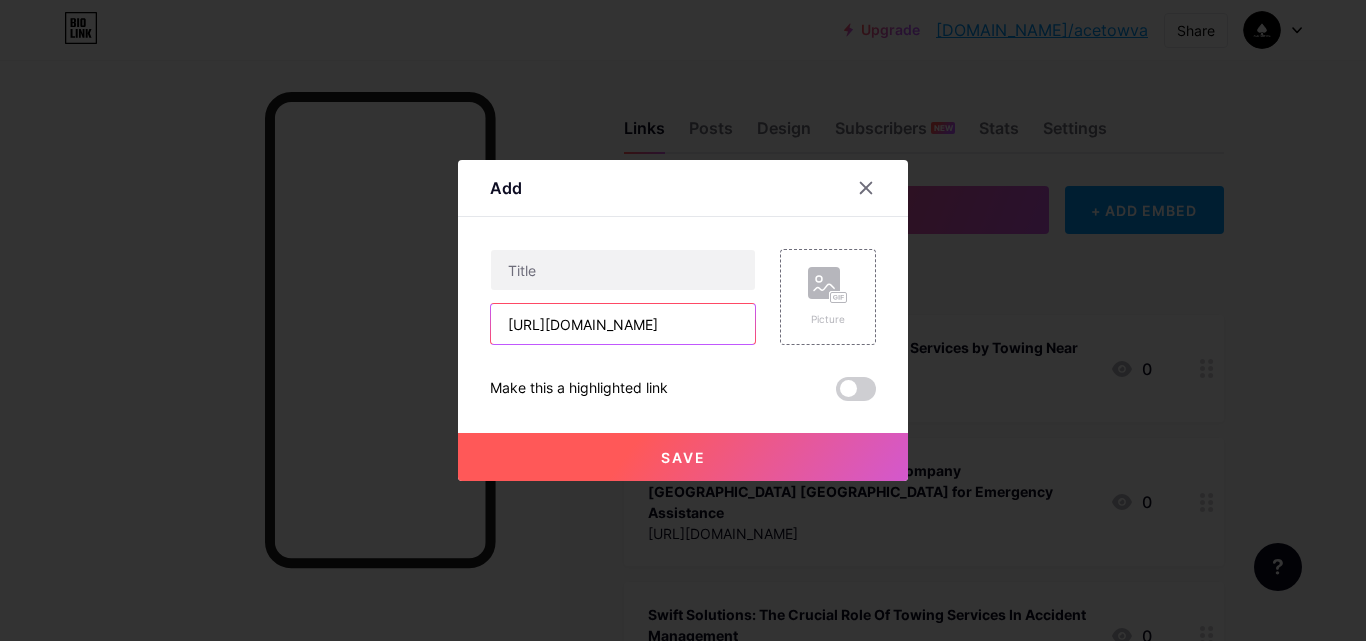 scroll, scrollTop: 0, scrollLeft: 471, axis: horizontal 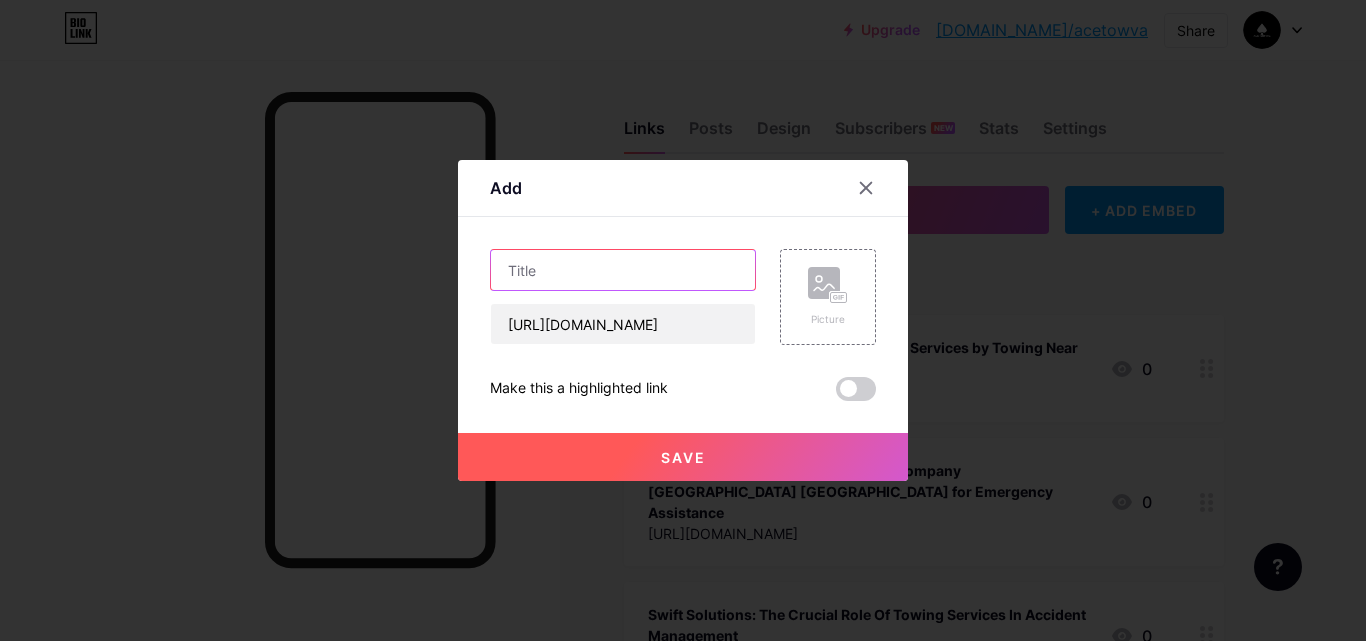 click at bounding box center (623, 270) 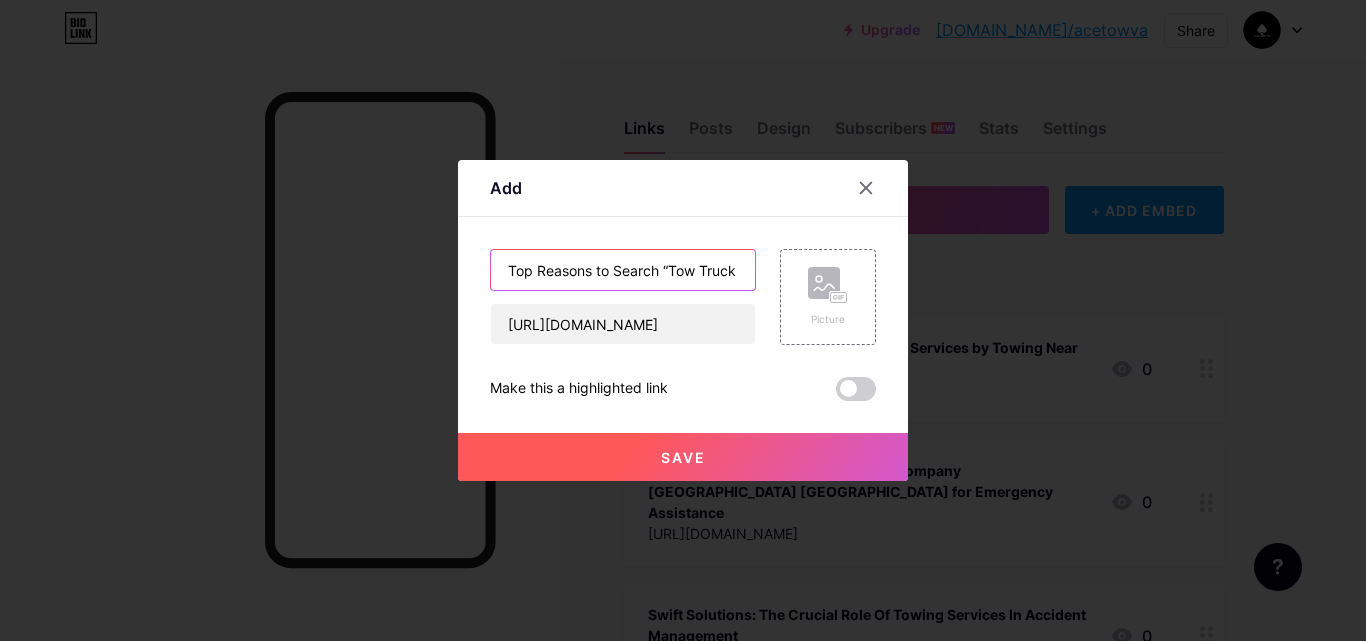 scroll, scrollTop: 0, scrollLeft: 347, axis: horizontal 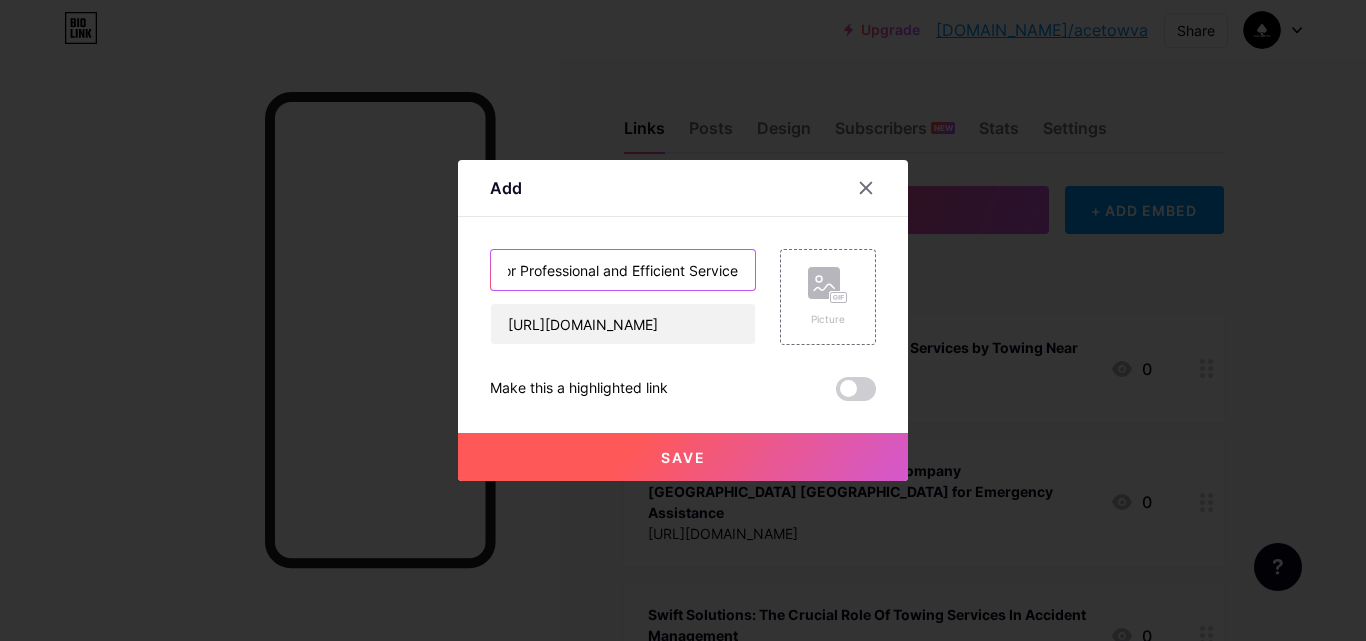type on "Top Reasons to Search “Tow Truck Alexandria VA” for Professional and Efficient Service" 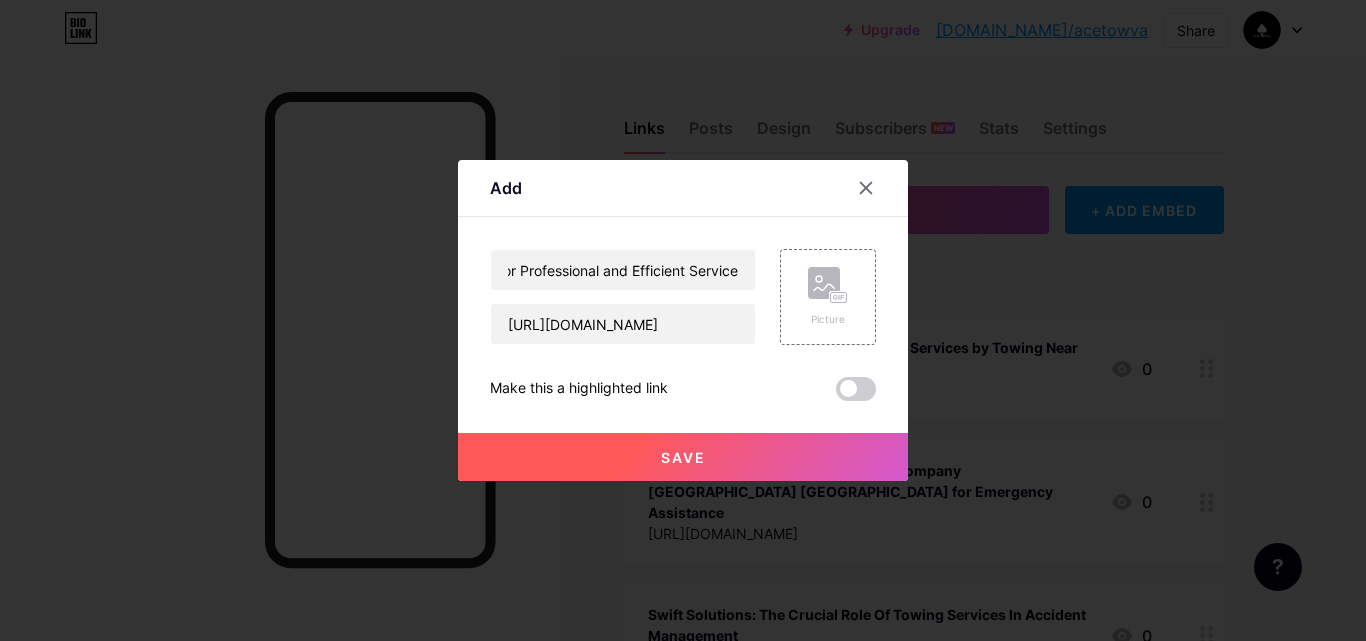 click on "Save" at bounding box center [683, 457] 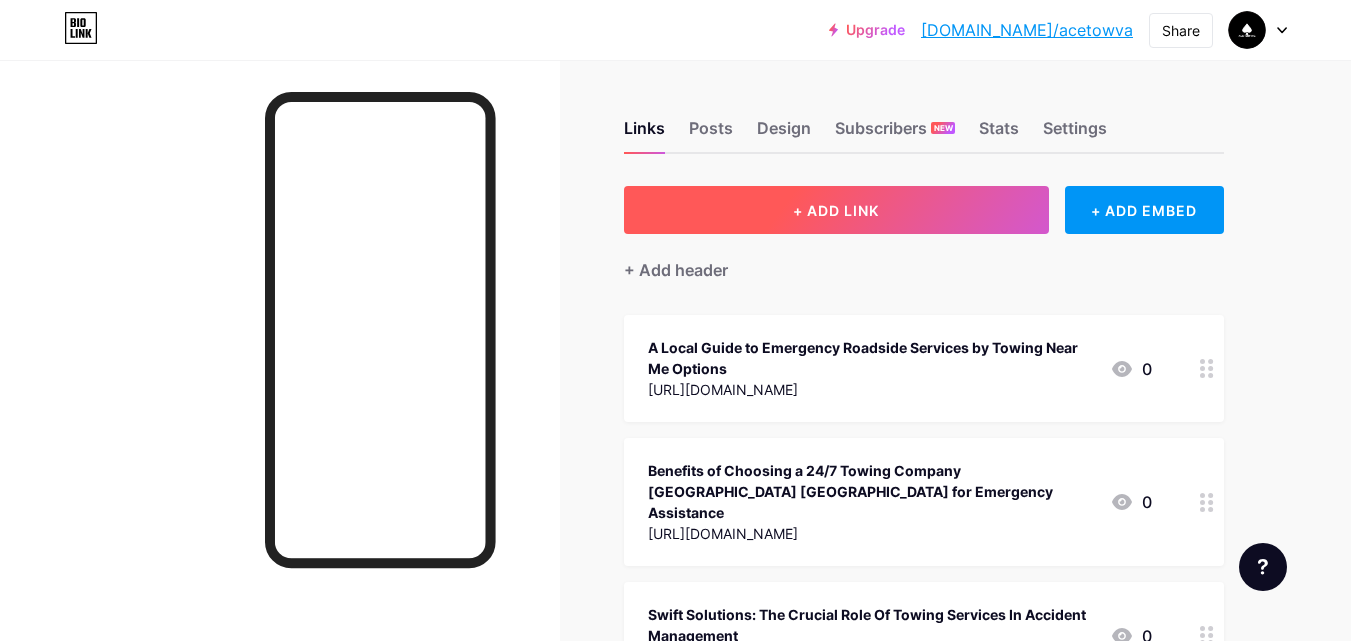 click on "+ ADD LINK" at bounding box center (836, 210) 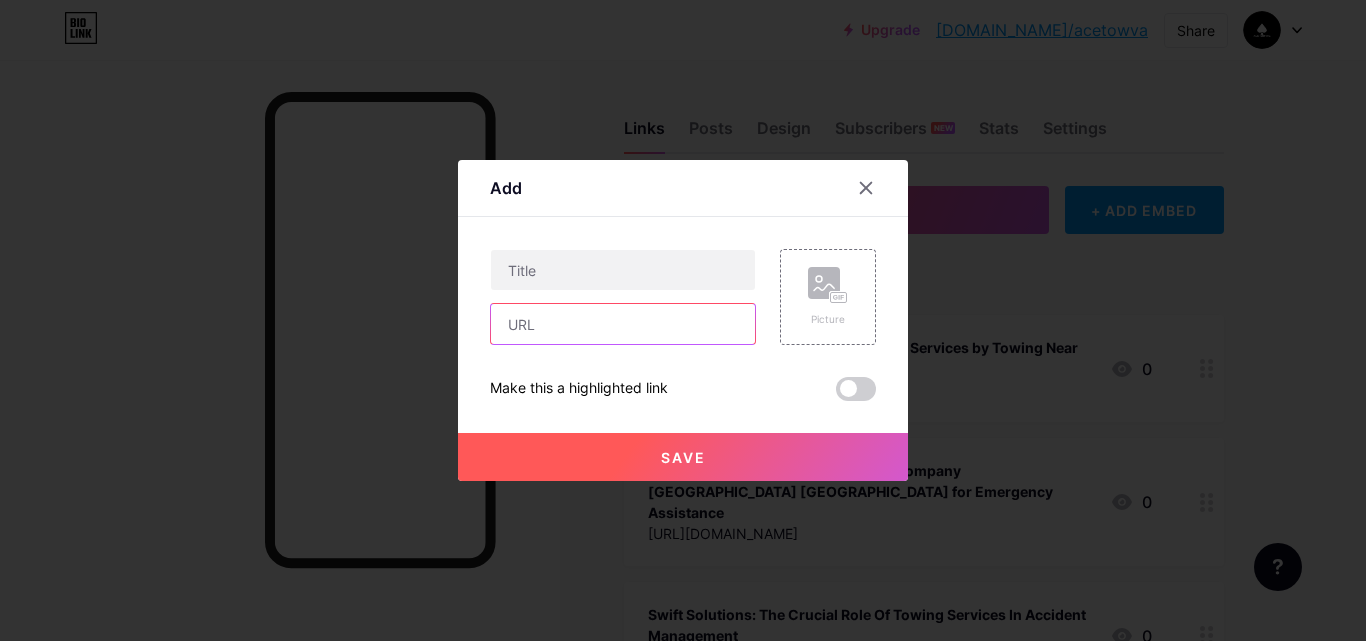 drag, startPoint x: 561, startPoint y: 332, endPoint x: 520, endPoint y: 113, distance: 222.80484 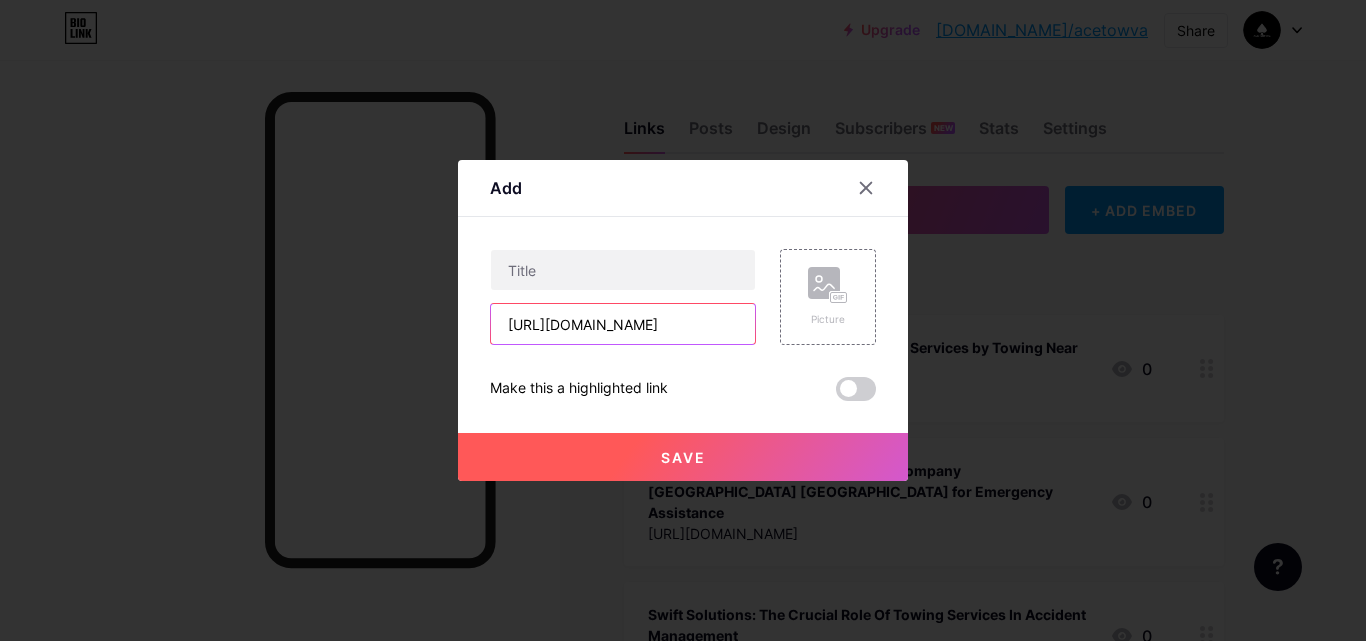 scroll, scrollTop: 0, scrollLeft: 485, axis: horizontal 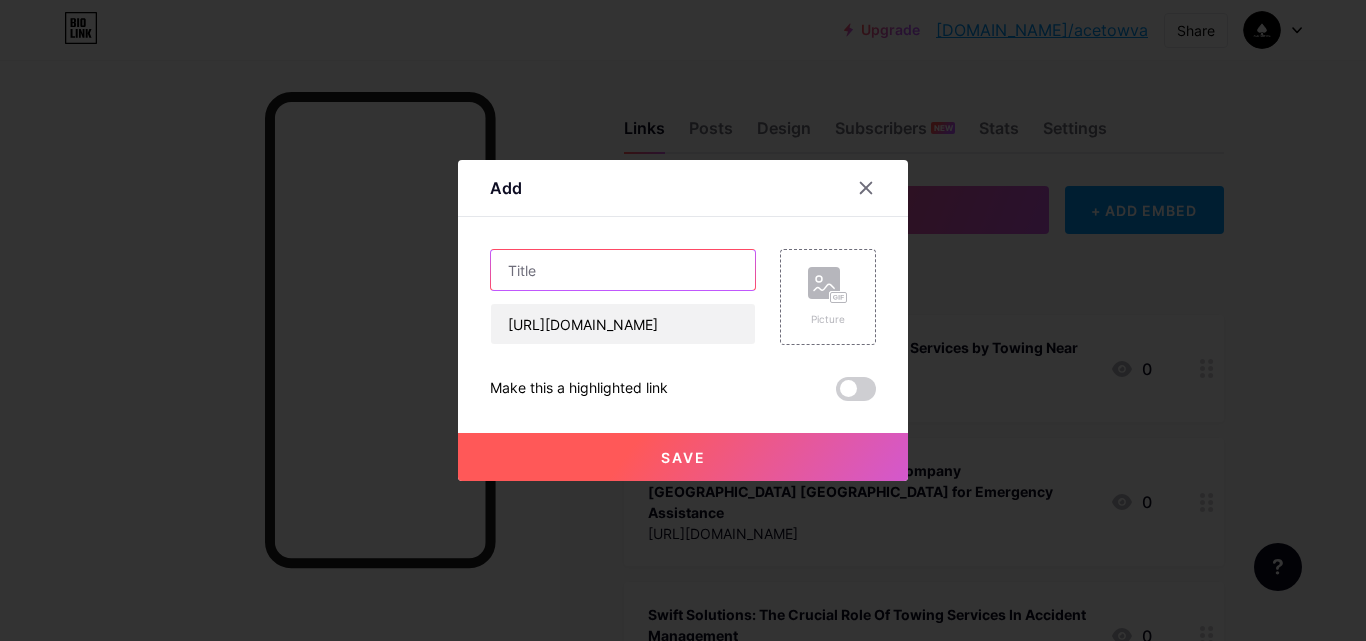 click at bounding box center (623, 270) 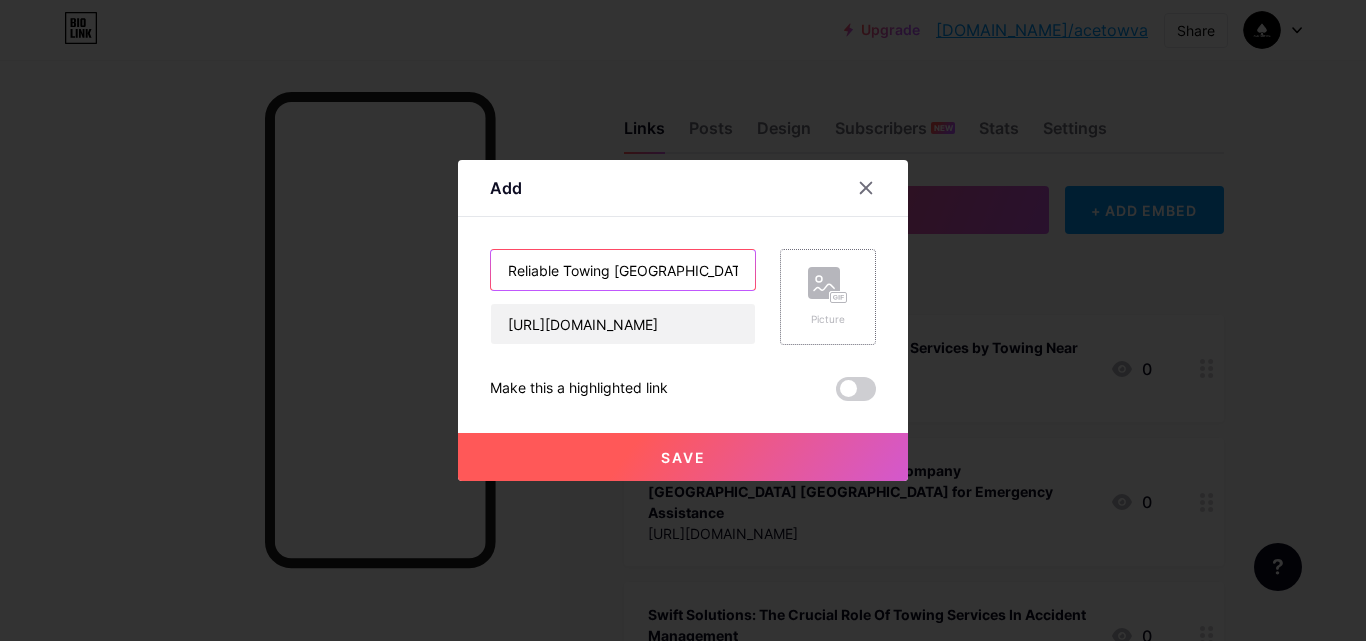 scroll, scrollTop: 0, scrollLeft: 299, axis: horizontal 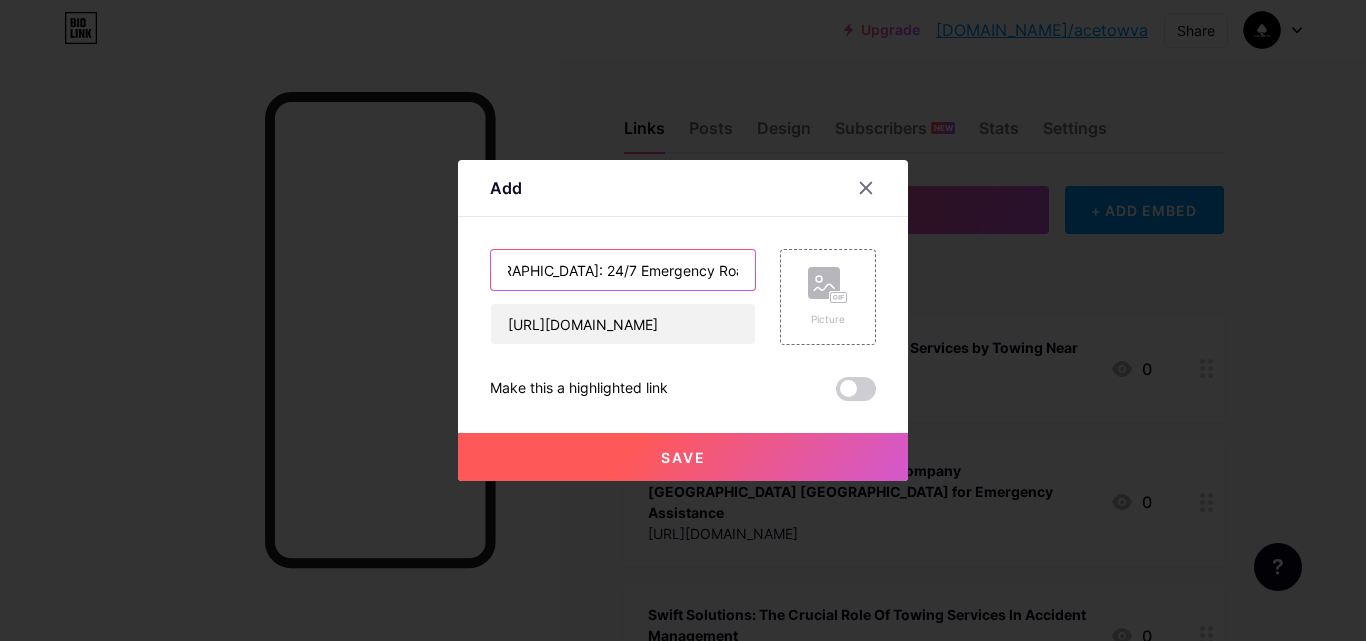 type on "Reliable Towing [GEOGRAPHIC_DATA] [GEOGRAPHIC_DATA]: 24/7 Emergency Roadside Assistance & Services" 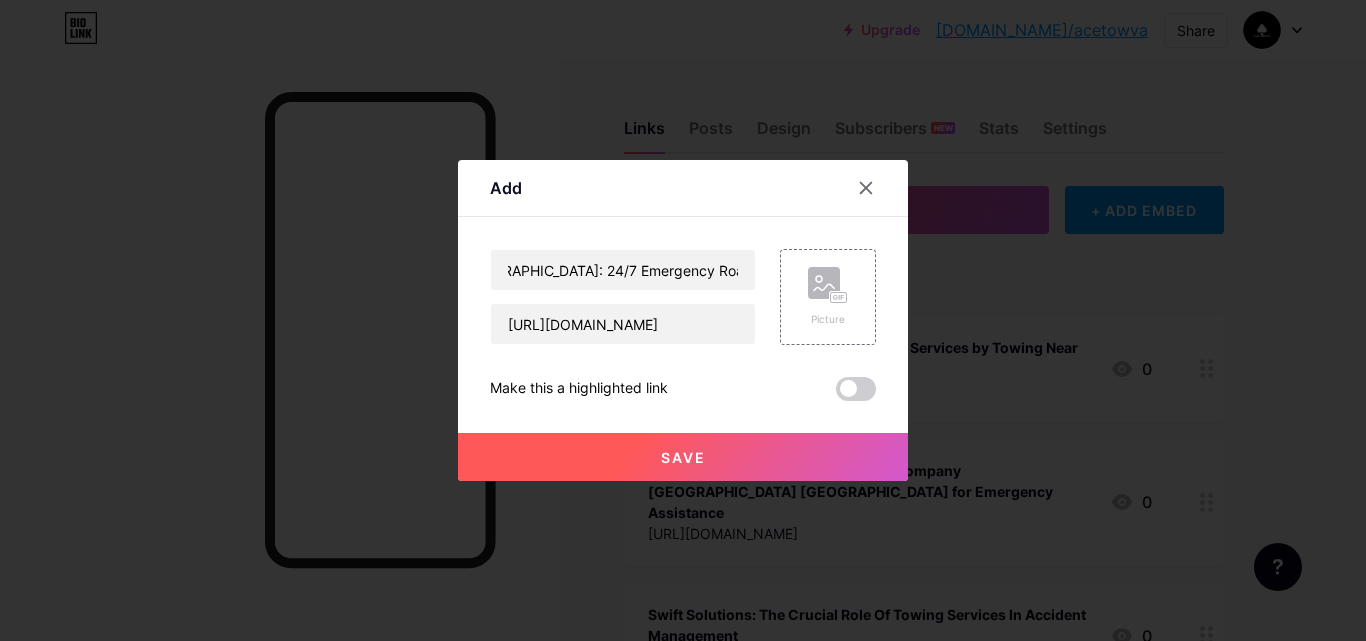 click on "Save" at bounding box center (683, 457) 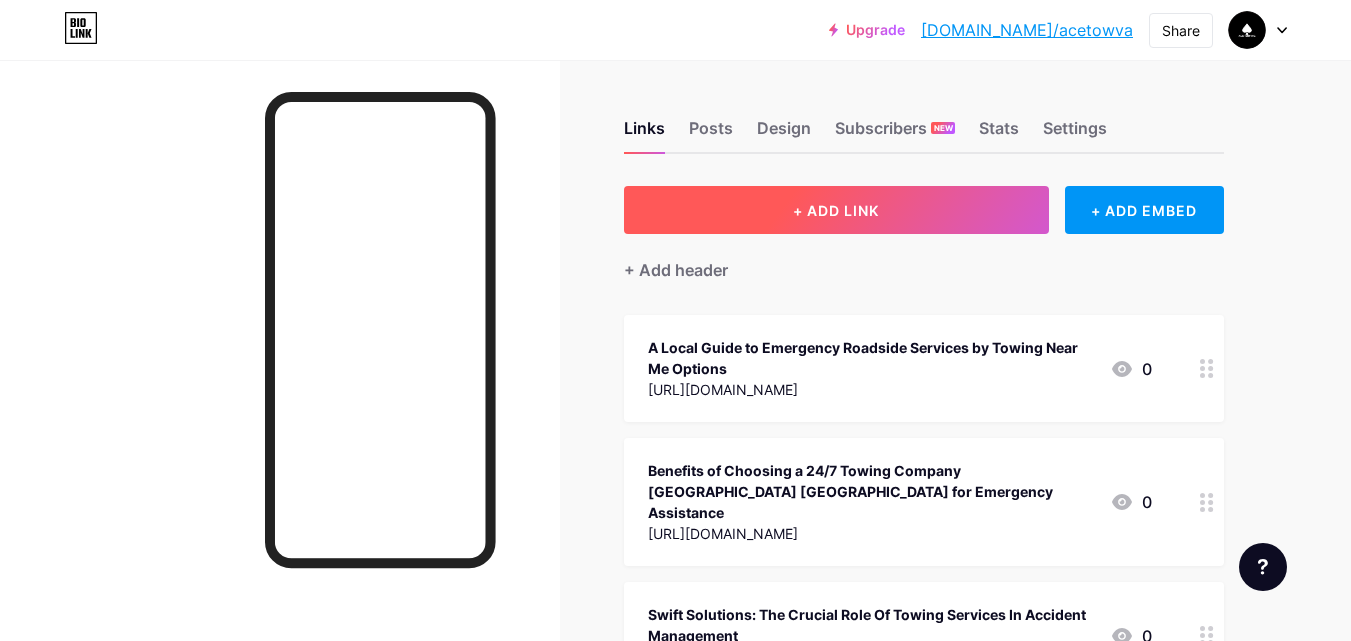 click on "+ ADD LINK" at bounding box center (836, 210) 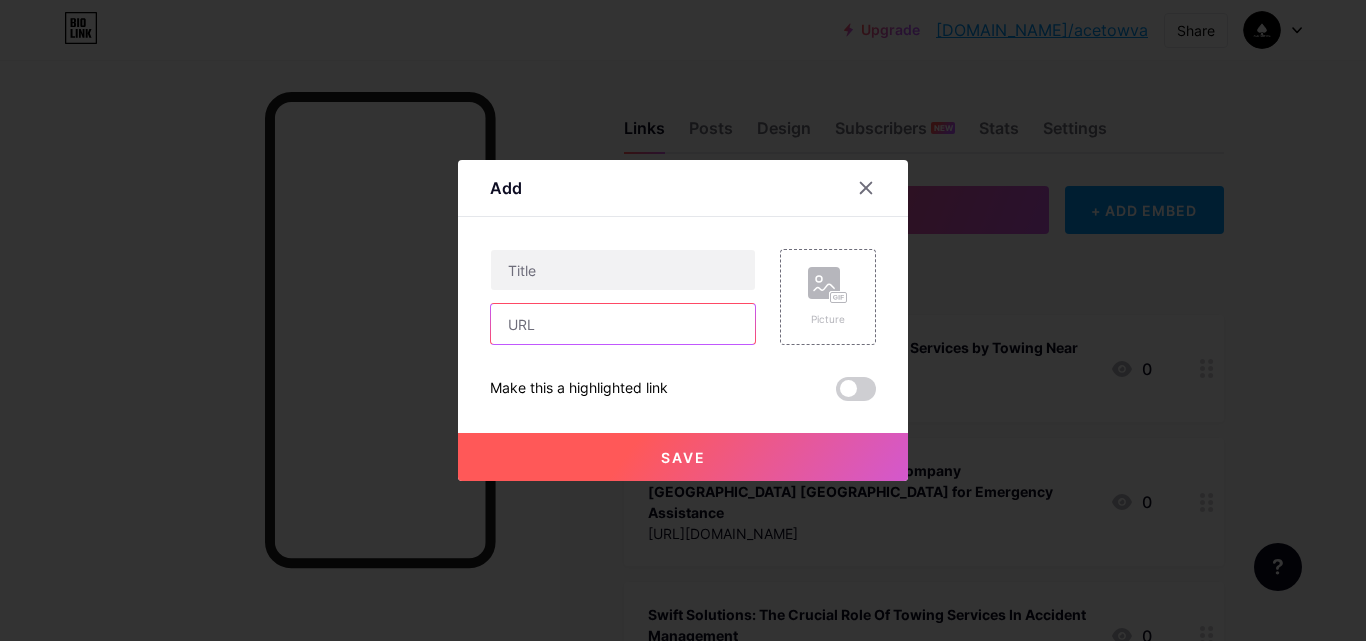 click at bounding box center [623, 324] 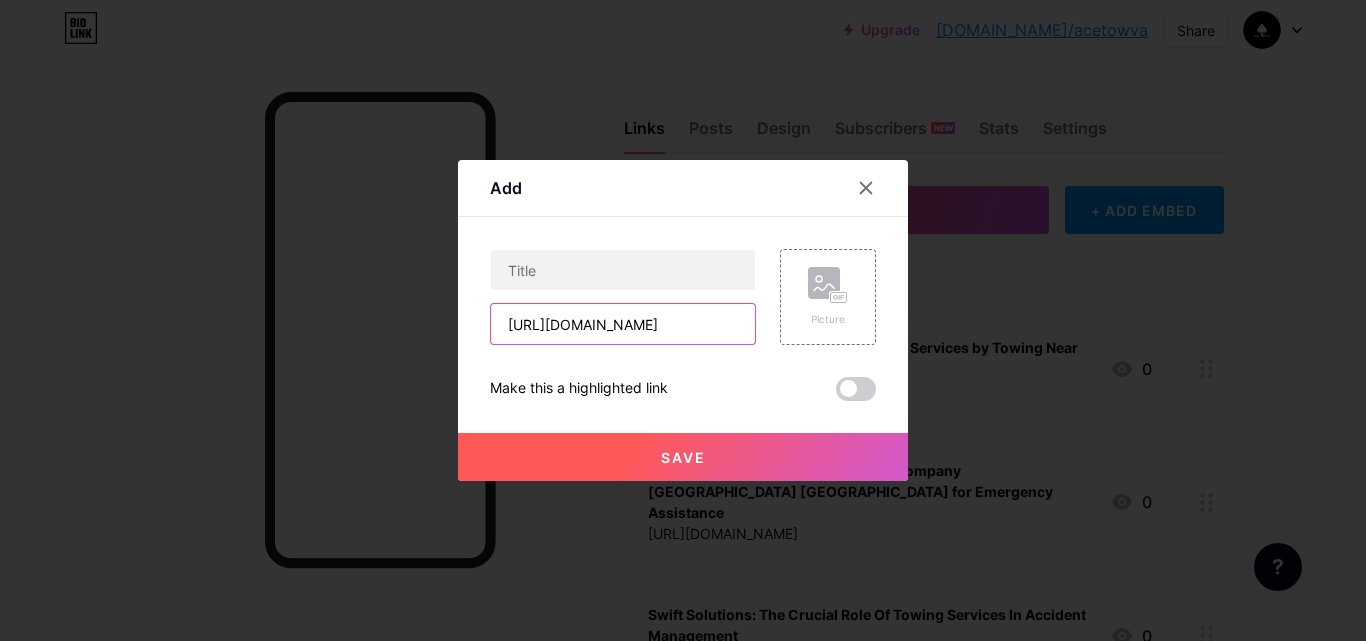scroll, scrollTop: 0, scrollLeft: 492, axis: horizontal 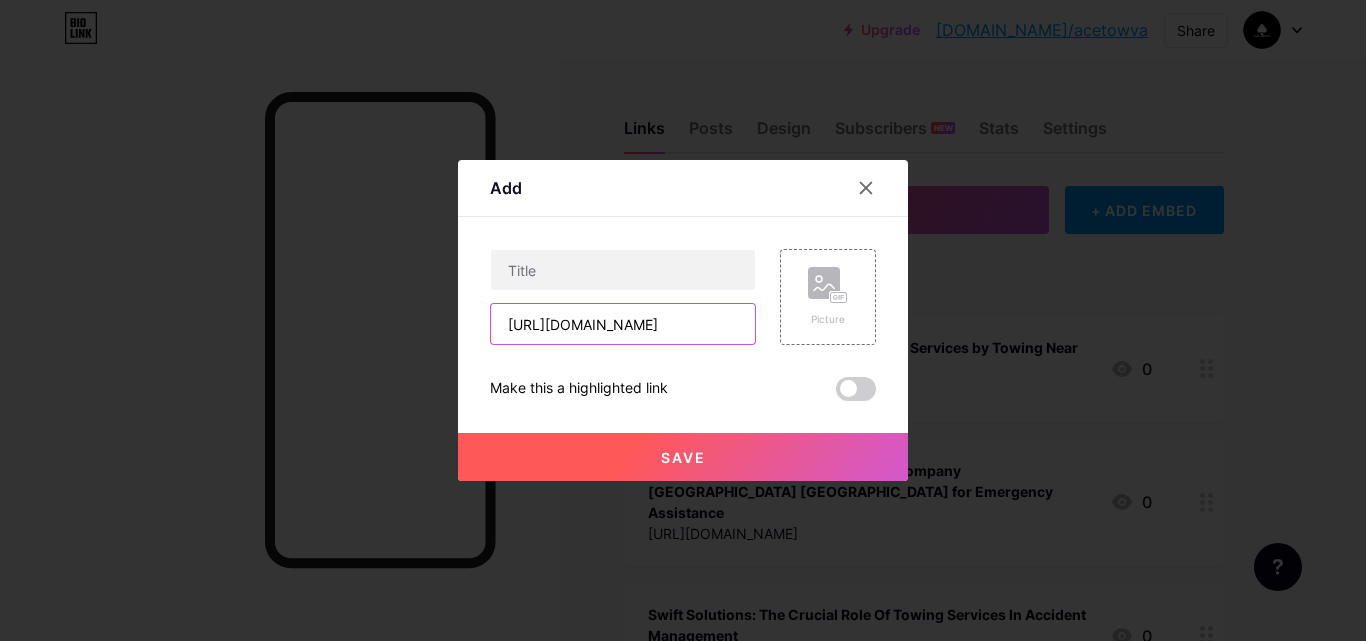 type on "[URL][DOMAIN_NAME]" 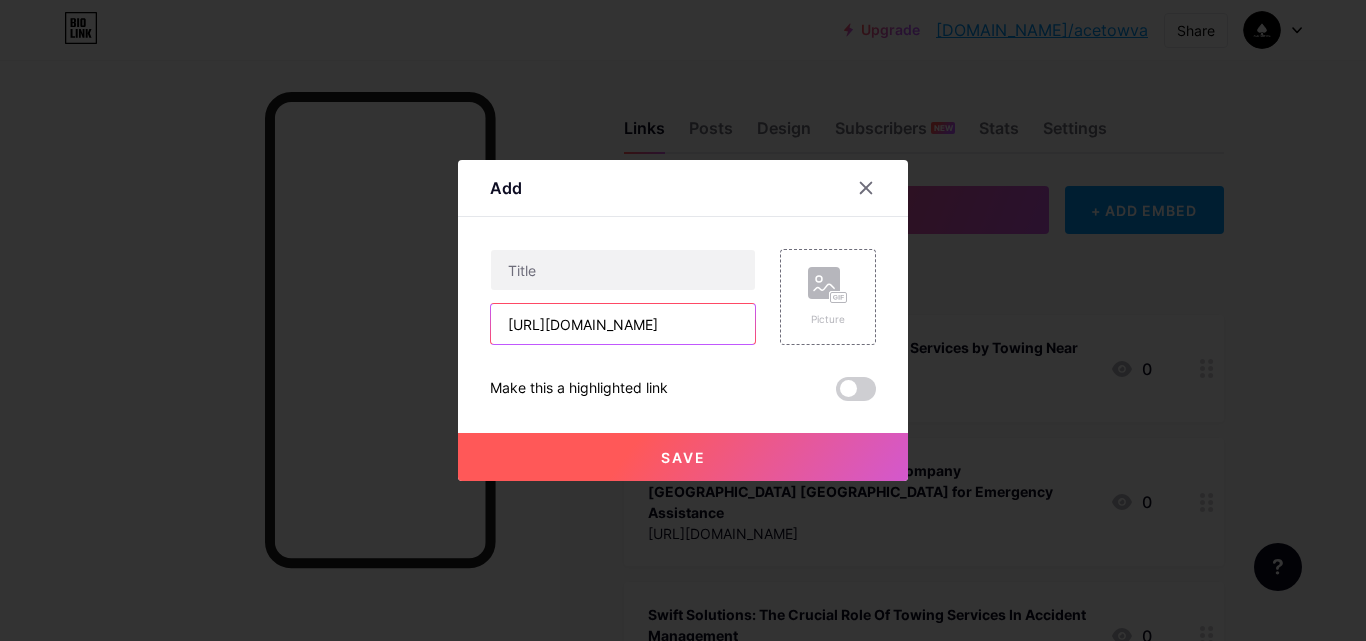 scroll, scrollTop: 0, scrollLeft: 0, axis: both 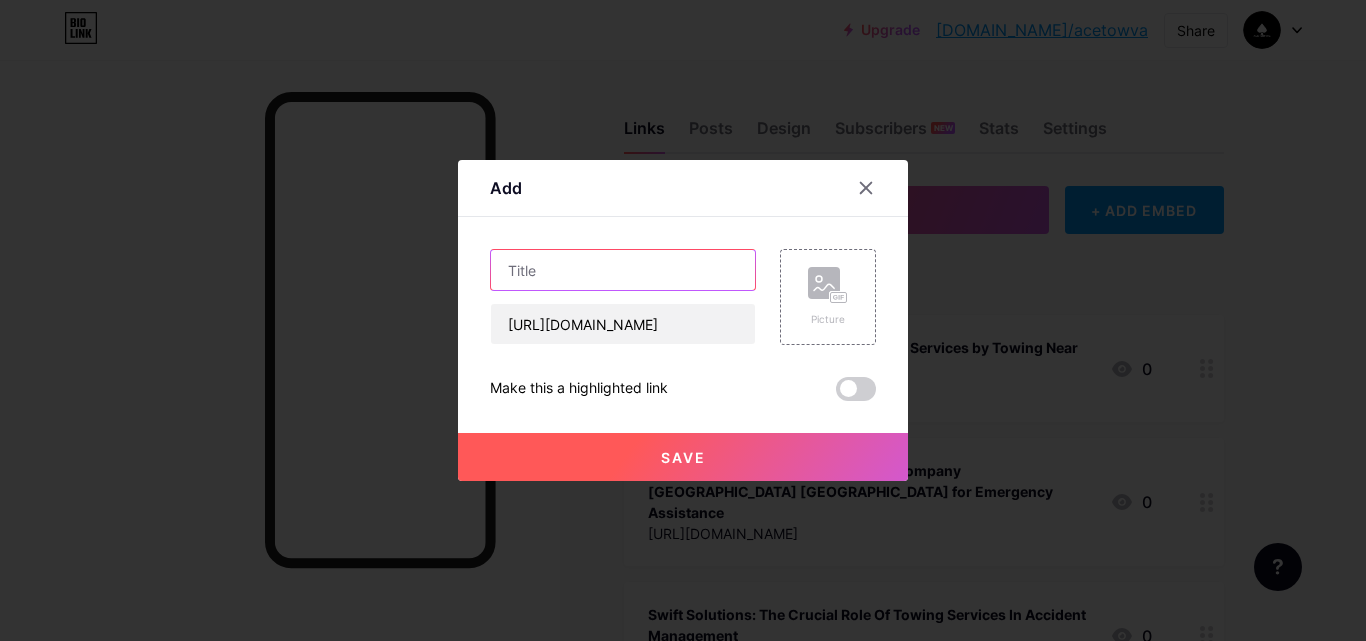 click at bounding box center (623, 270) 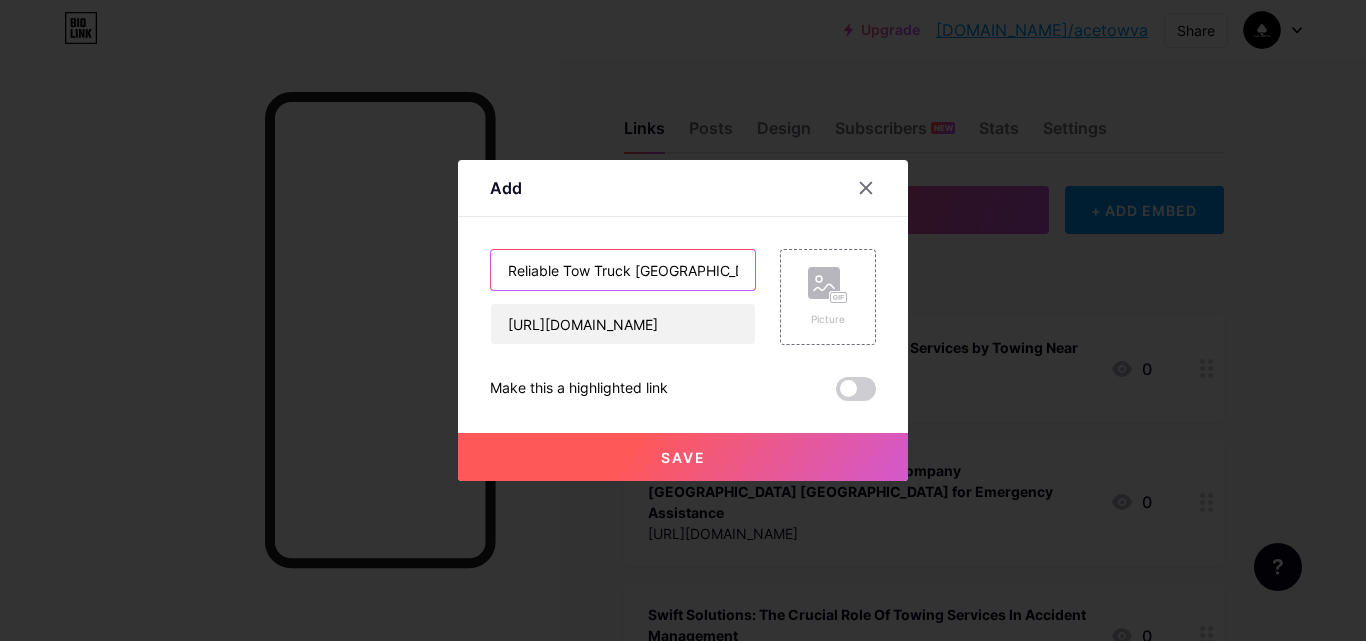 scroll, scrollTop: 0, scrollLeft: 250, axis: horizontal 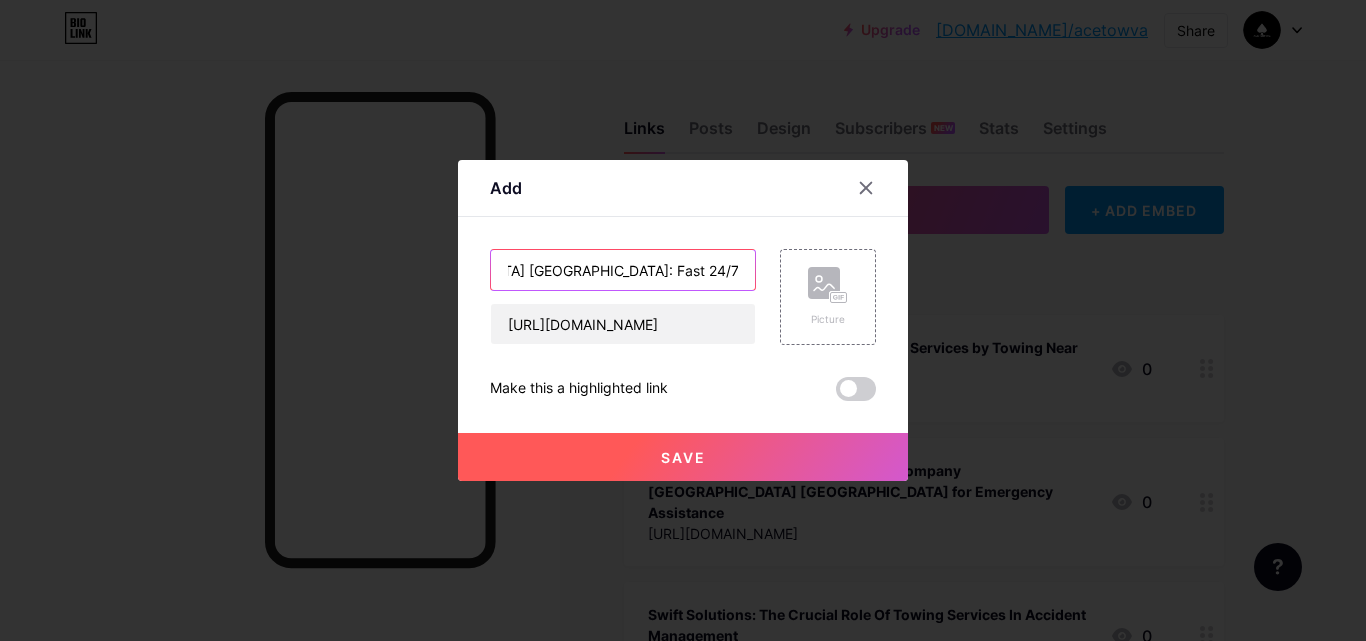 type on "Reliable Tow Truck [GEOGRAPHIC_DATA] [GEOGRAPHIC_DATA]: Fast 24/7 Emergency Towing Services" 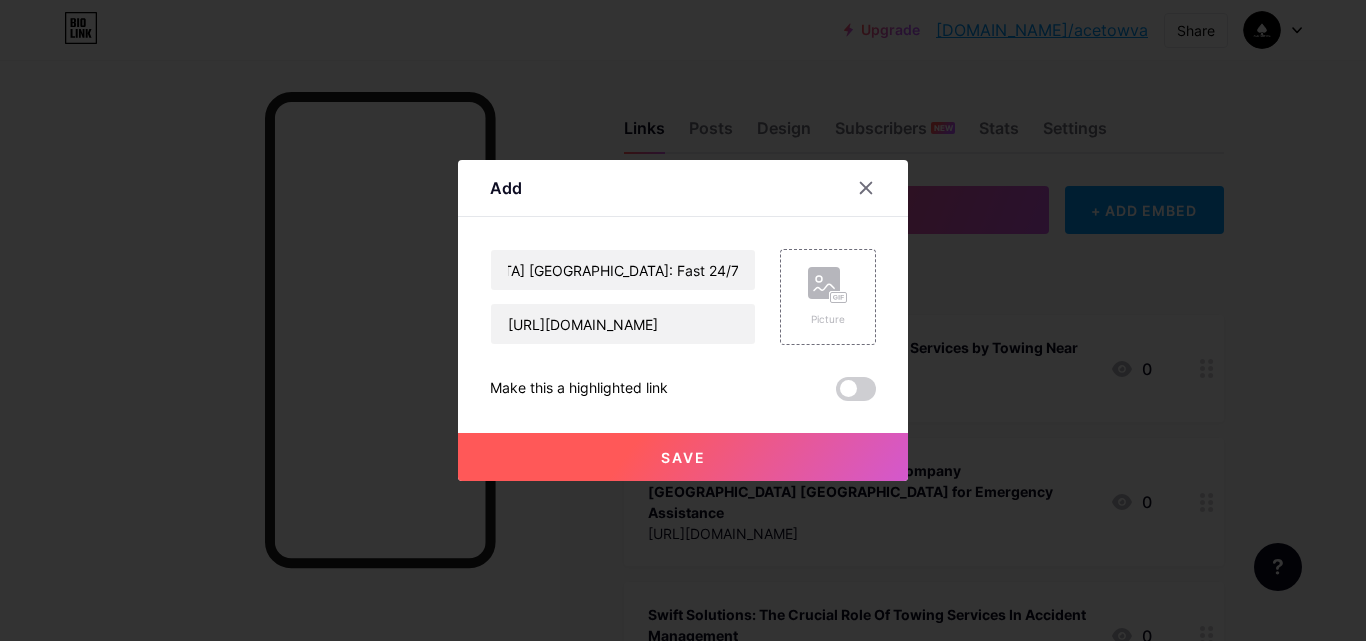 click on "Save" at bounding box center (683, 457) 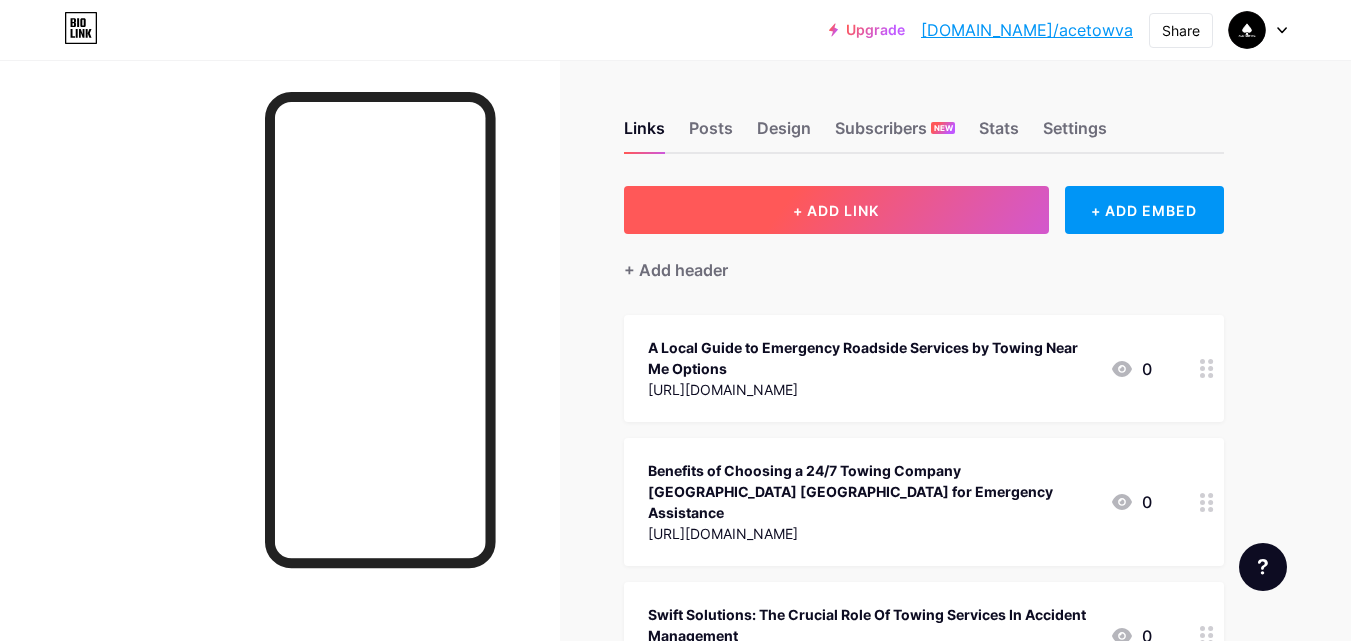 click on "+ ADD LINK" at bounding box center [836, 210] 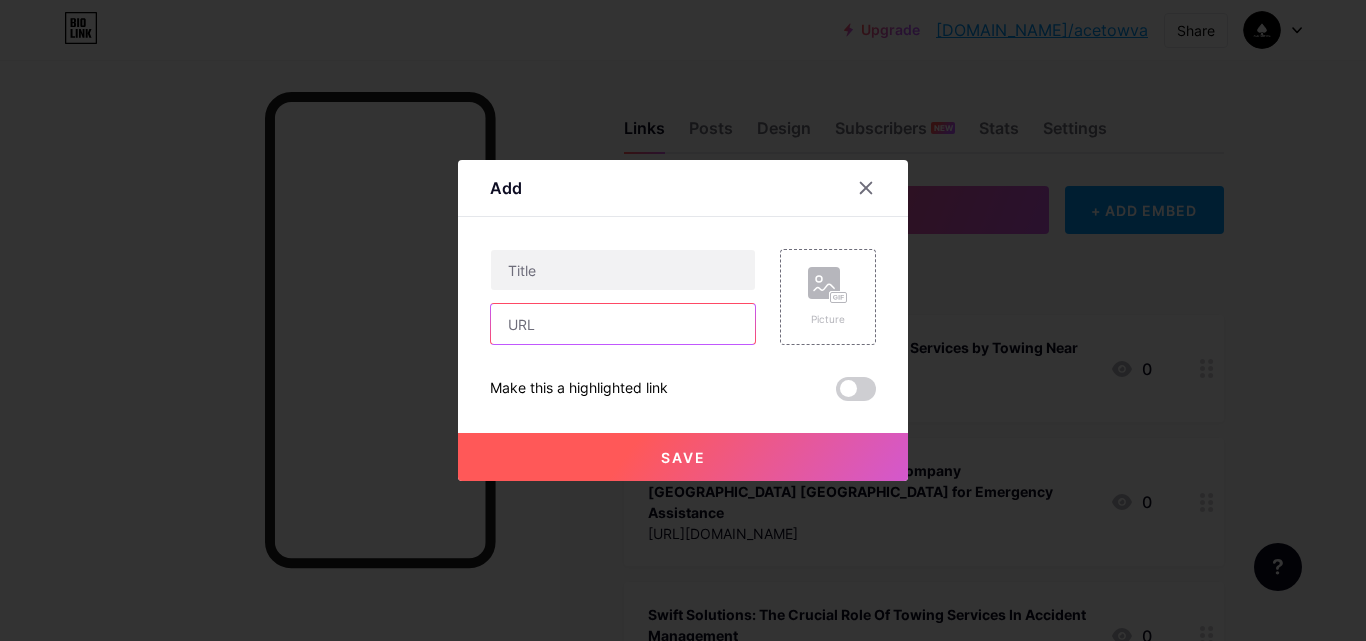 click at bounding box center (623, 324) 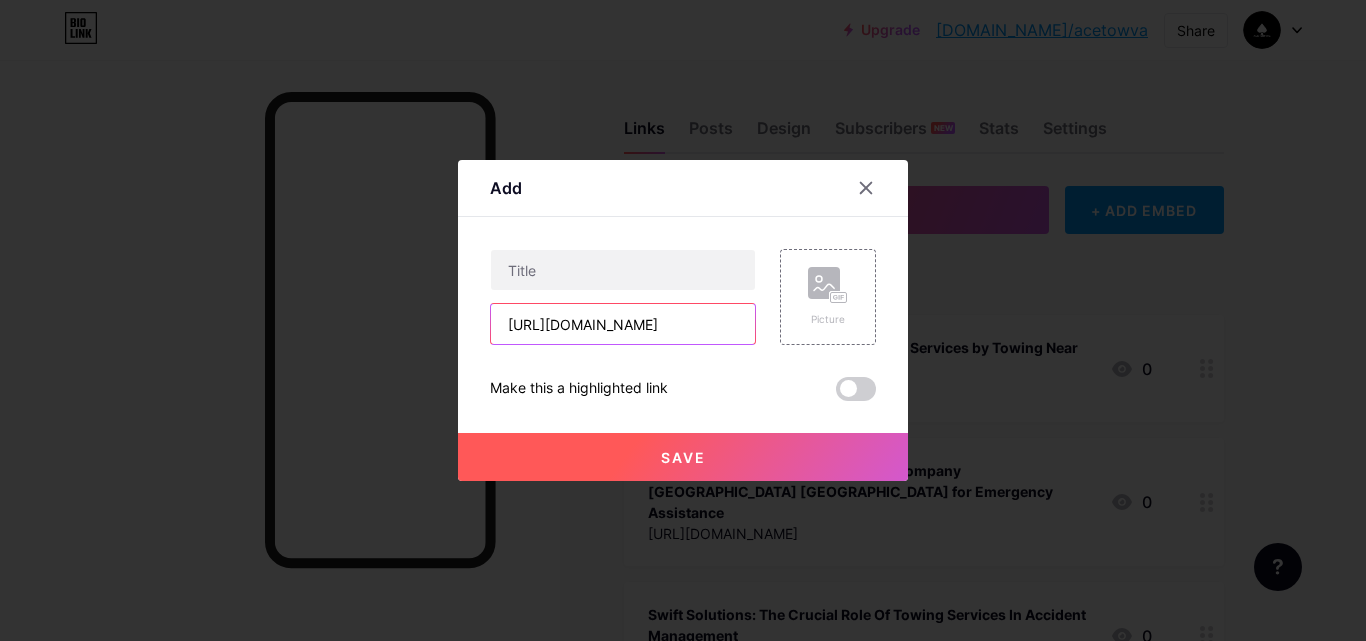 scroll, scrollTop: 0, scrollLeft: 781, axis: horizontal 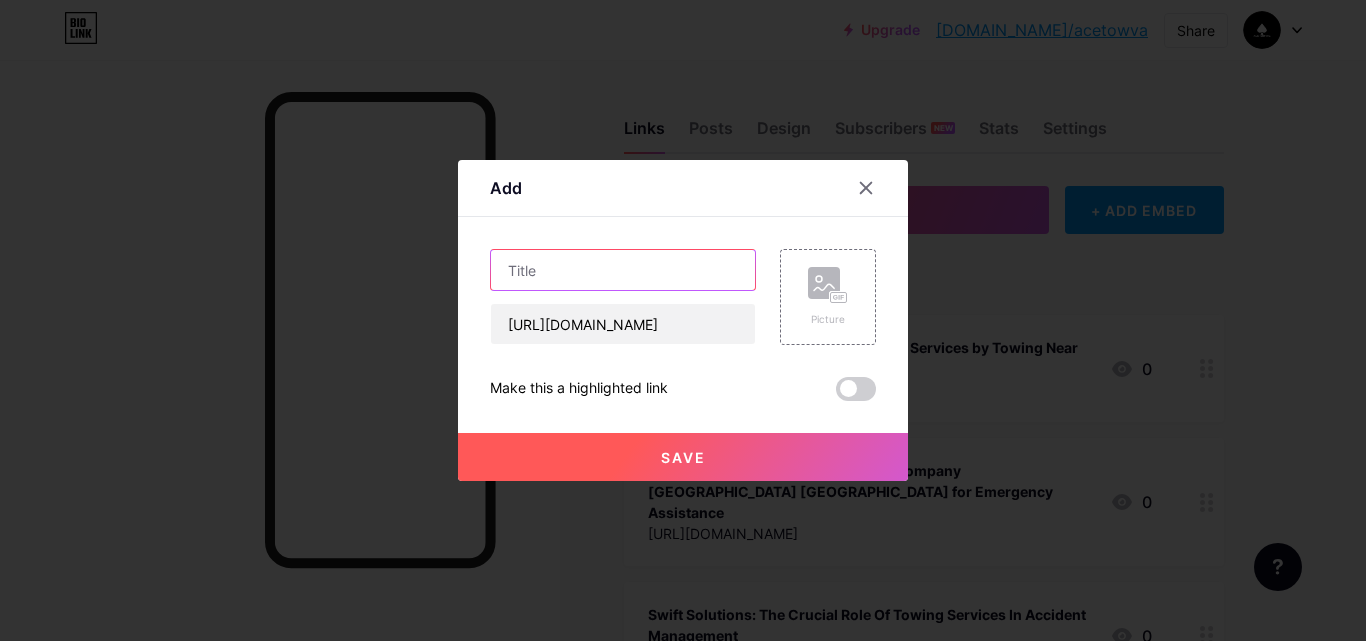click at bounding box center (623, 270) 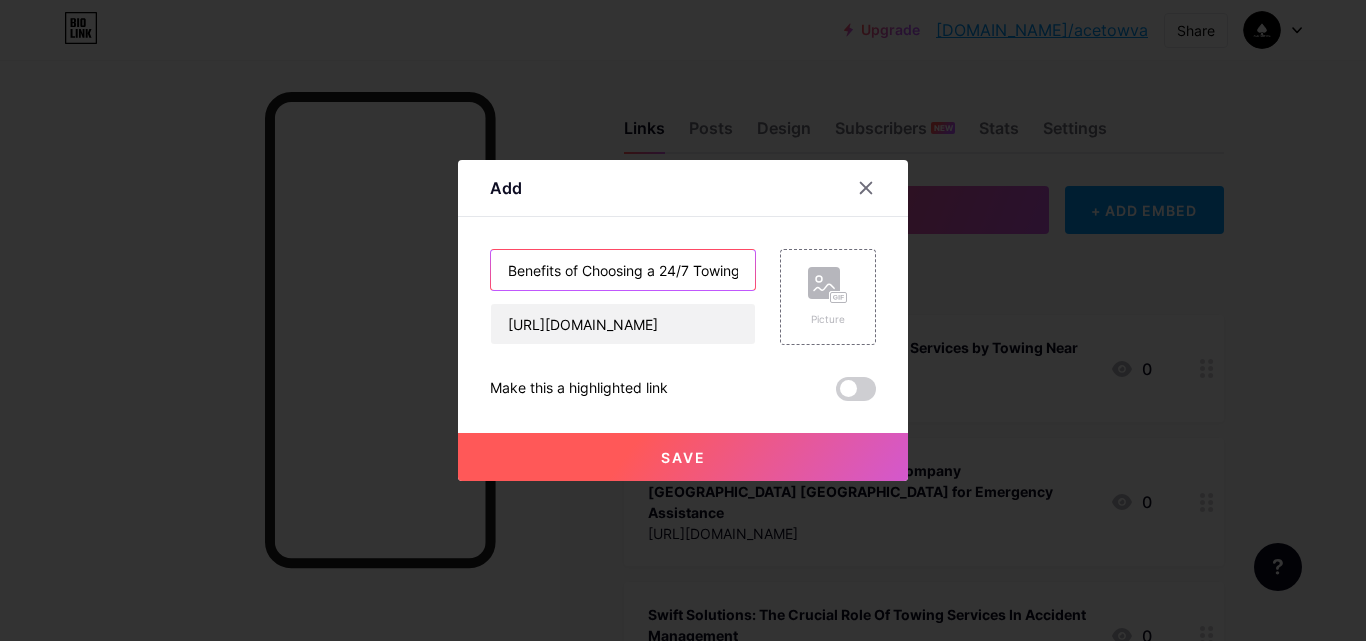 scroll, scrollTop: 0, scrollLeft: 344, axis: horizontal 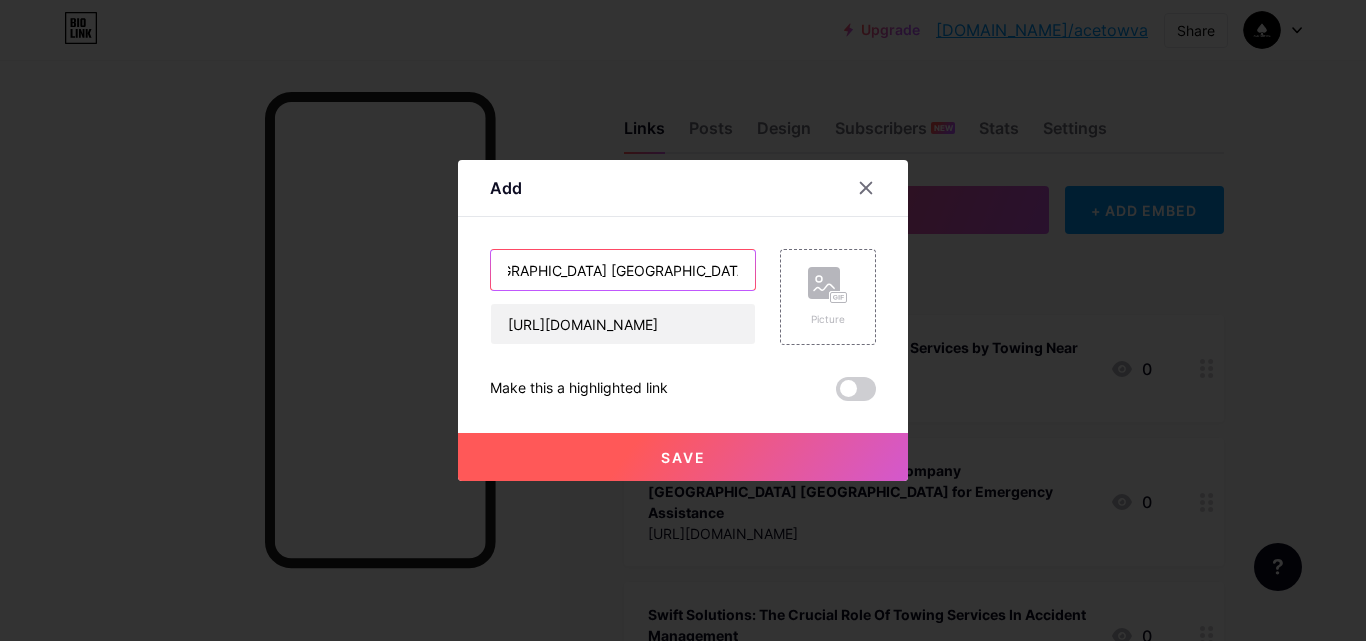 type on "Benefits of Choosing a 24/7 Towing Company [GEOGRAPHIC_DATA] [GEOGRAPHIC_DATA] for Emergency Assistance" 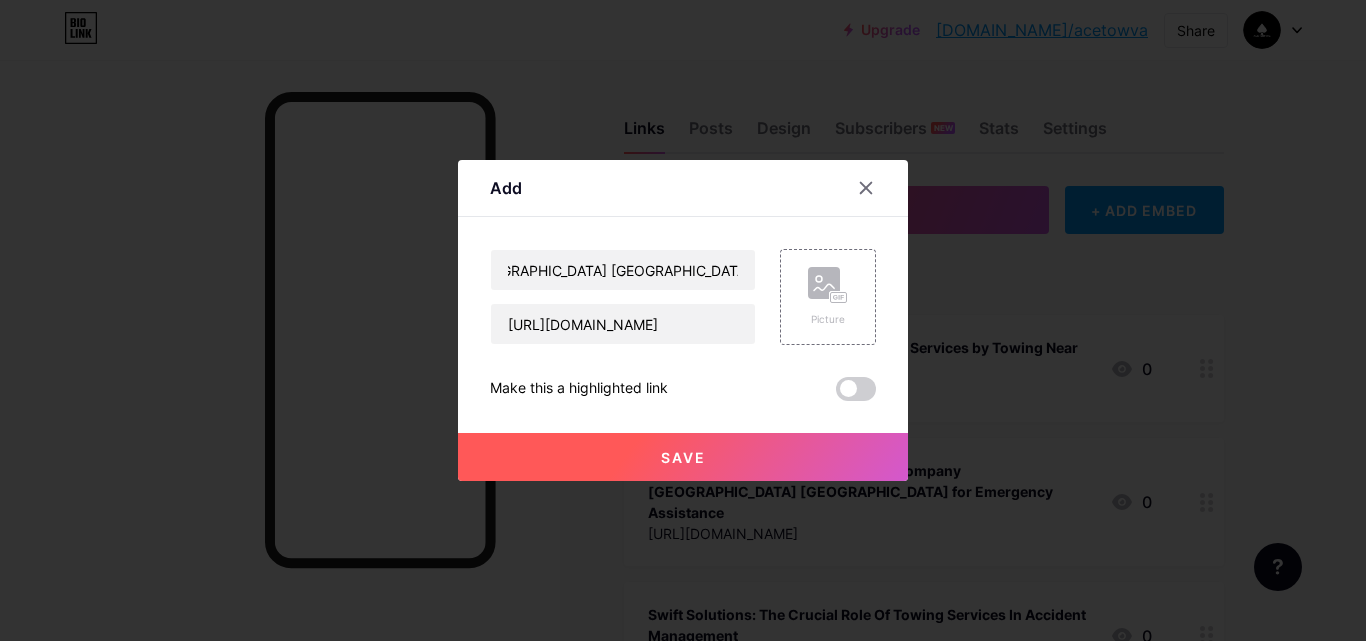 click on "Save" at bounding box center (683, 457) 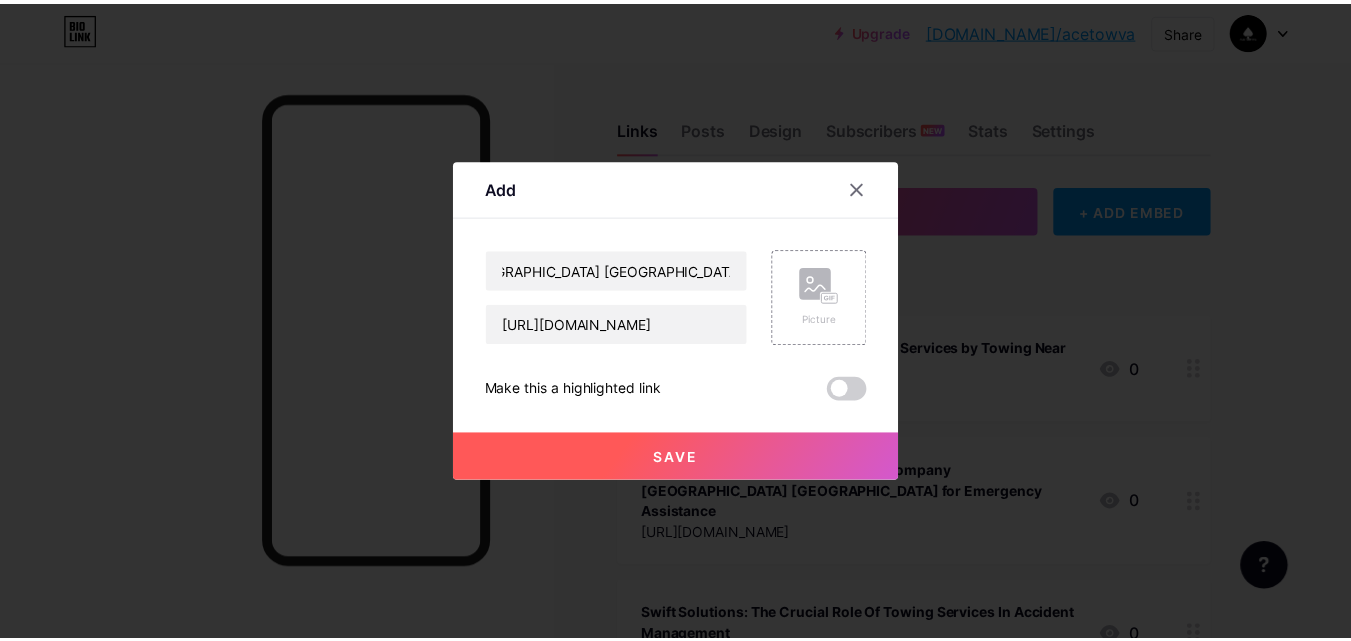 scroll, scrollTop: 0, scrollLeft: 0, axis: both 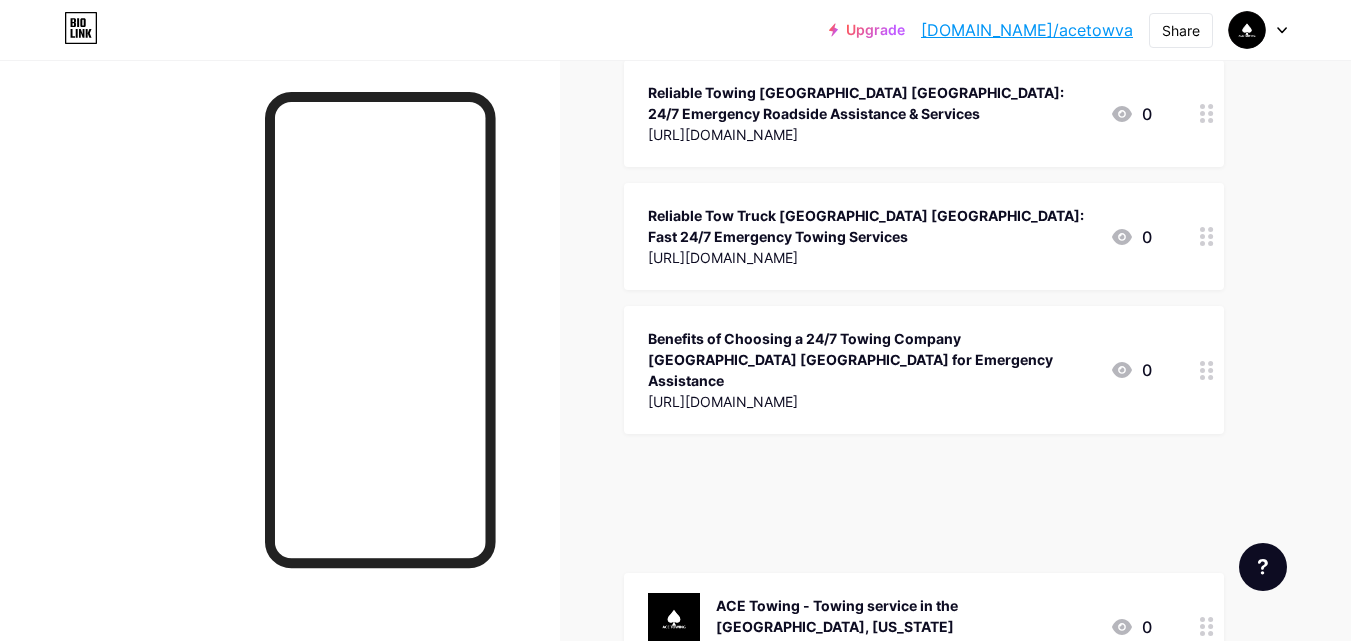 type 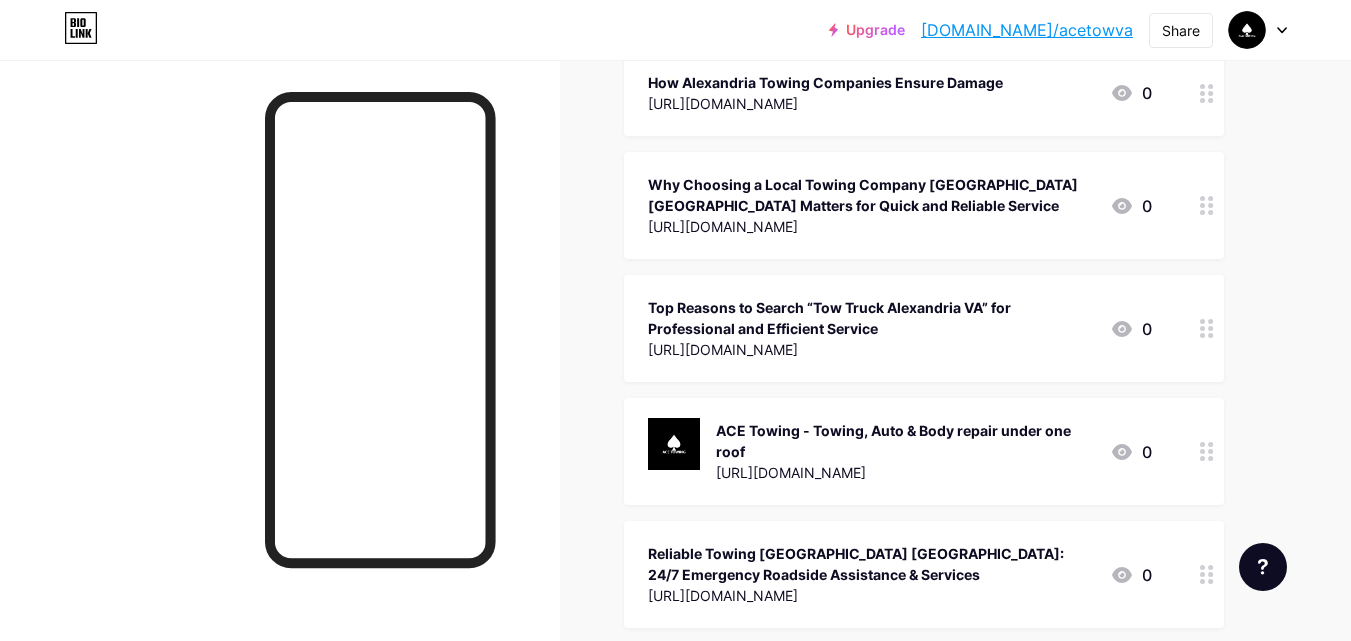 scroll, scrollTop: 1600, scrollLeft: 0, axis: vertical 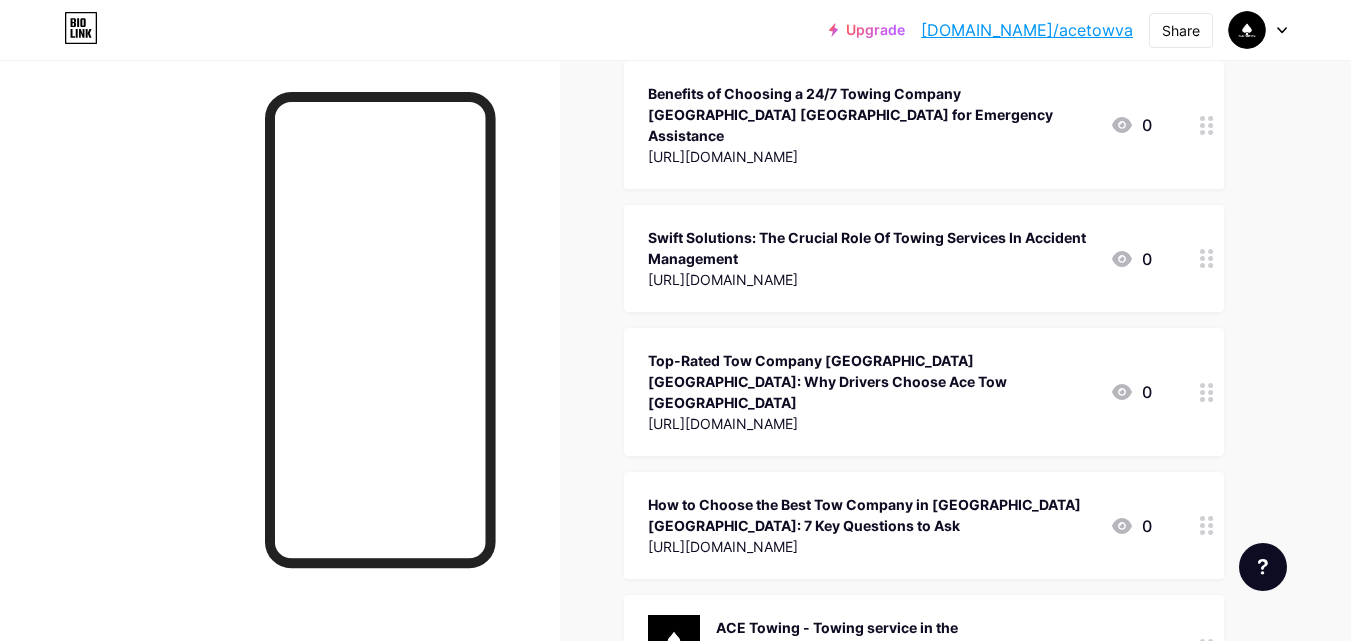 drag, startPoint x: 1187, startPoint y: 595, endPoint x: 1035, endPoint y: 400, distance: 247.2428 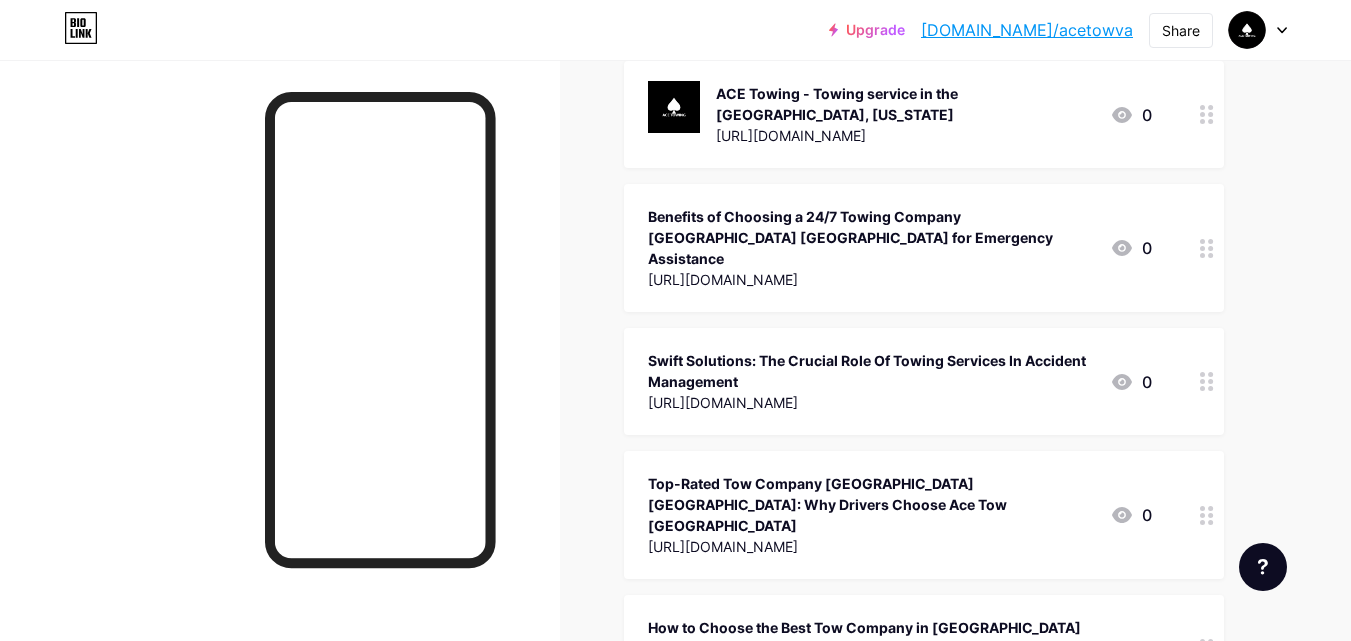 scroll, scrollTop: 200, scrollLeft: 0, axis: vertical 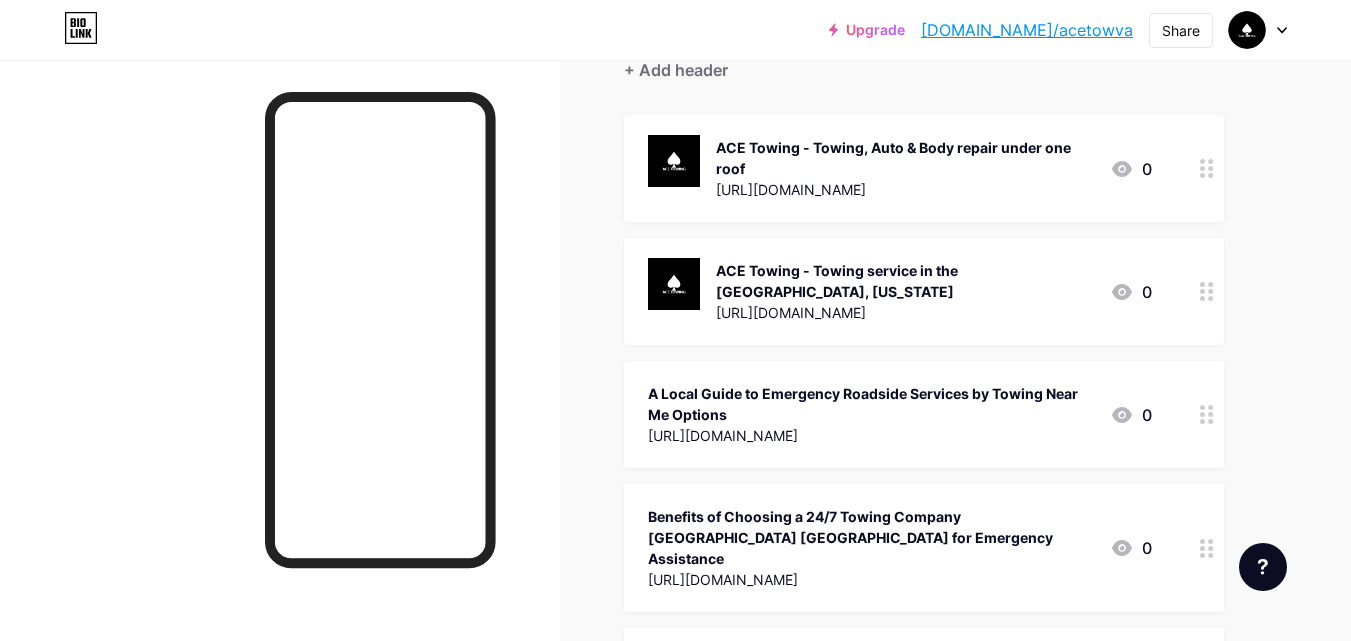 click on "Upgrade   [DOMAIN_NAME]/acetow...   [DOMAIN_NAME]/acetowva   Share               Switch accounts     ACE Towing - Towing, Auto & Body repair under one roof   [DOMAIN_NAME]/acetowva       + Add a new page        Account settings   Logout   Link Copied
Links
Posts
Design
Subscribers
NEW
Stats
Settings       + ADD LINK     + ADD EMBED
+ Add header
ACE Towing - Towing, Auto & Body repair under one roof
[URL][DOMAIN_NAME]
0
ACE Towing - Towing service in the [GEOGRAPHIC_DATA], [US_STATE]
[URL][DOMAIN_NAME]
0
A Local Guide to Emergency Roadside Services by Towing Near Me Options
[URL][DOMAIN_NAME]
0" at bounding box center [675, 2368] 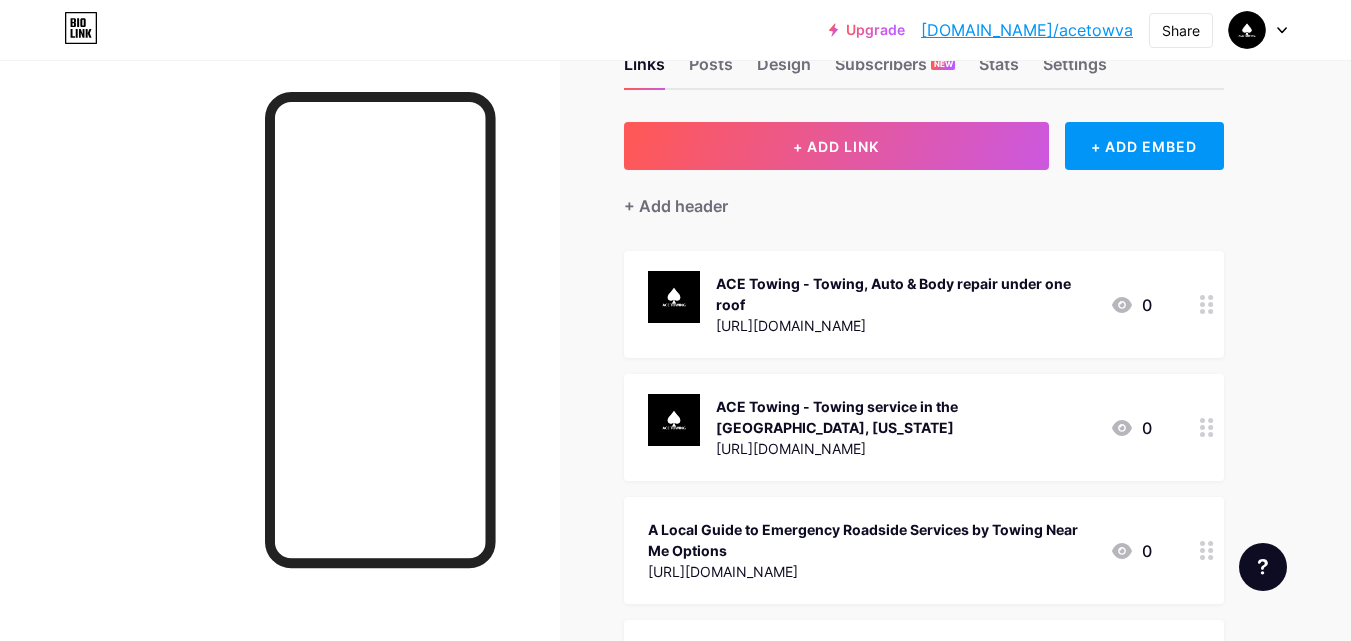 scroll, scrollTop: 200, scrollLeft: 0, axis: vertical 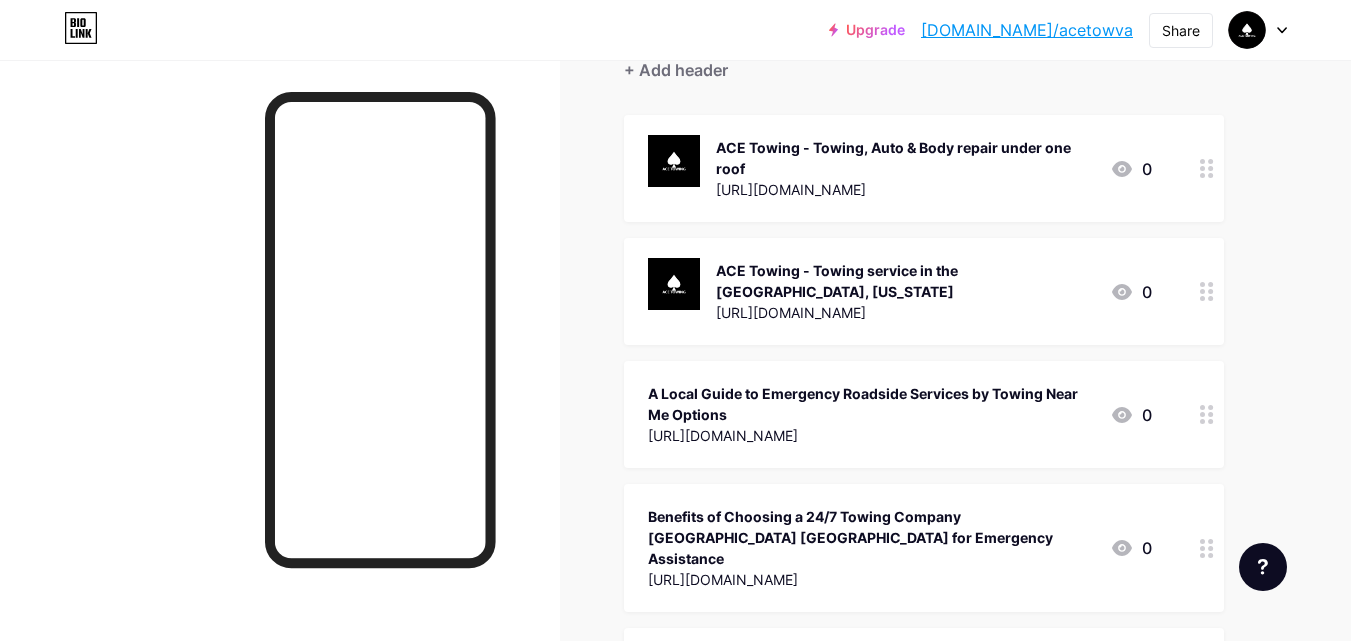click on "A Local Guide to Emergency Roadside Services by Towing Near Me Options" at bounding box center (871, 404) 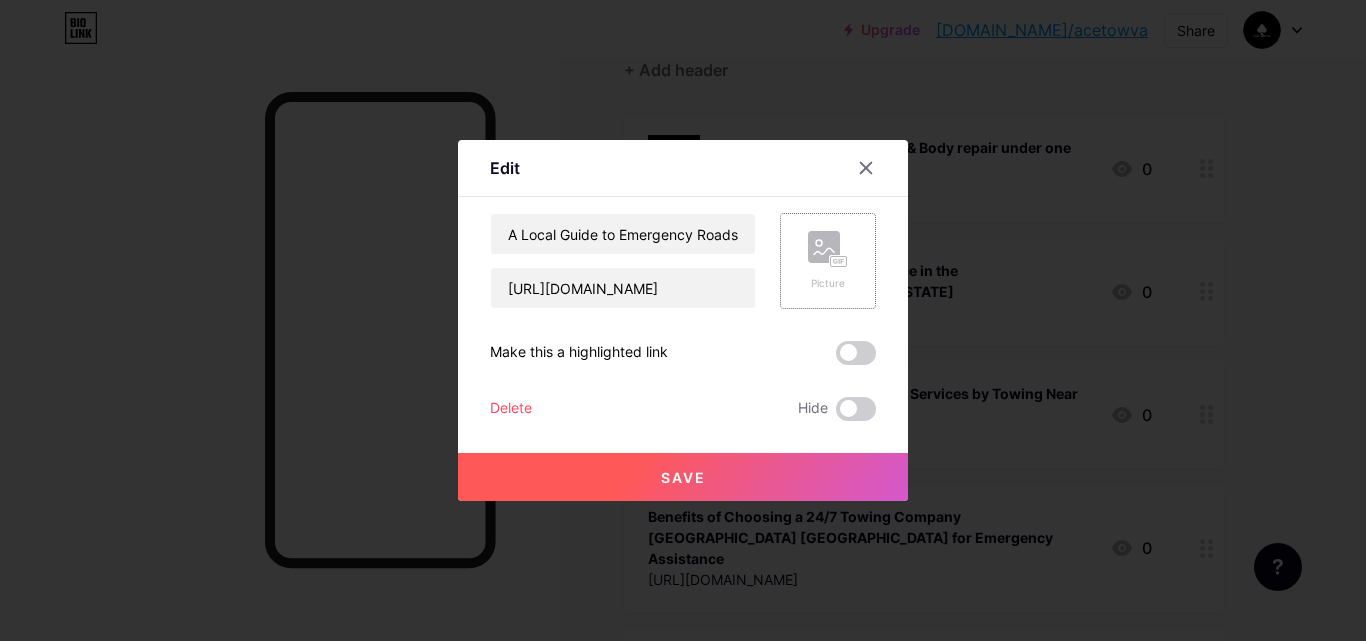 click 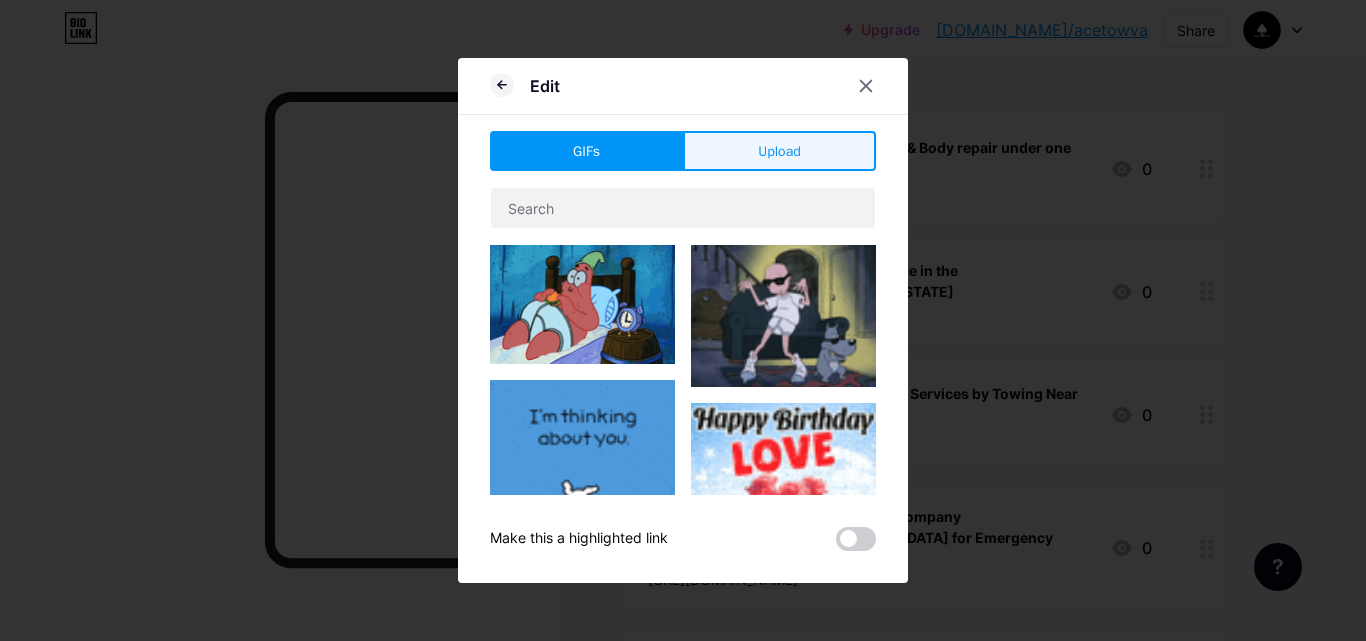 click on "Upload" at bounding box center [779, 151] 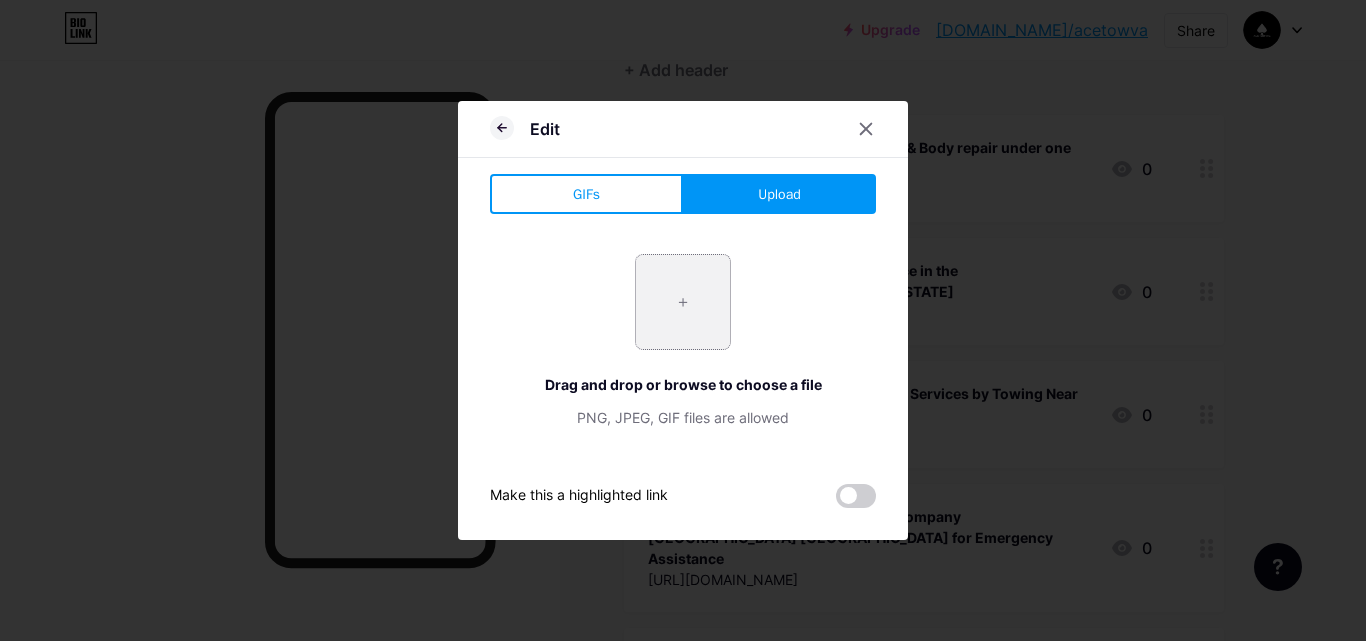drag, startPoint x: 774, startPoint y: 194, endPoint x: 703, endPoint y: 280, distance: 111.5213 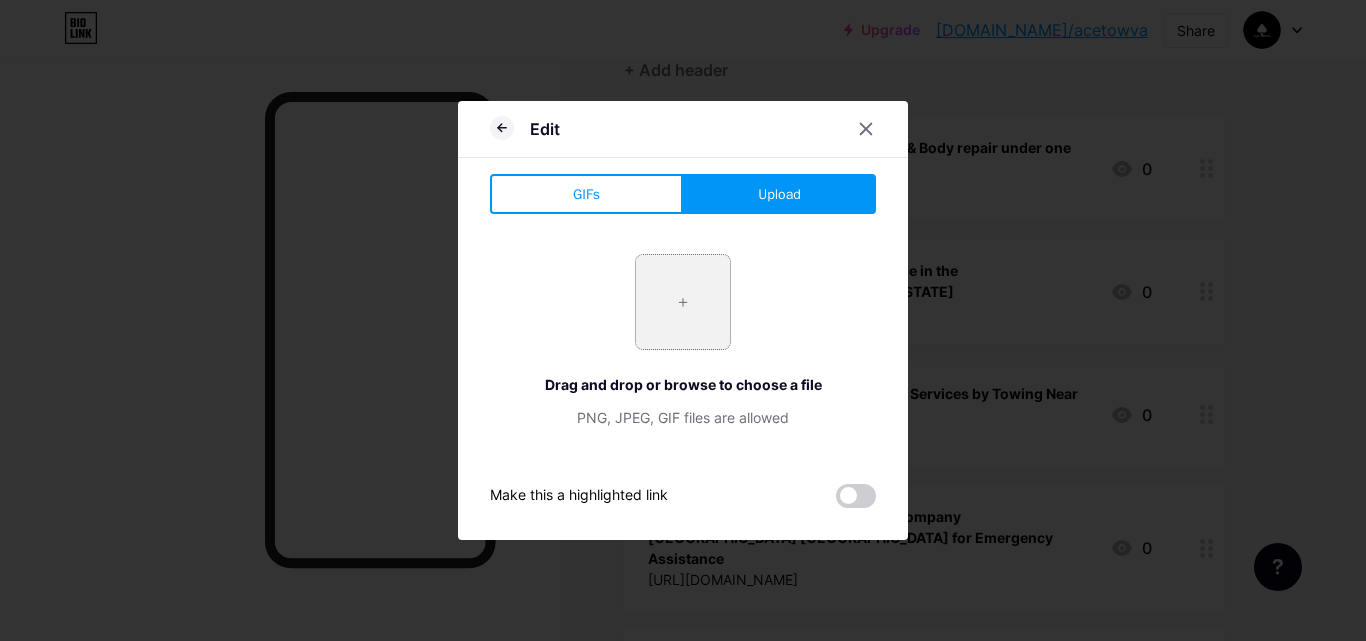 click on "GIFs     Upload       Content
YouTube
Play YouTube video without leaving your page.
ADD
Vimeo
Play Vimeo video without leaving your page.
ADD
Tiktok
Grow your TikTok following
ADD
Tweet
Embed a tweet.
ADD
Reddit
Showcase your Reddit profile
ADD
Spotify
Embed Spotify to play the preview of a track.
ADD
Twitch
Play Twitch video without leaving your page.
ADD
ADD
ADD" at bounding box center (683, 341) 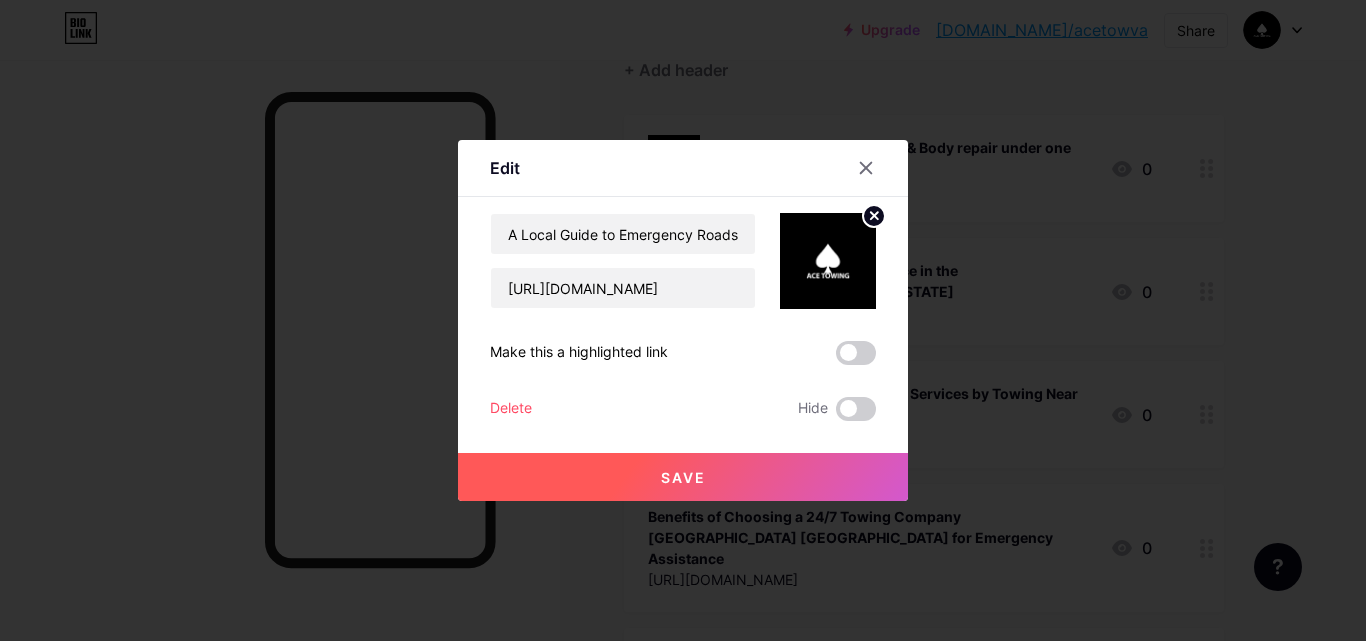 click on "Save" at bounding box center (683, 477) 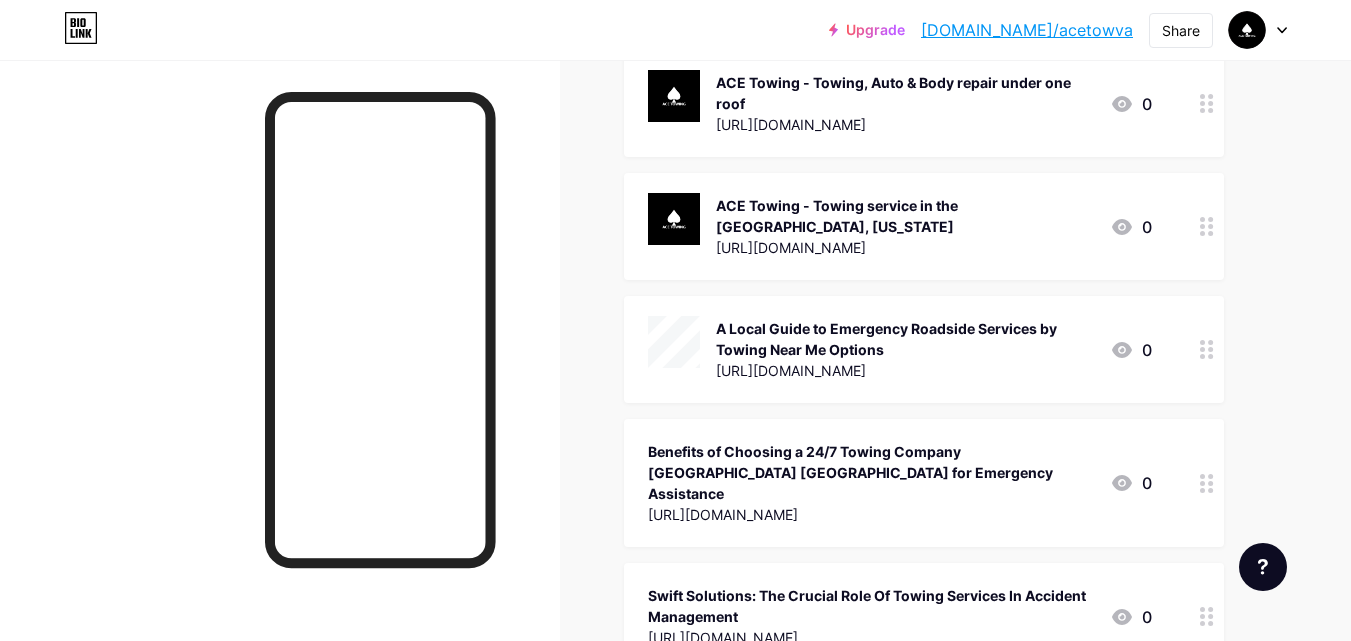 scroll, scrollTop: 300, scrollLeft: 0, axis: vertical 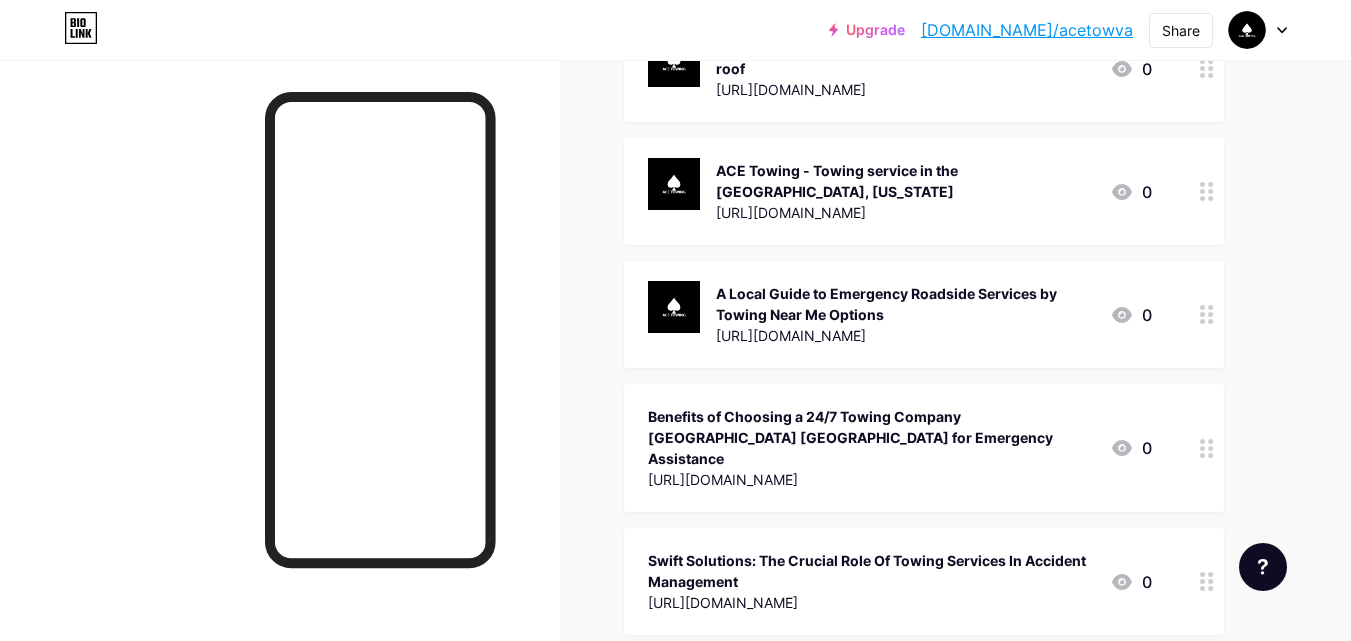 click on "Benefits of Choosing a 24/7 Towing Company [GEOGRAPHIC_DATA] [GEOGRAPHIC_DATA] for Emergency Assistance" at bounding box center (871, 437) 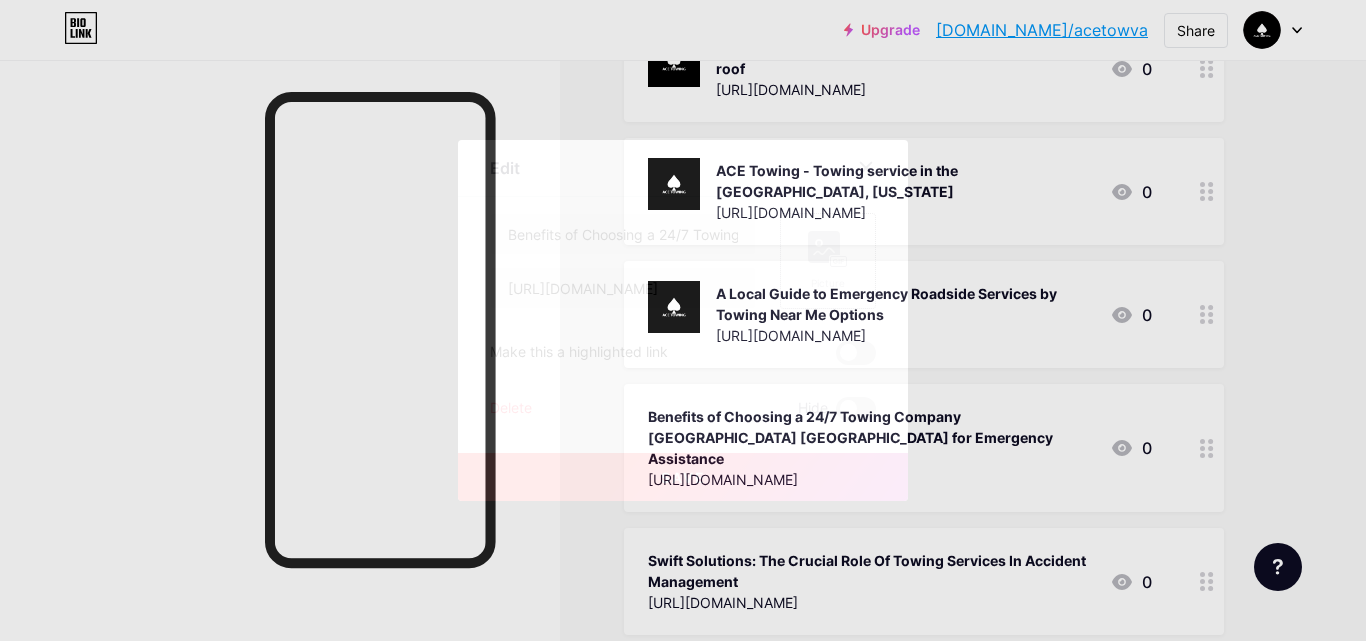 click on "Picture" at bounding box center (828, 261) 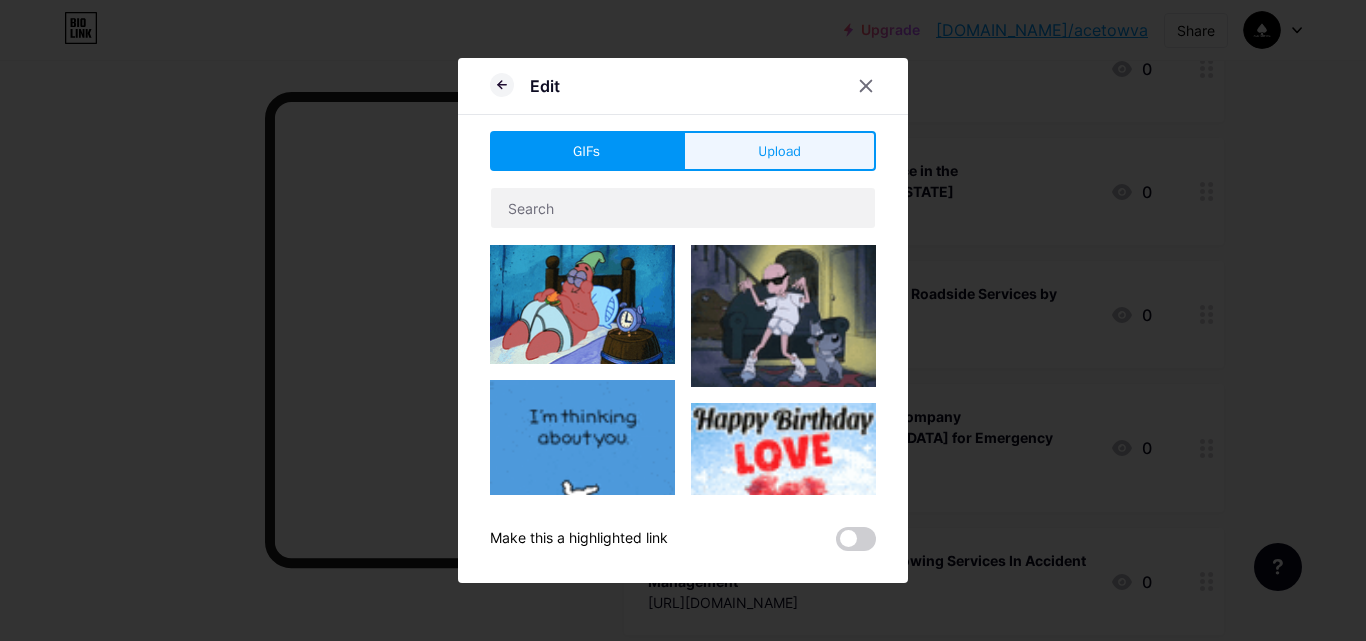 click on "Upload" at bounding box center [779, 151] 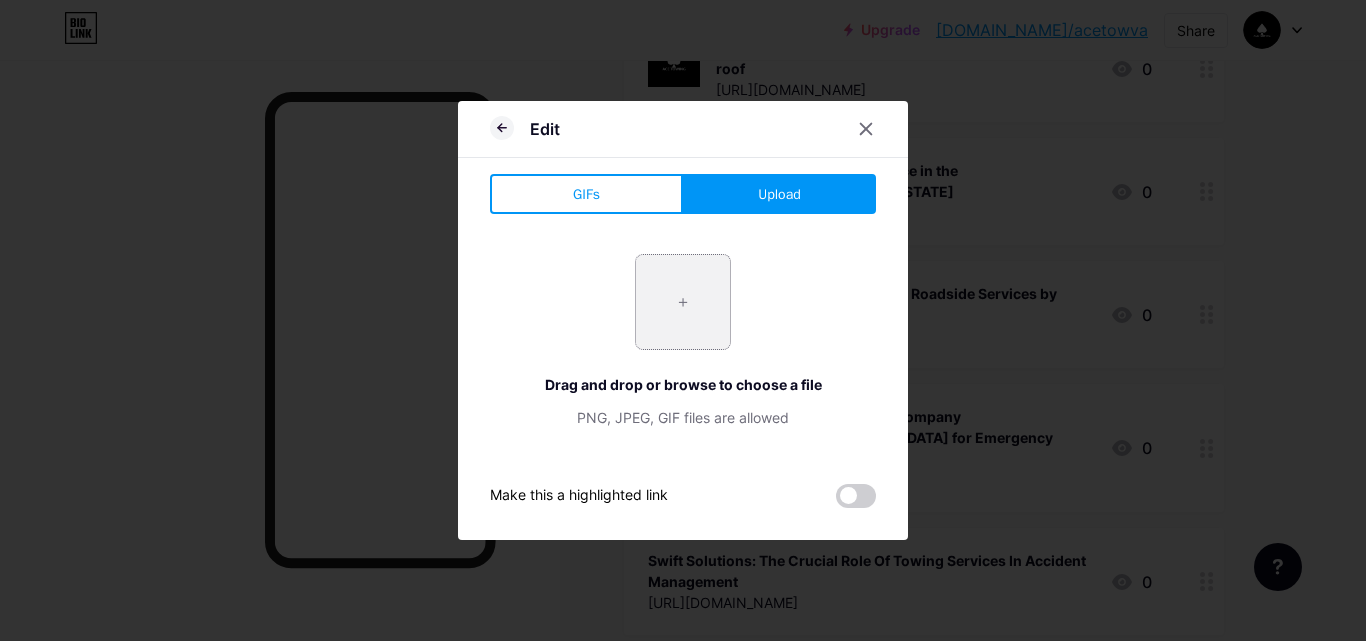 click at bounding box center (683, 302) 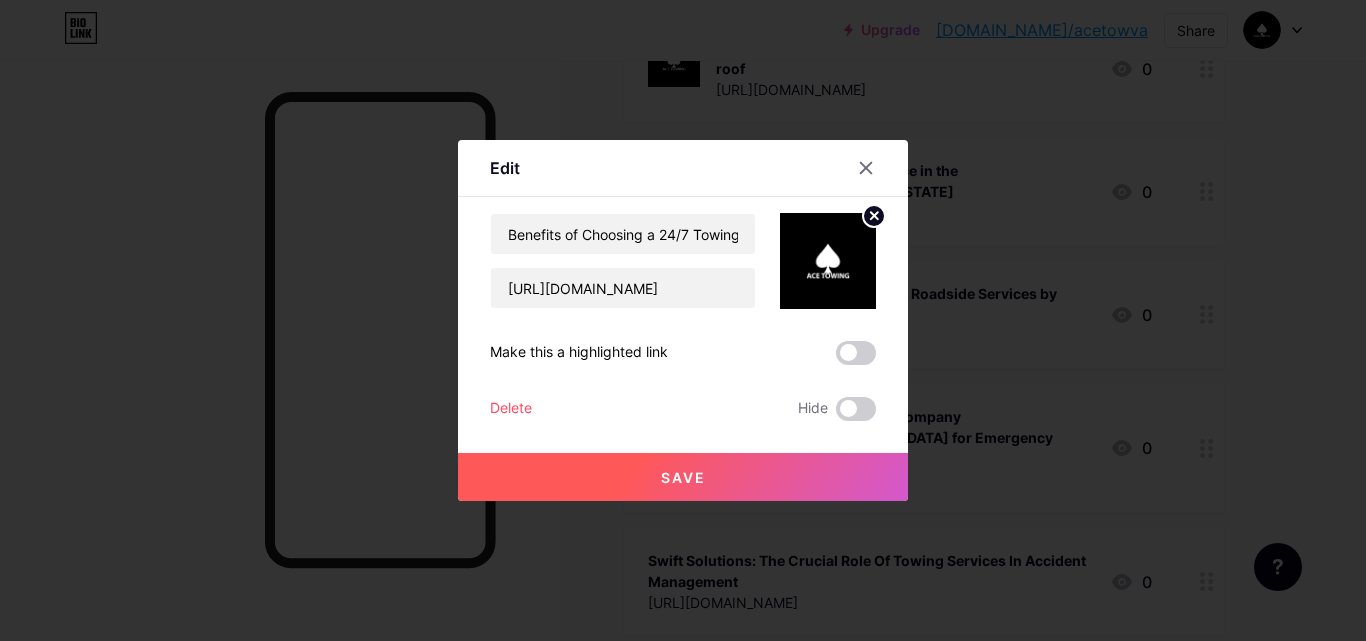 click on "Save" at bounding box center [683, 477] 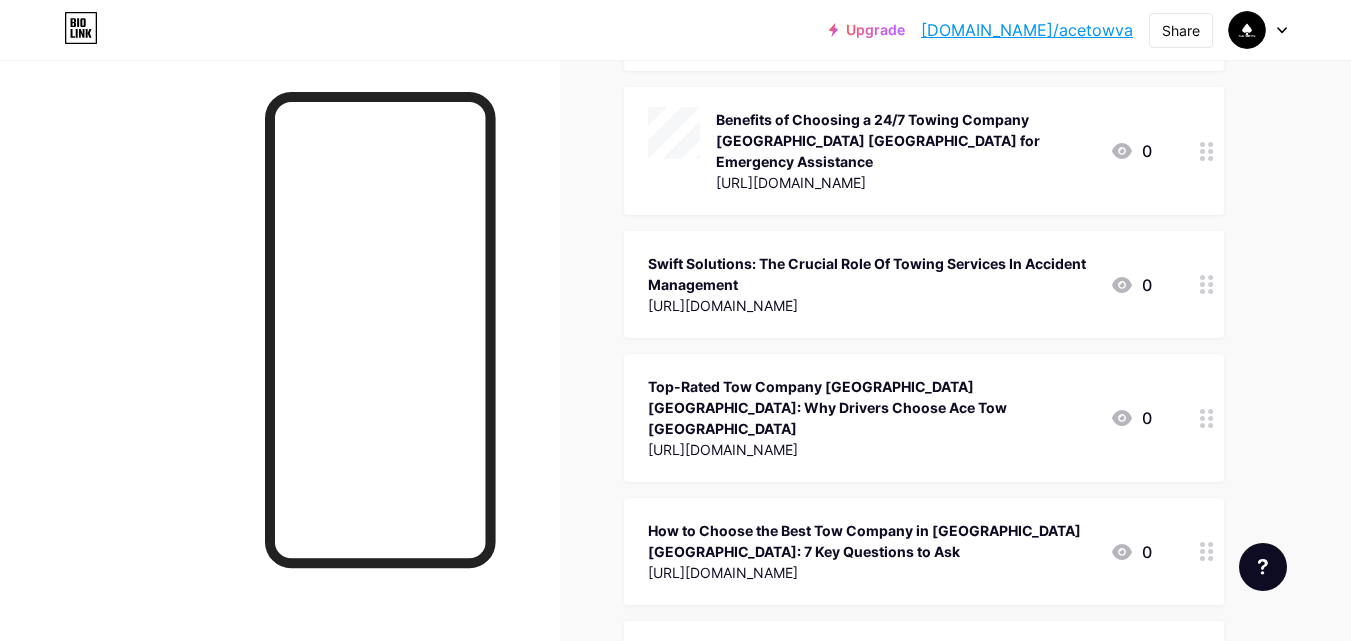 scroll, scrollTop: 600, scrollLeft: 0, axis: vertical 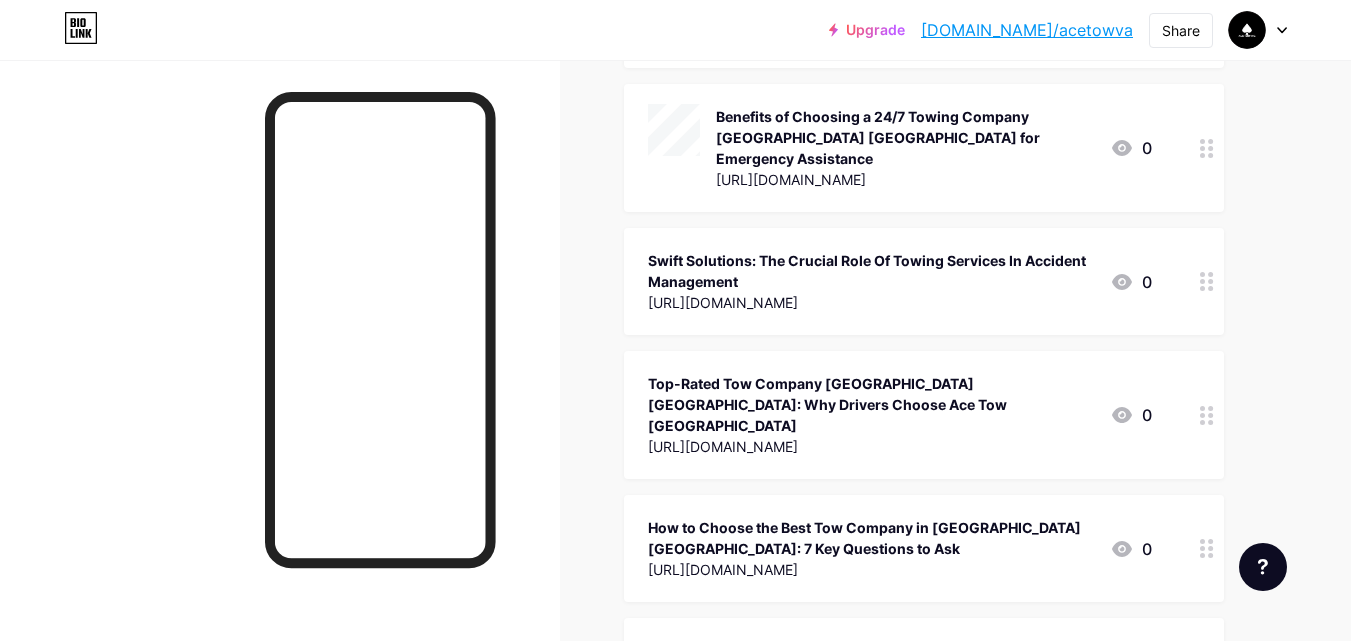 click on "Swift Solutions: The Crucial Role Of Towing Services In Accident Management
[URL][DOMAIN_NAME]
0" at bounding box center (924, 281) 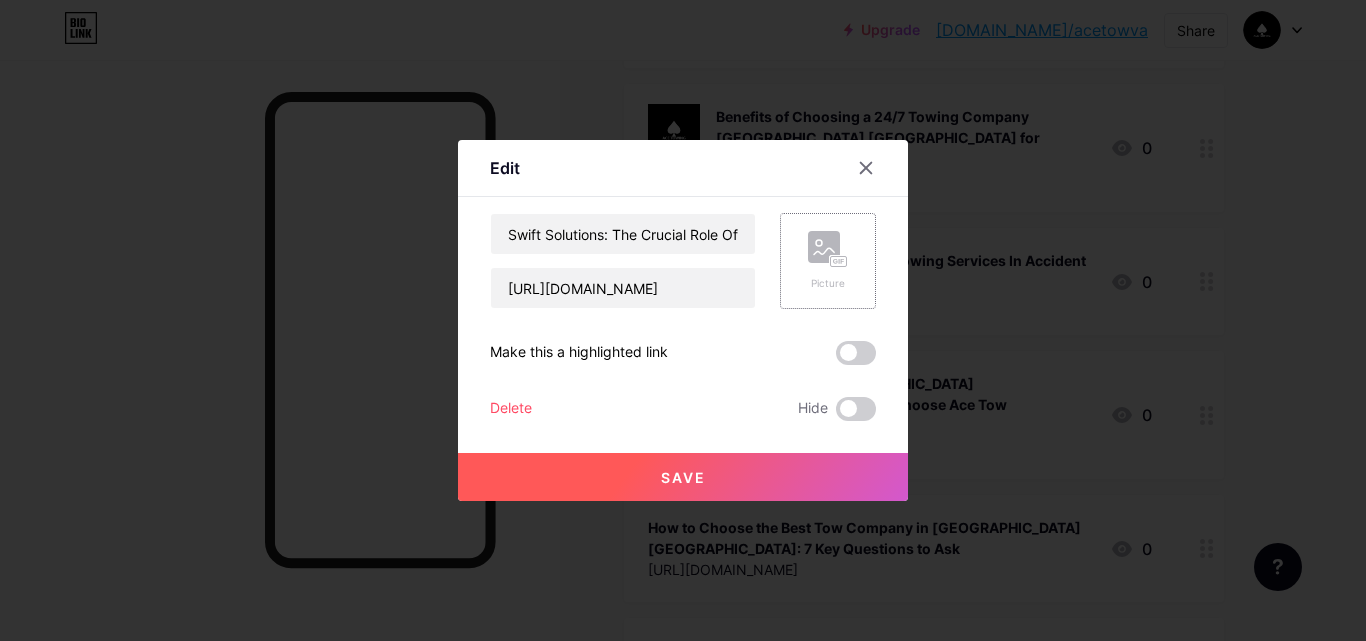 click 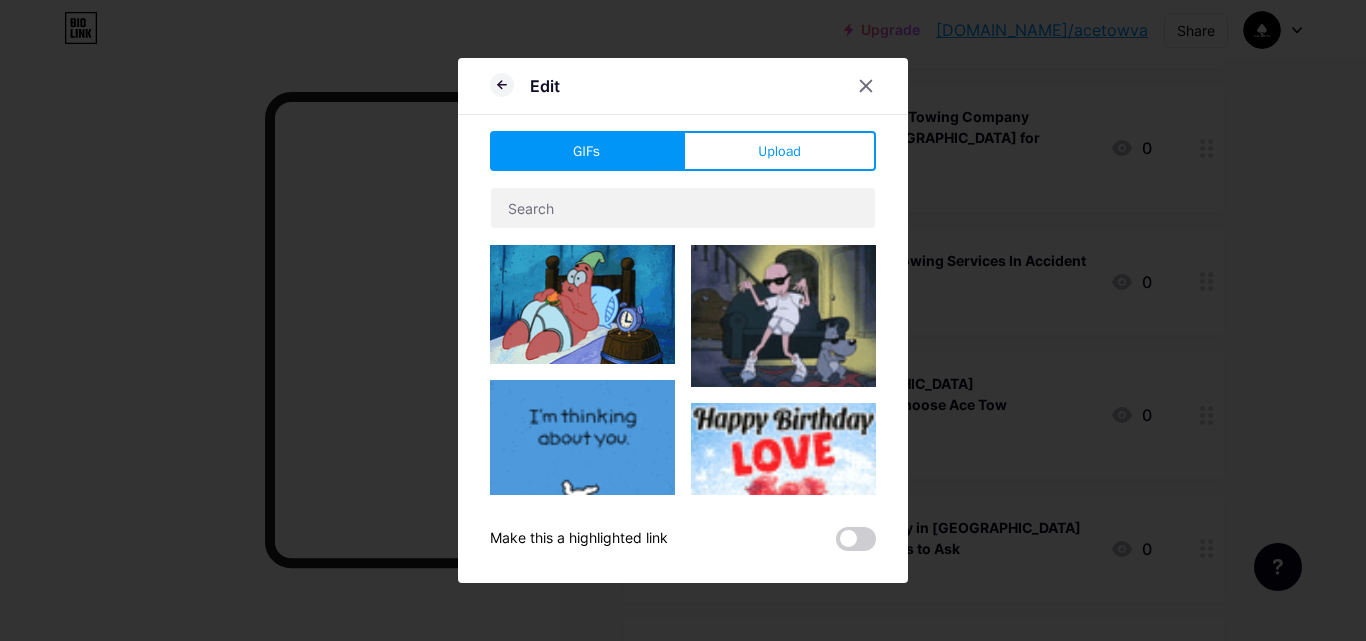 click on "Edit       GIFs     Upload       Content
YouTube
Play YouTube video without leaving your page.
ADD
Vimeo
Play Vimeo video without leaving your page.
ADD
Tiktok
Grow your TikTok following
ADD
Tweet
Embed a tweet.
ADD
Reddit
Showcase your Reddit profile
ADD
Spotify
Embed Spotify to play the preview of a track.
ADD
Twitch
Play Twitch video without leaving your page.
ADD
ADD" at bounding box center (683, 320) 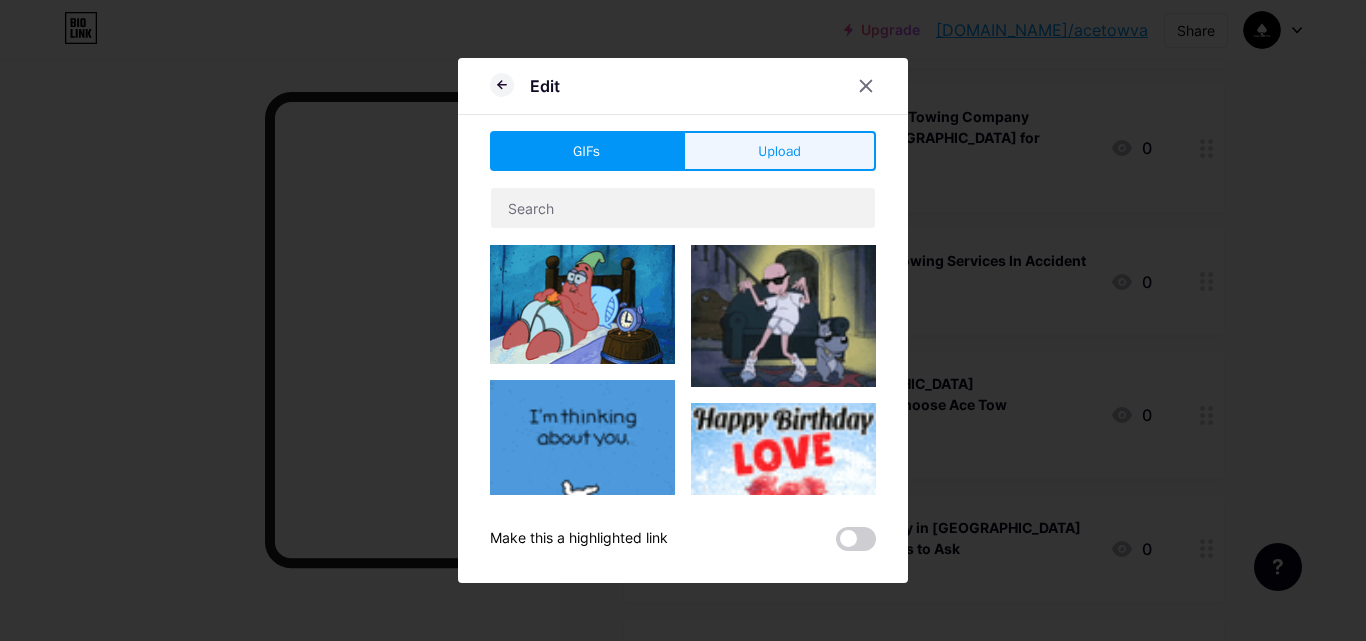 click on "Upload" at bounding box center [779, 151] 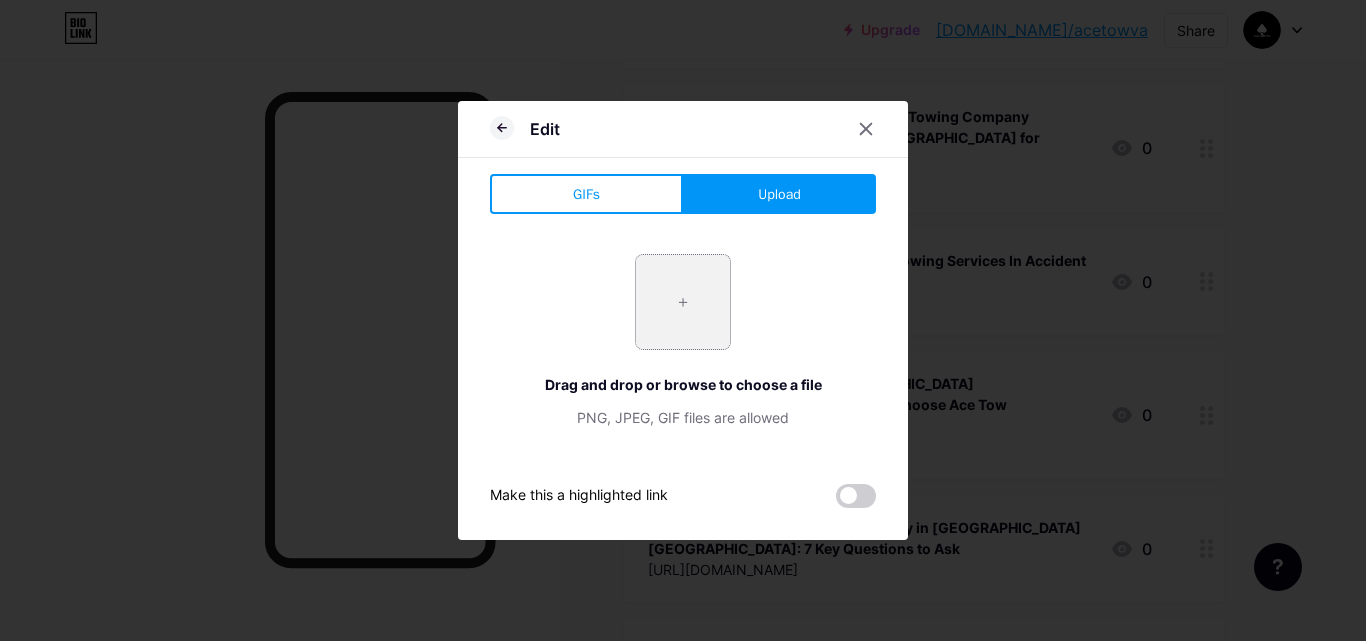 click at bounding box center (683, 302) 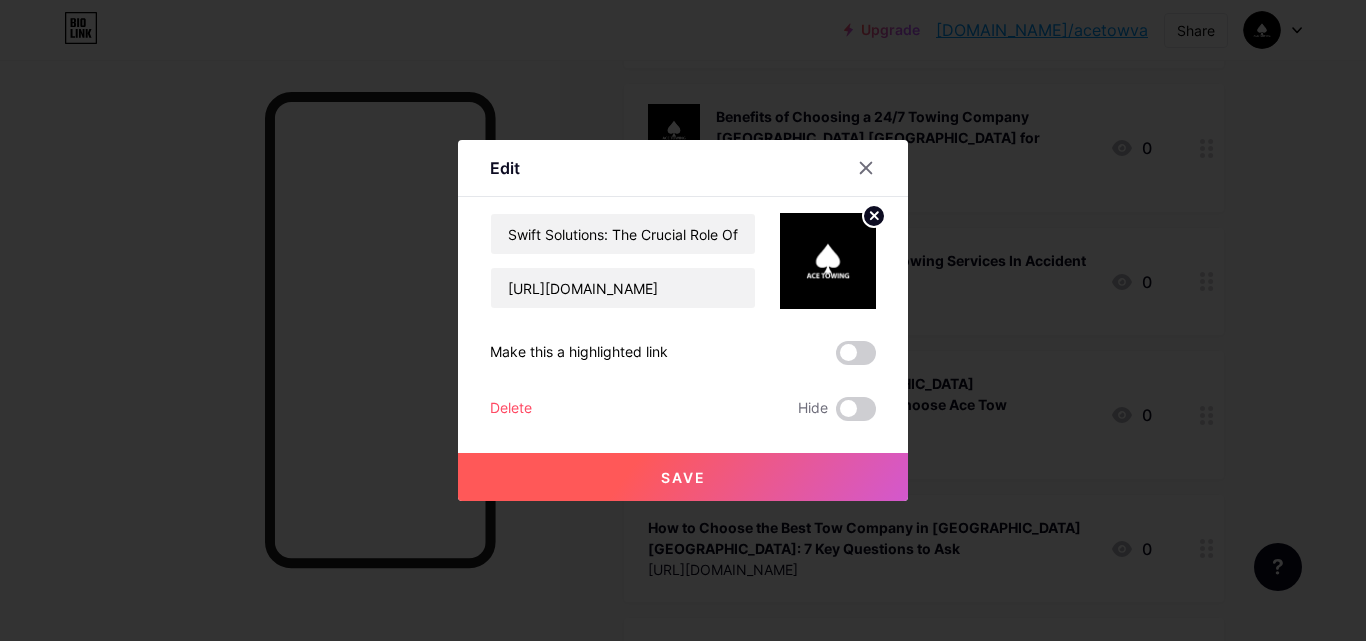 click on "Save" at bounding box center (683, 477) 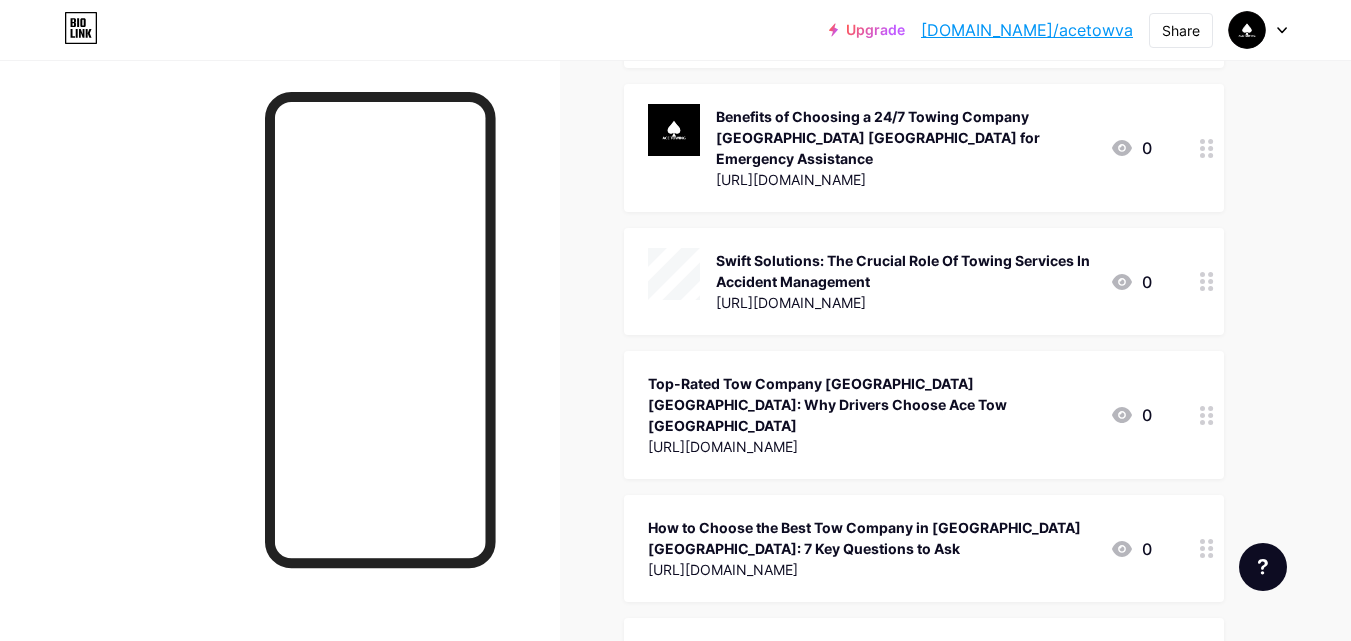 click at bounding box center [1207, 415] 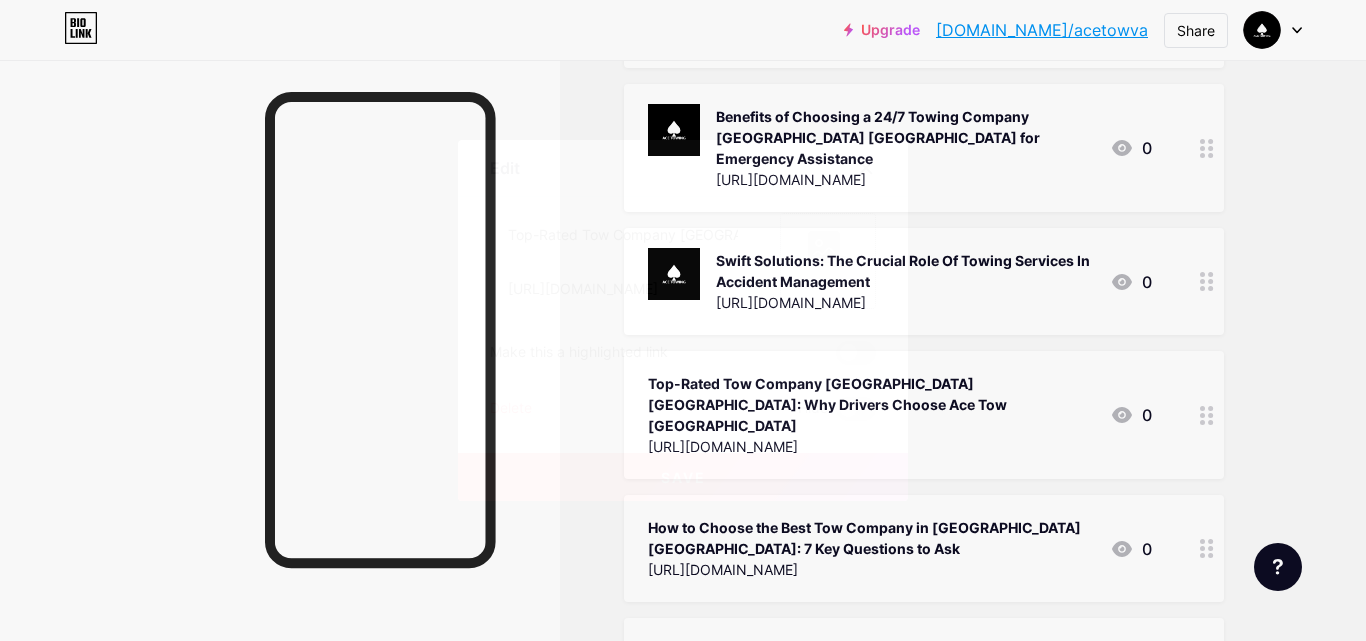 click 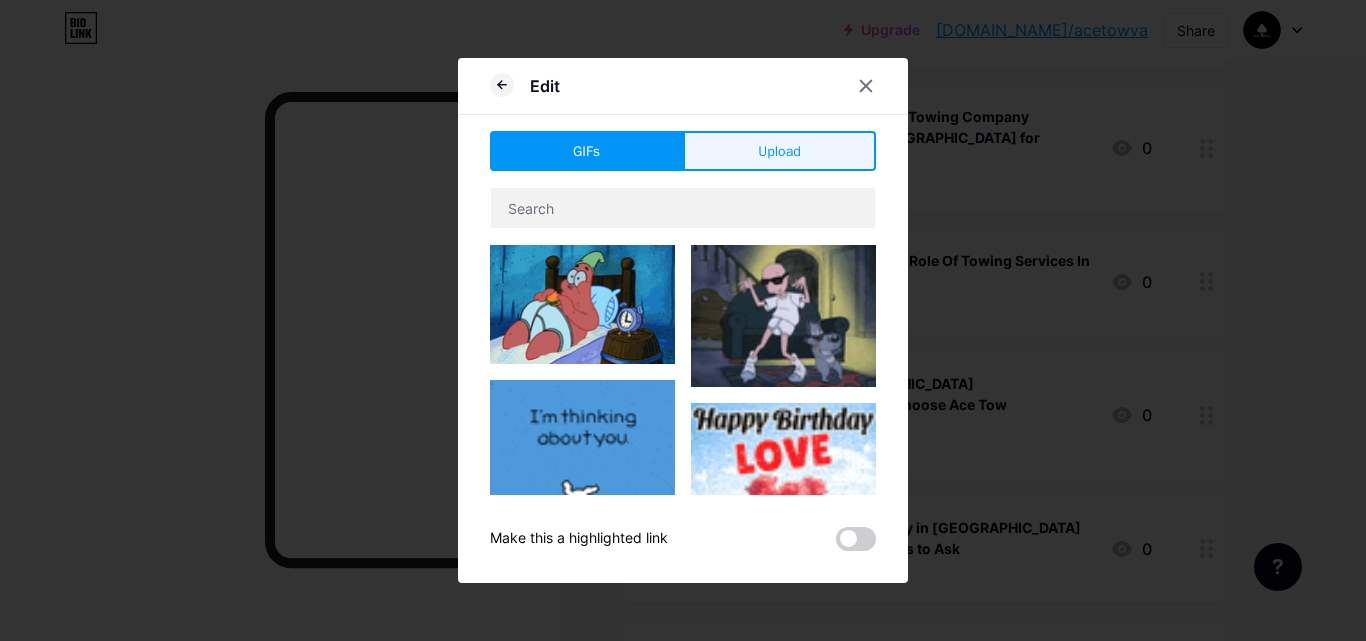 click on "Upload" at bounding box center [779, 151] 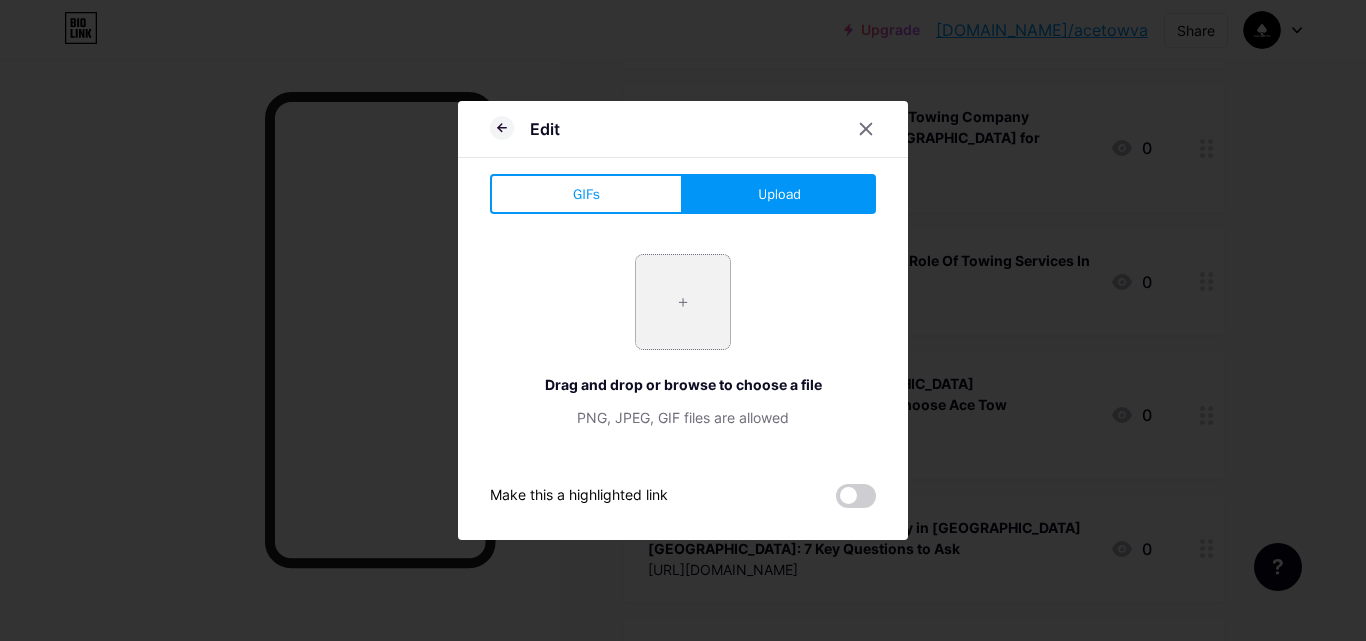 click at bounding box center [683, 302] 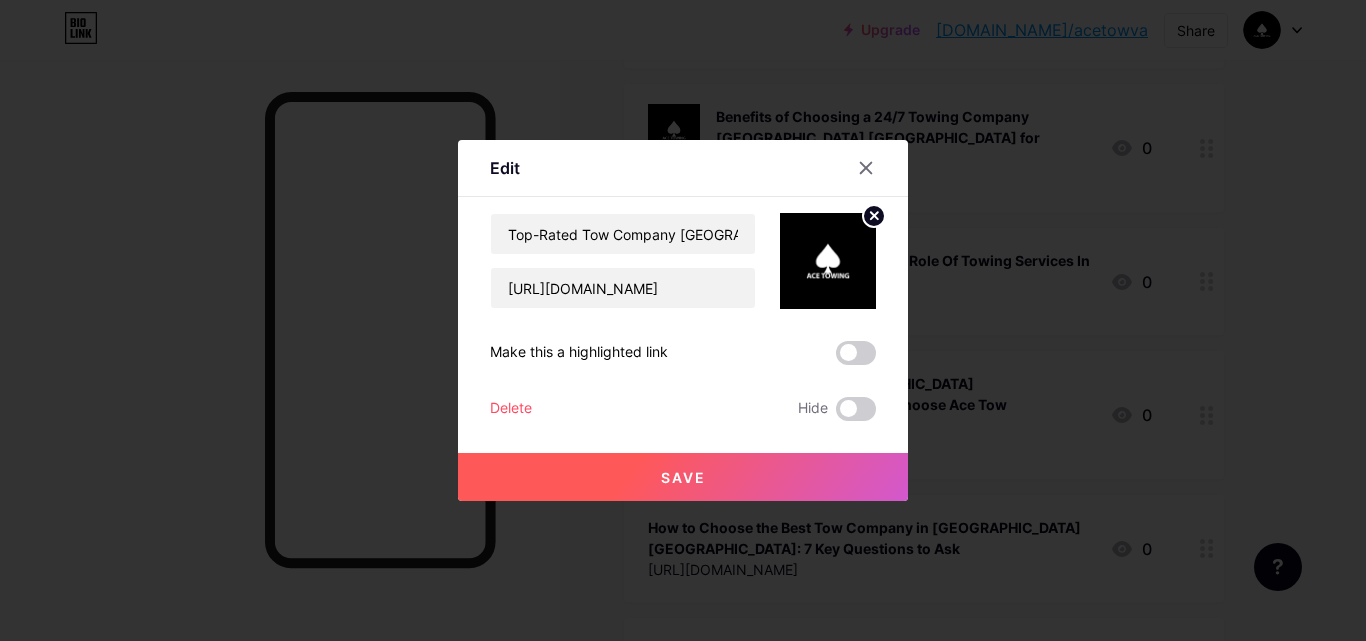 click on "Save" at bounding box center [683, 477] 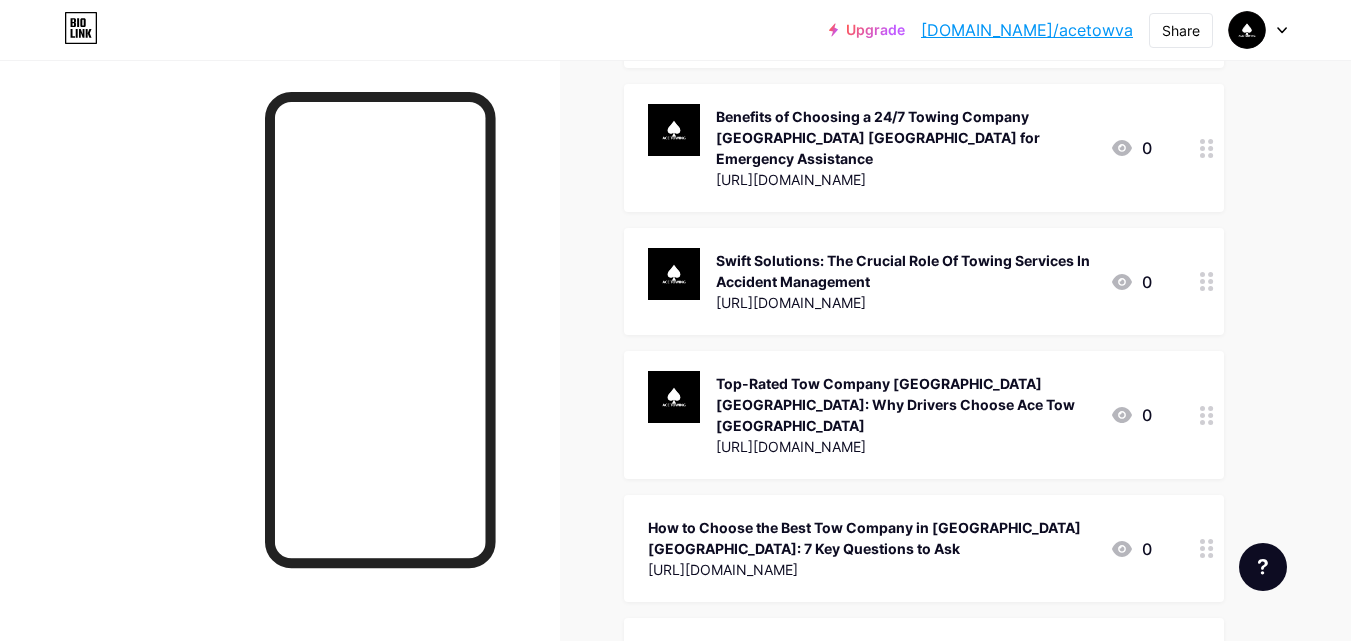 click on "How to Choose the Best Tow Company in [GEOGRAPHIC_DATA] [GEOGRAPHIC_DATA]: 7 Key Questions to Ask" at bounding box center [871, 538] 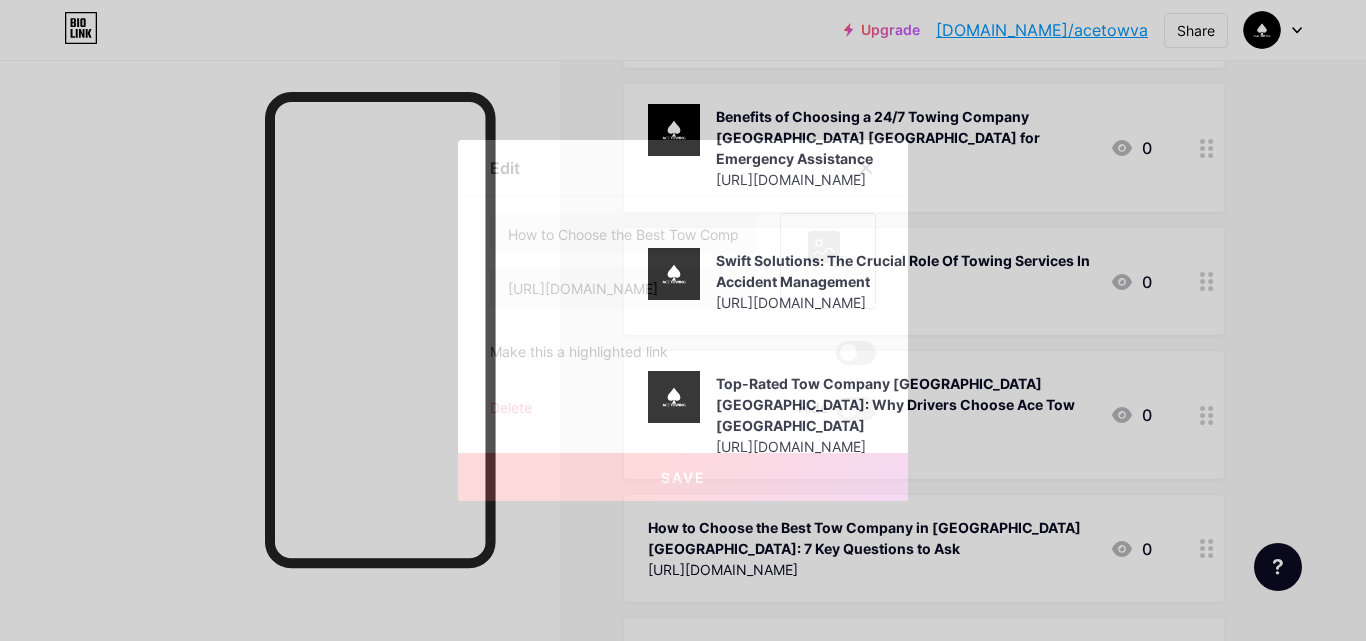 click 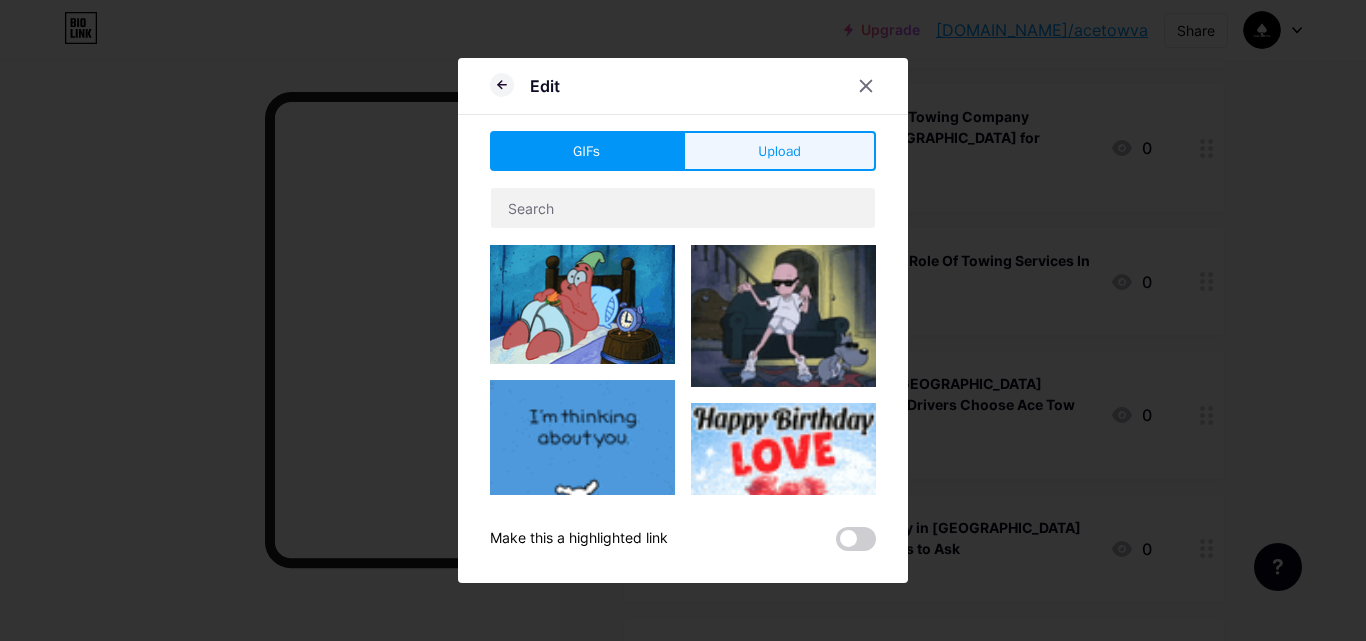 click on "Upload" at bounding box center [779, 151] 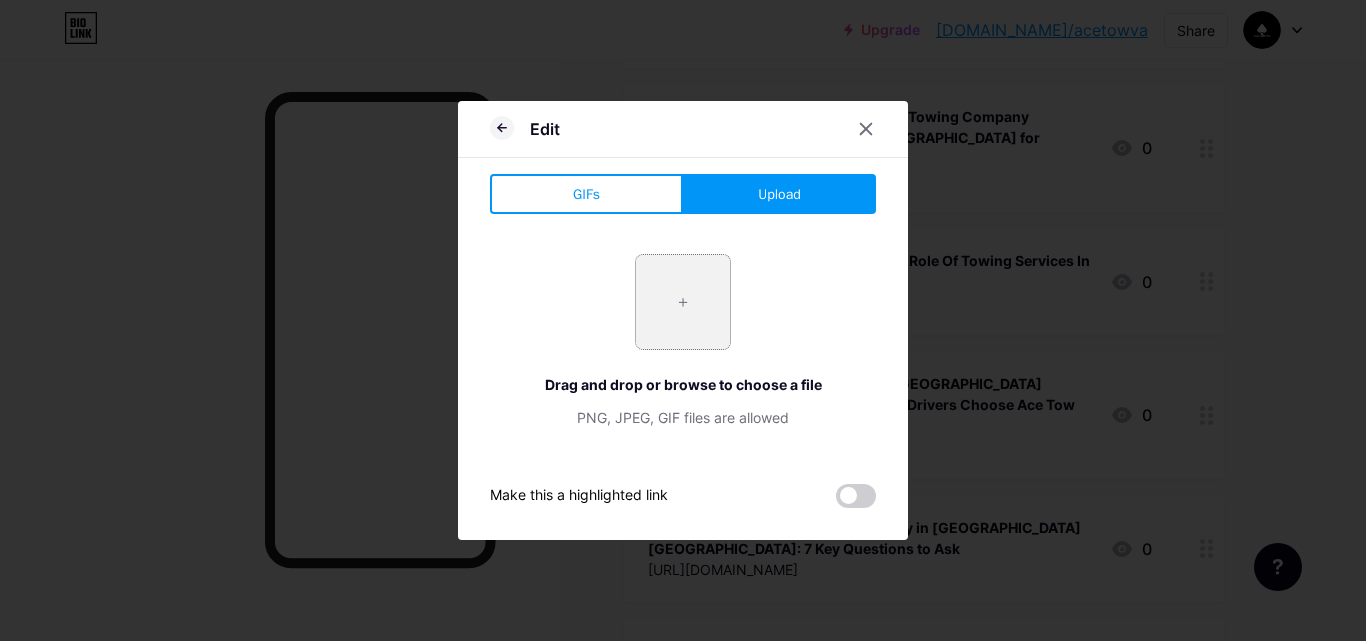 click at bounding box center [683, 302] 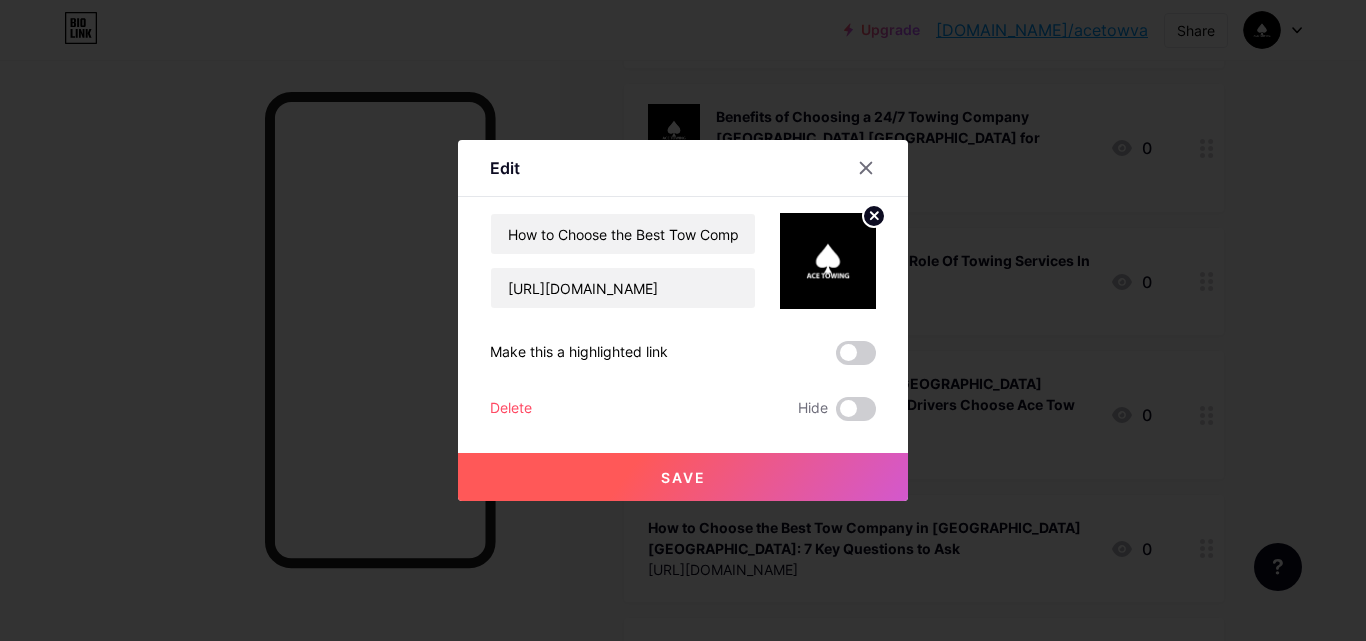 click on "Save" at bounding box center [683, 477] 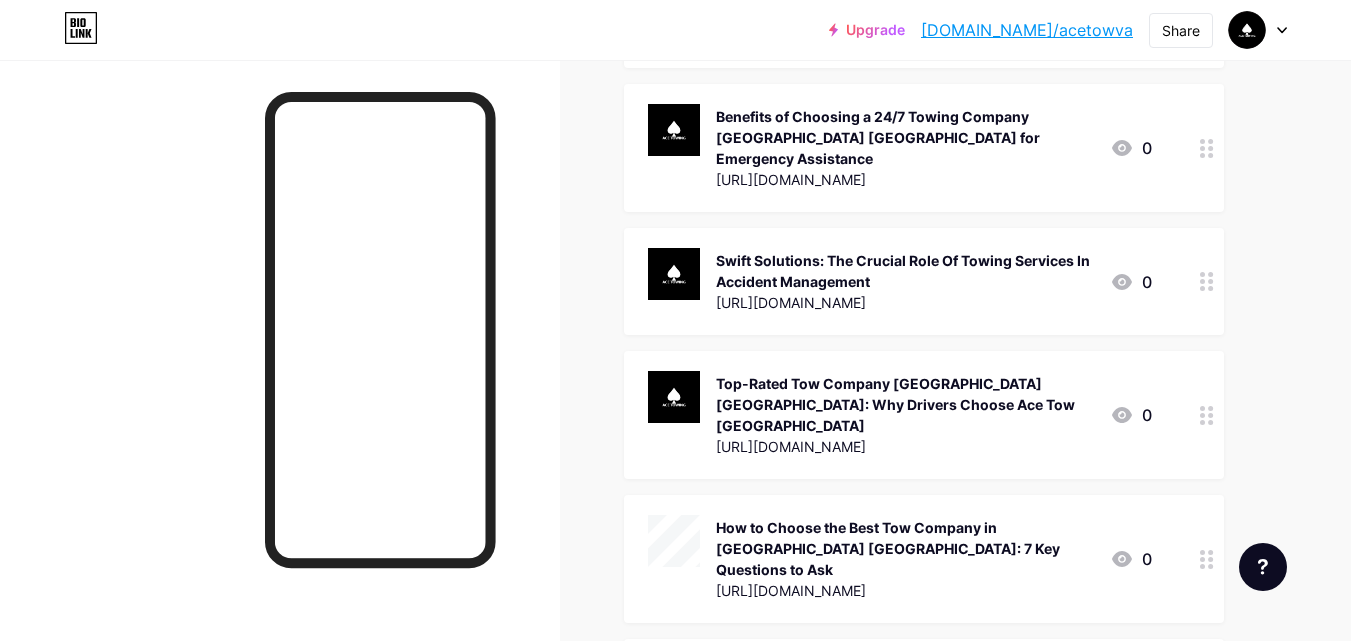 scroll, scrollTop: 800, scrollLeft: 0, axis: vertical 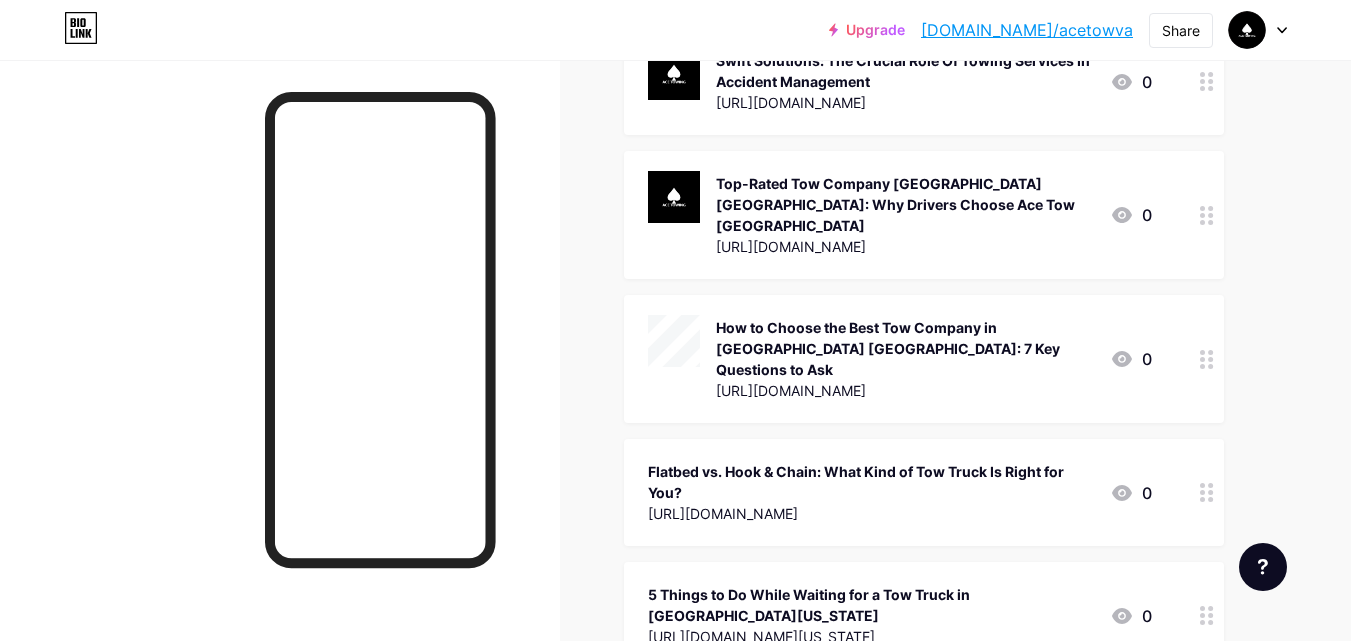 click on "Flatbed vs. Hook & Chain: What Kind of Tow Truck Is Right for You?" at bounding box center (871, 482) 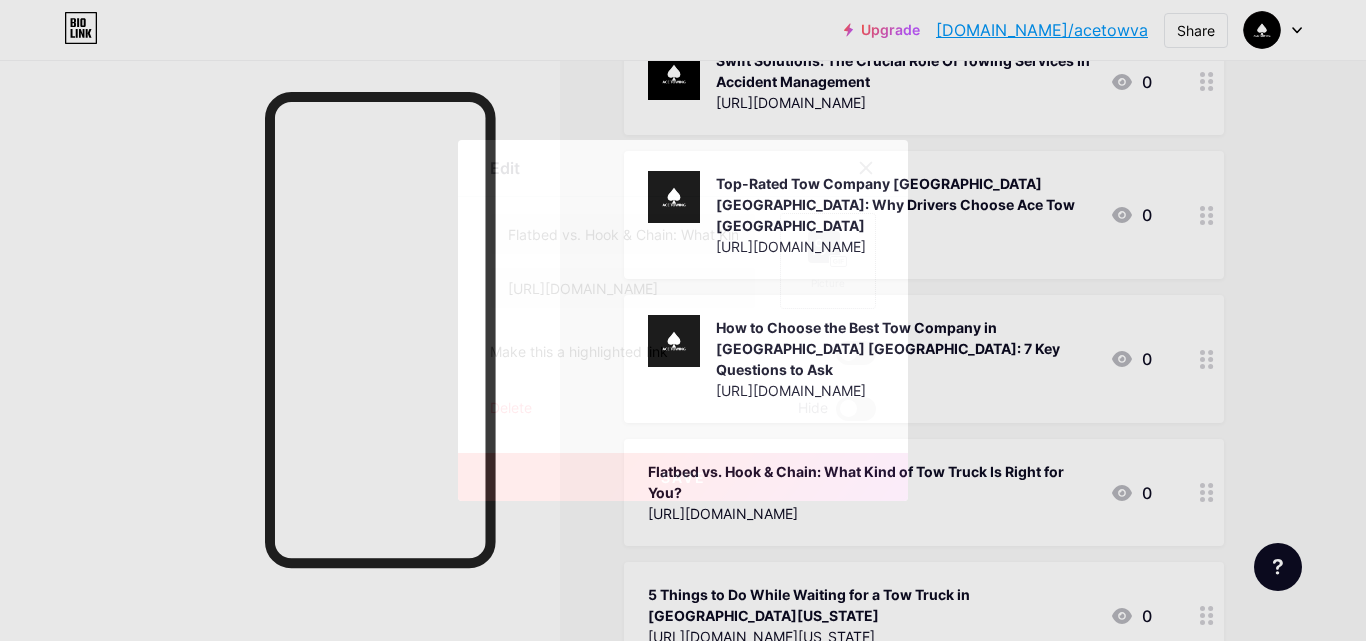 click 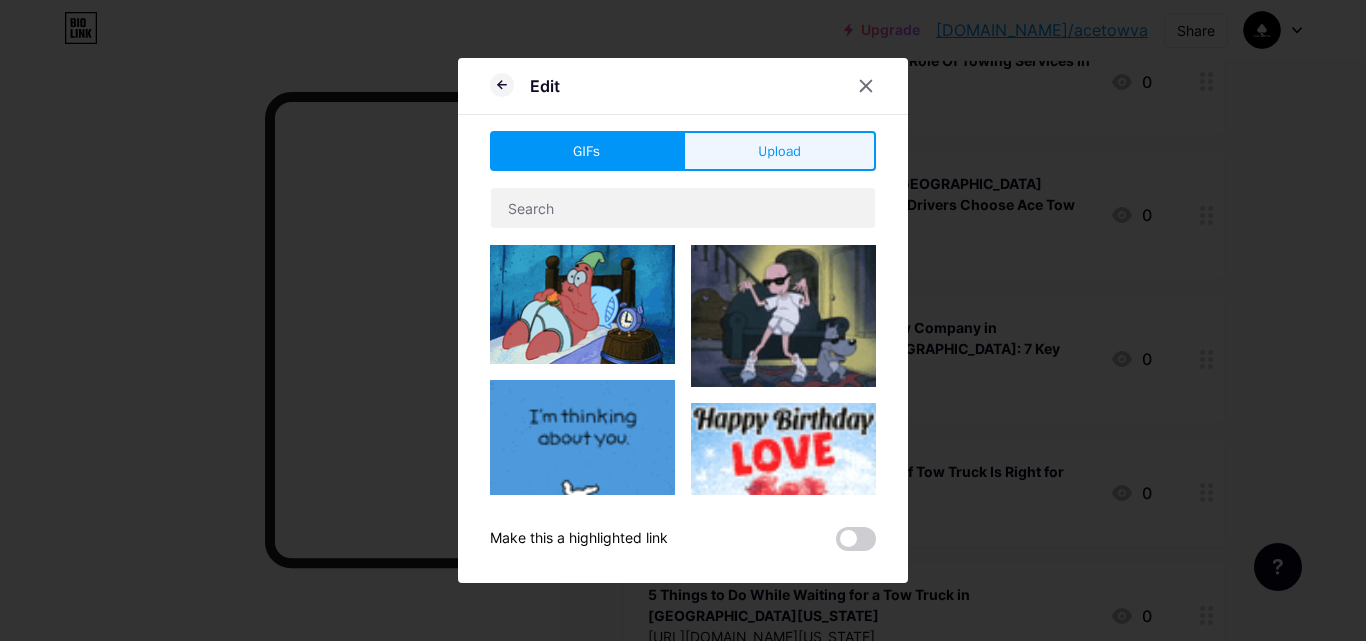 click on "Upload" at bounding box center (779, 151) 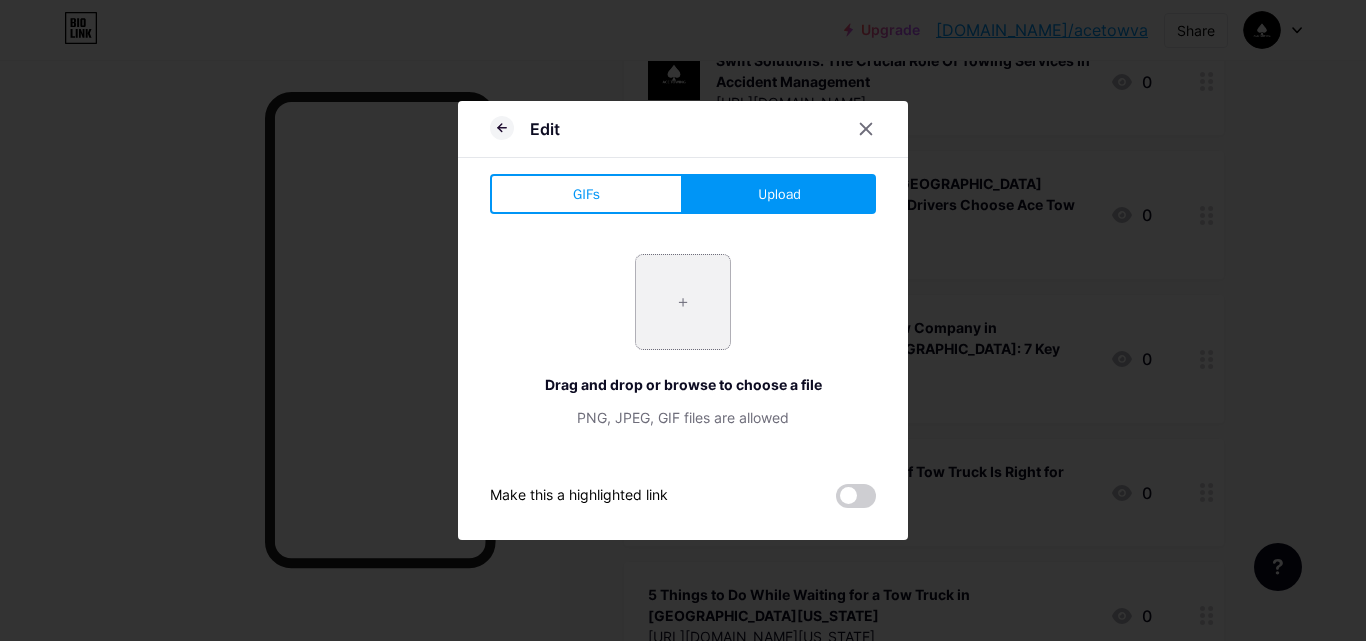click at bounding box center (683, 302) 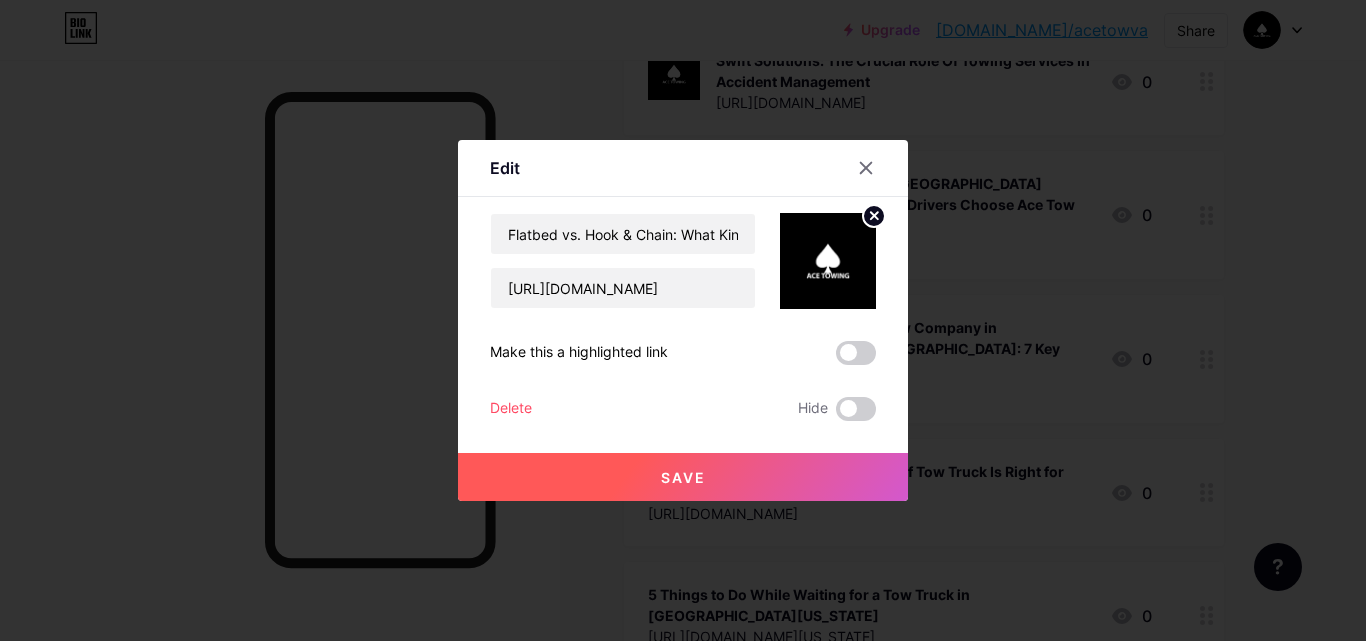 click on "Save" at bounding box center [683, 477] 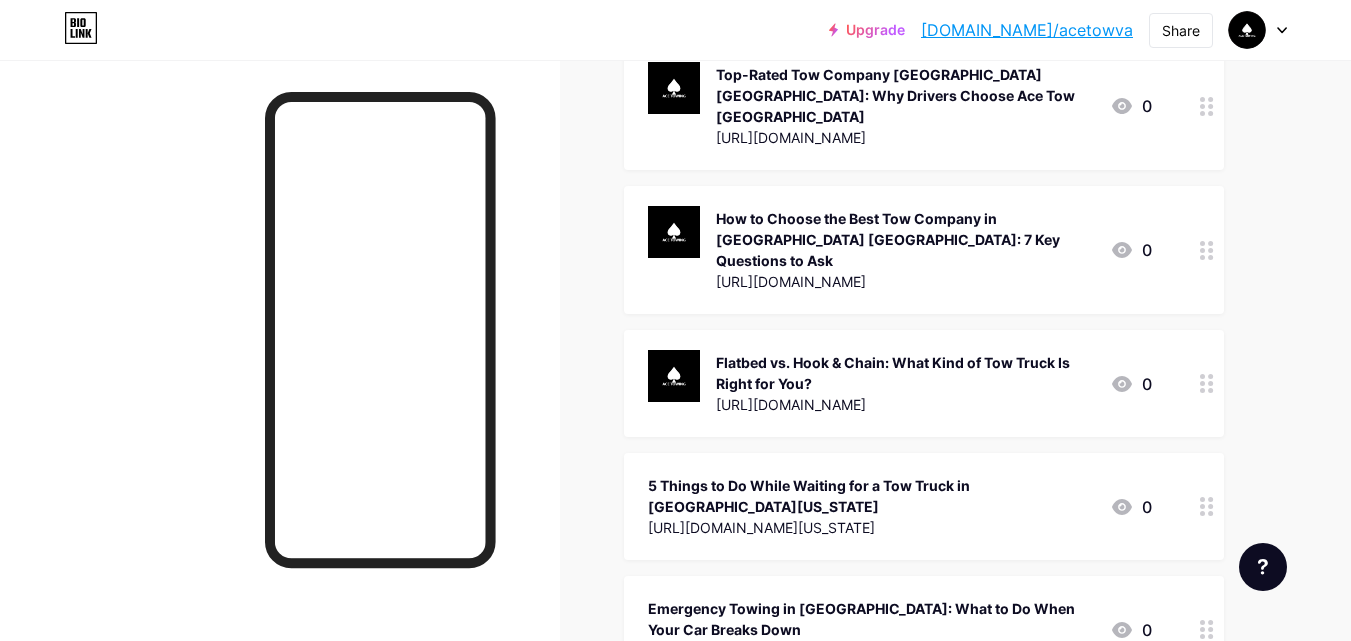 scroll, scrollTop: 1100, scrollLeft: 0, axis: vertical 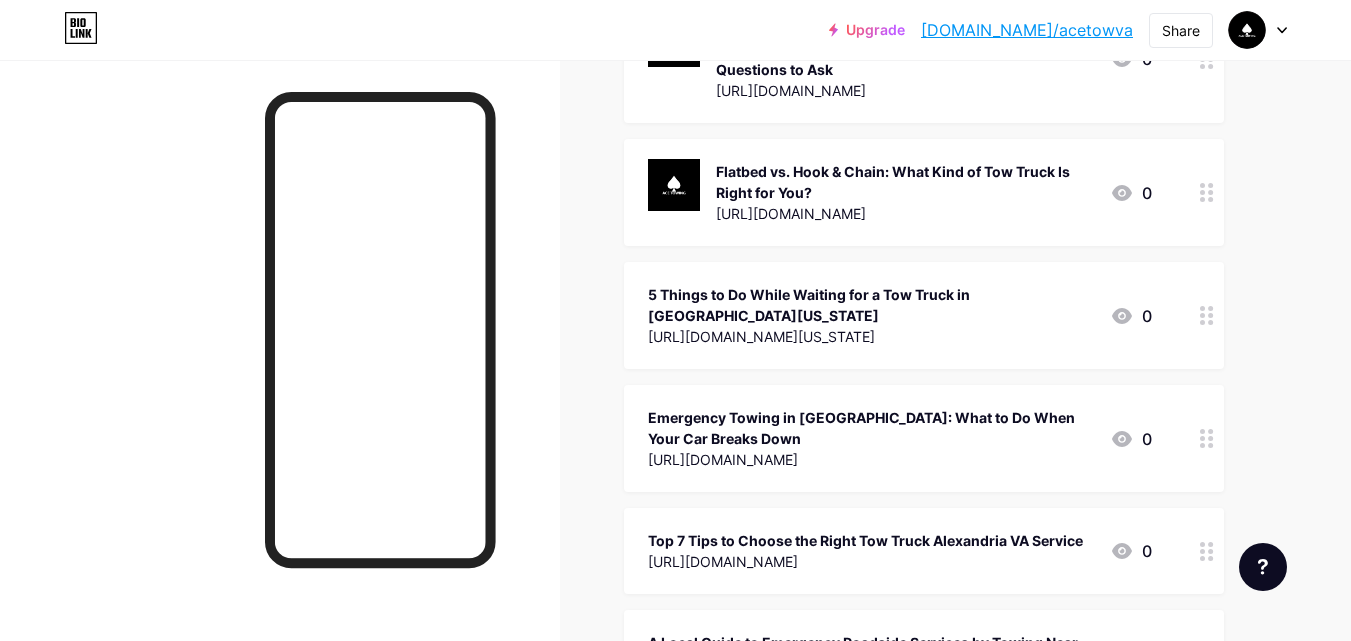 click on "5 Things to Do While Waiting for a Tow Truck in [GEOGRAPHIC_DATA][US_STATE]
[URL][DOMAIN_NAME][US_STATE]
0" at bounding box center (924, 315) 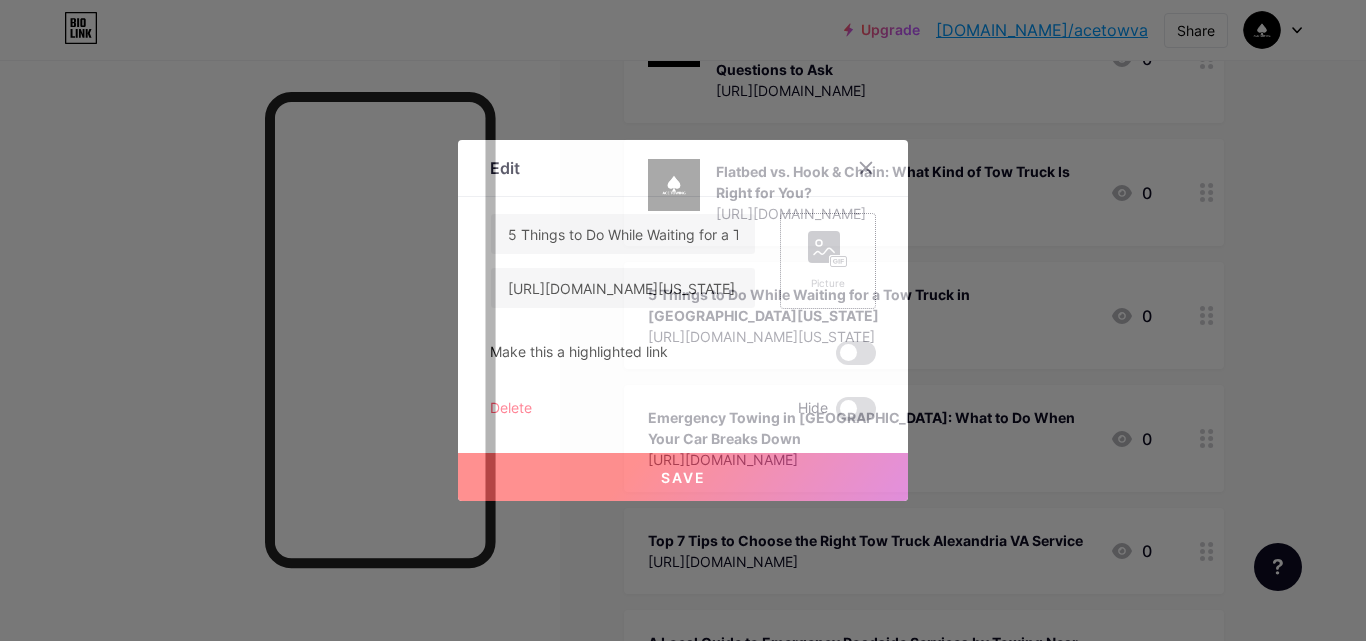 click 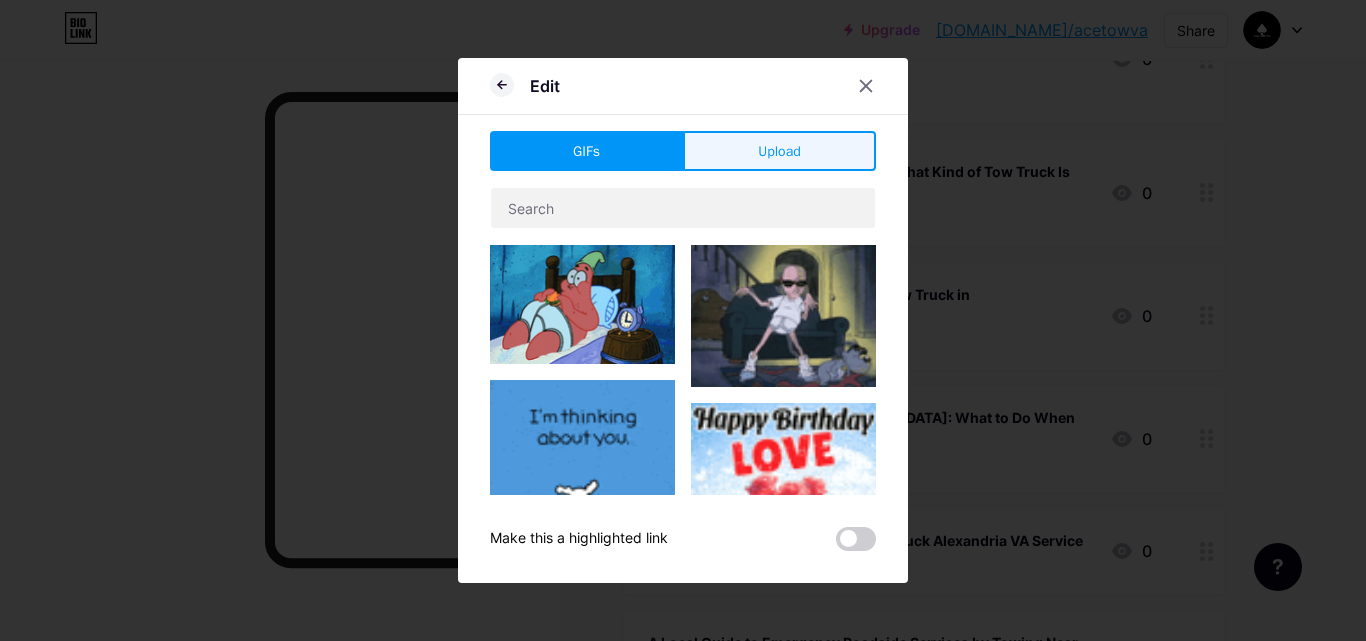 click on "Upload" at bounding box center (779, 151) 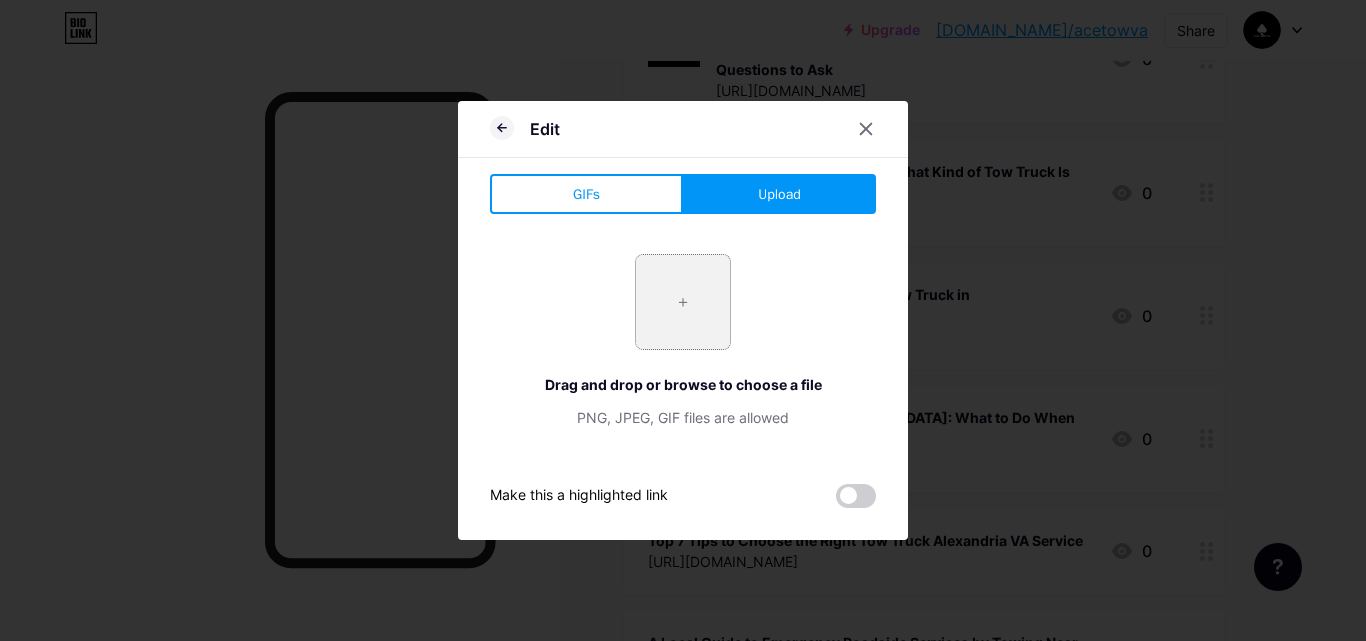 click at bounding box center (683, 302) 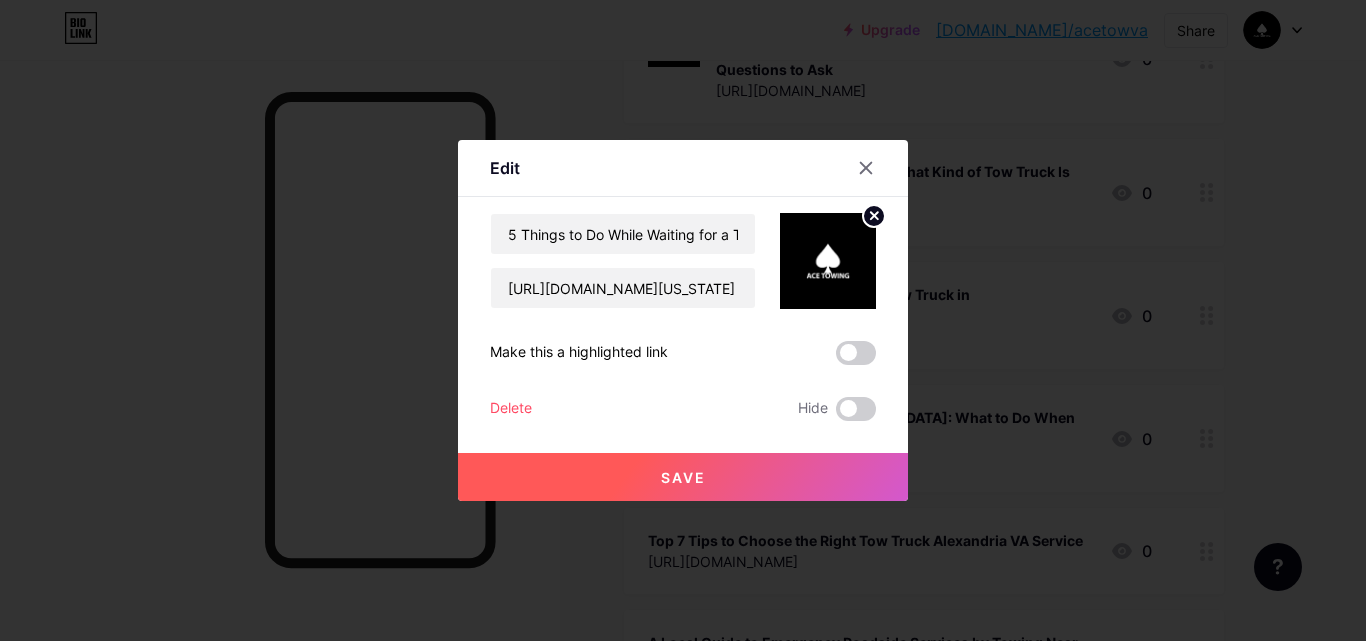 click on "Save" at bounding box center [683, 477] 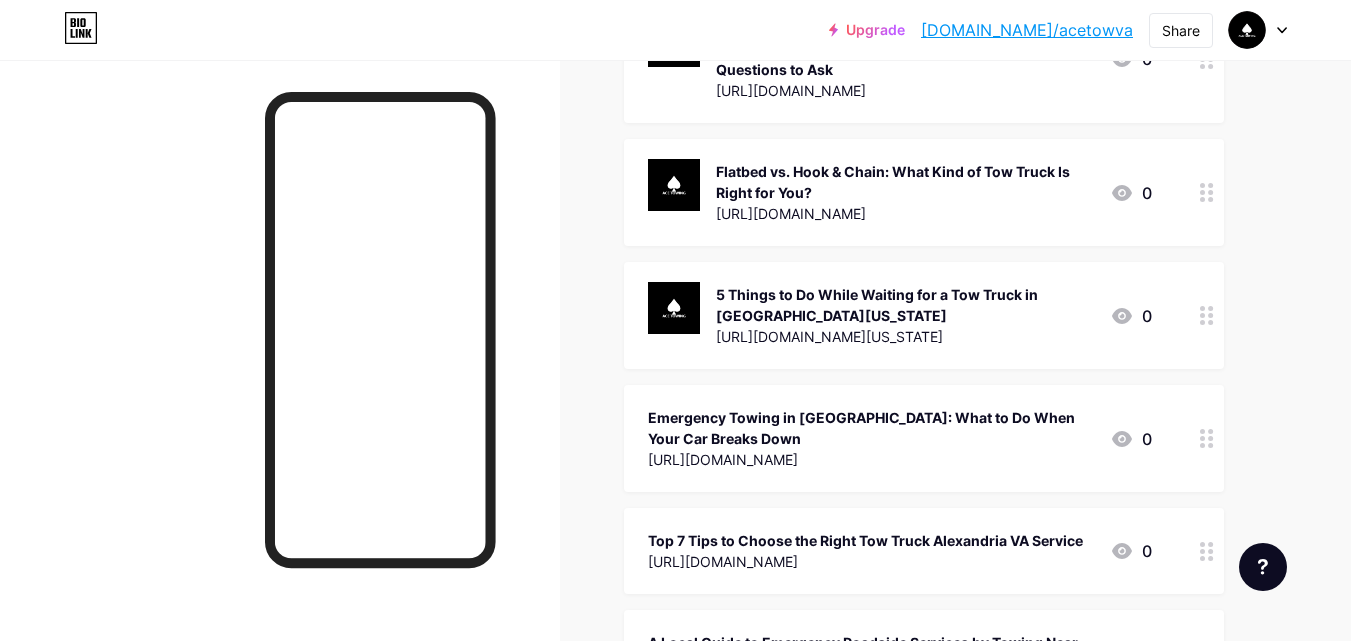 click on "Emergency Towing in [GEOGRAPHIC_DATA]: What to Do When Your Car Breaks Down" at bounding box center [871, 428] 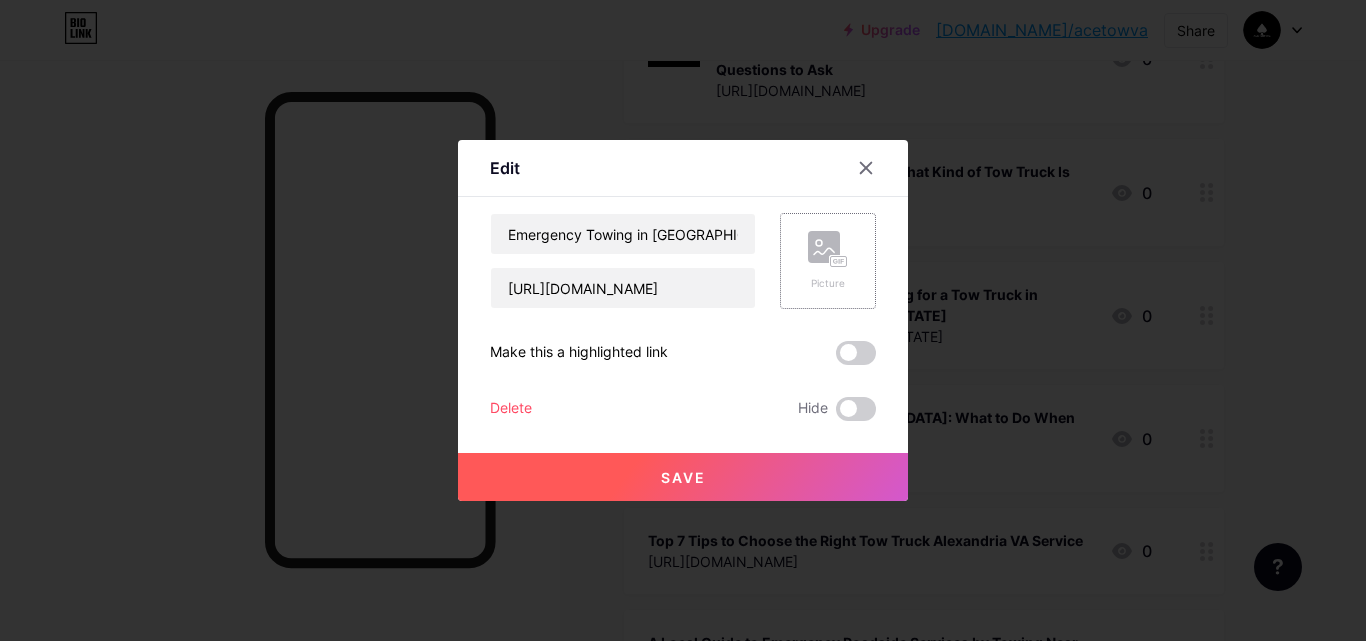 click 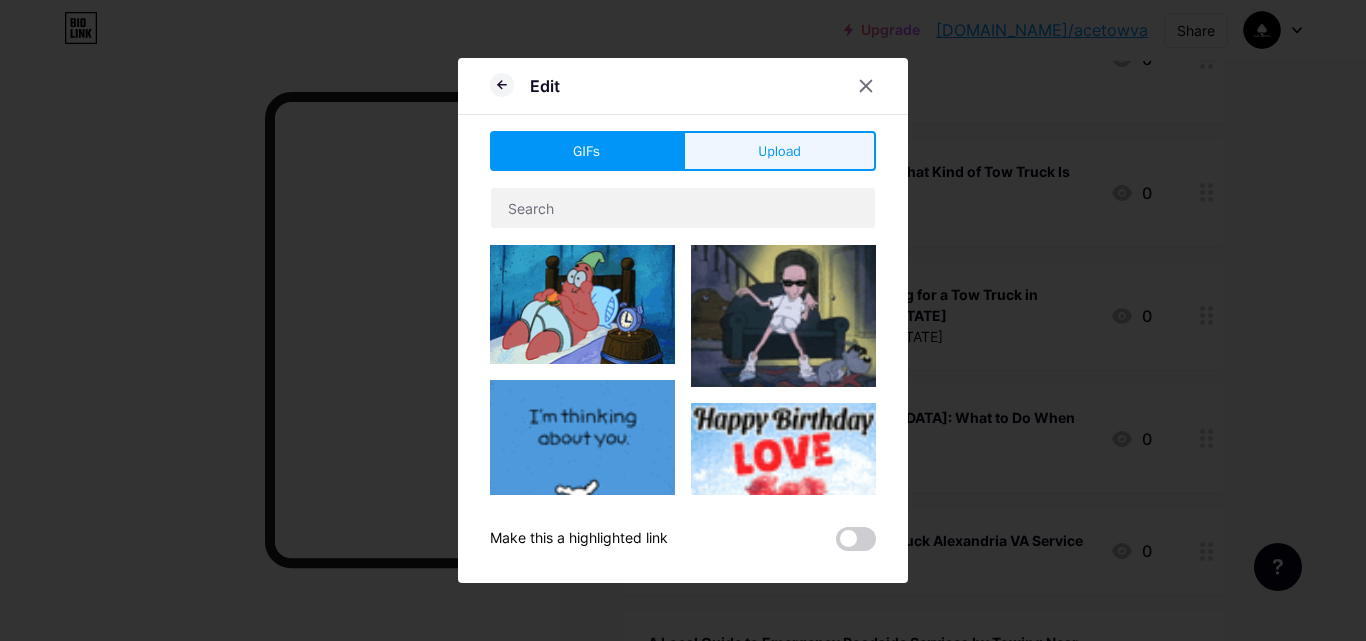 click on "Upload" at bounding box center [779, 151] 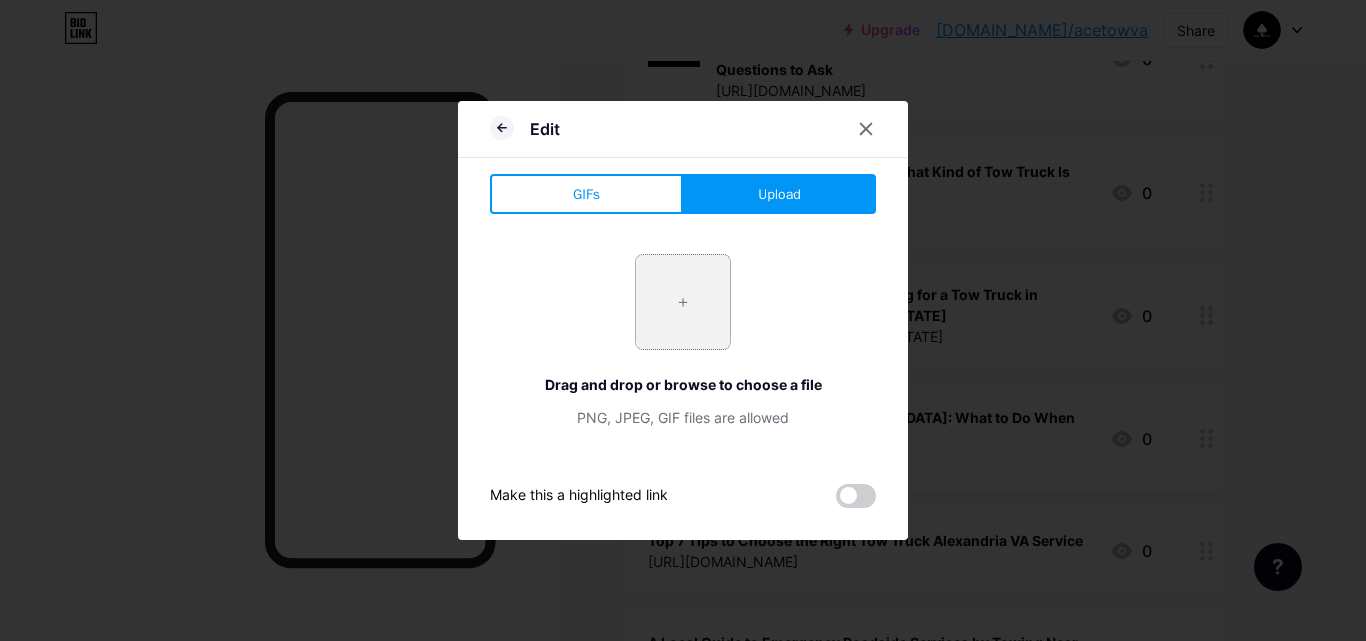 click at bounding box center [683, 302] 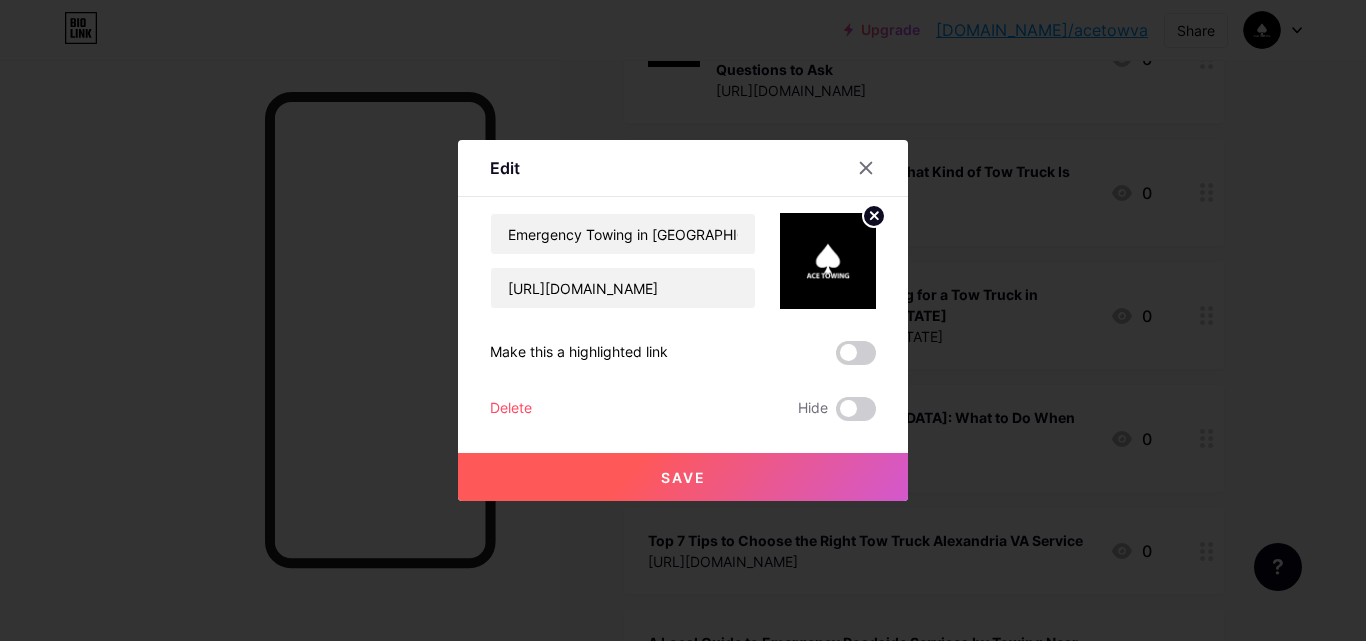 click on "Save" at bounding box center (683, 477) 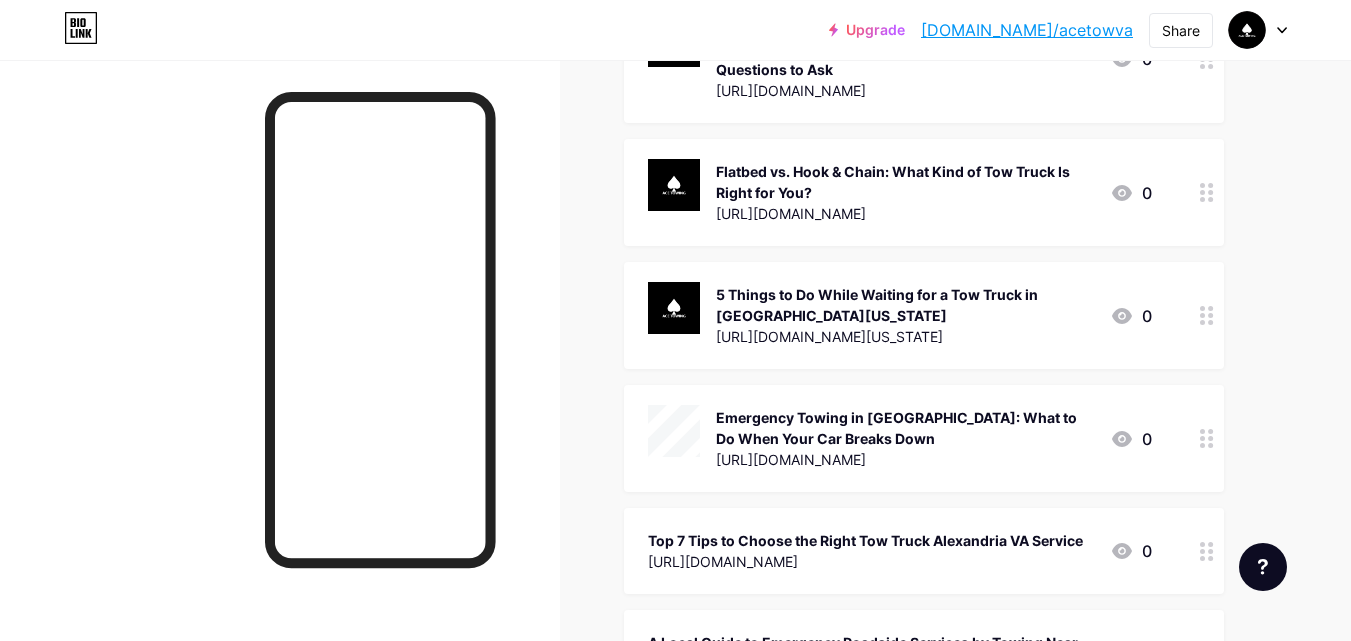 click on "Top 7 Tips to Choose the Right Tow Truck Alexandria VA Service" at bounding box center (865, 540) 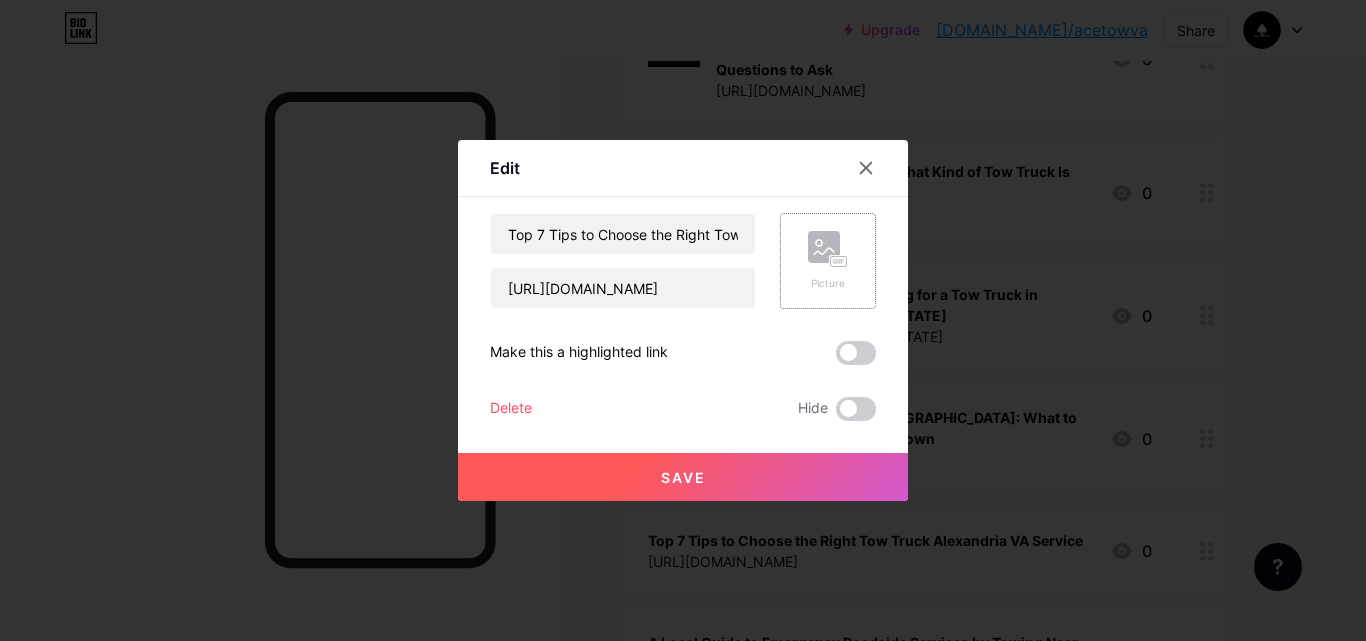 click 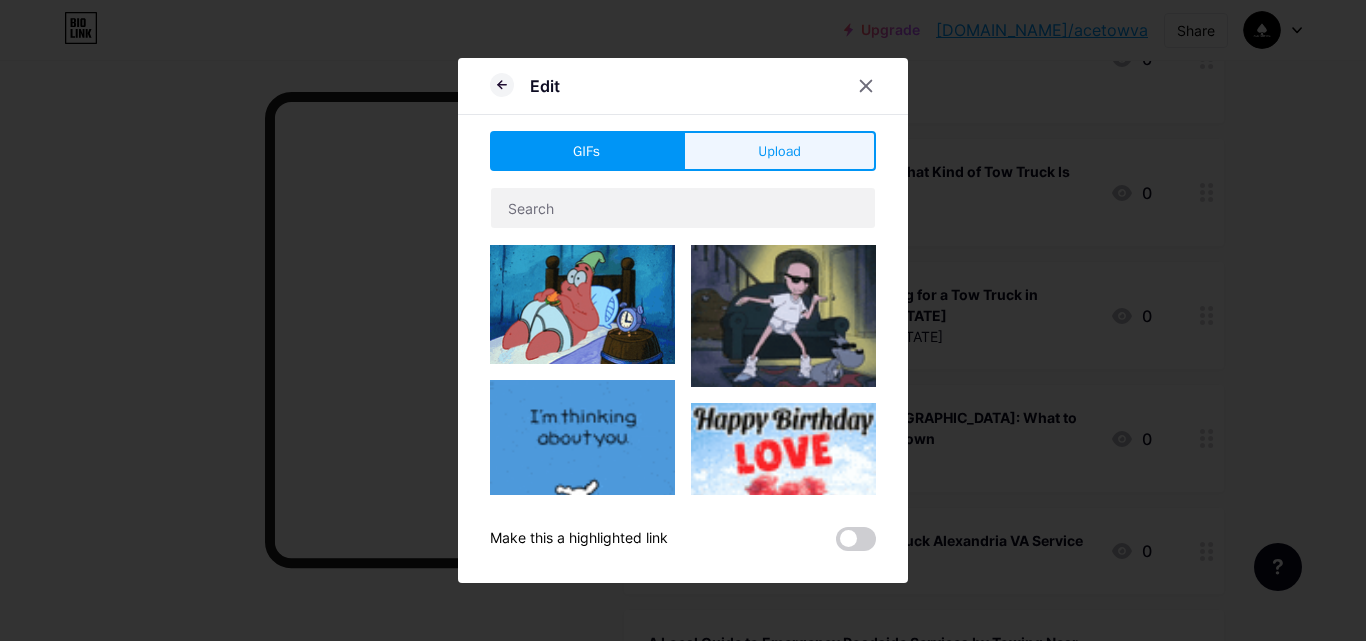 drag, startPoint x: 793, startPoint y: 151, endPoint x: 745, endPoint y: 166, distance: 50.289165 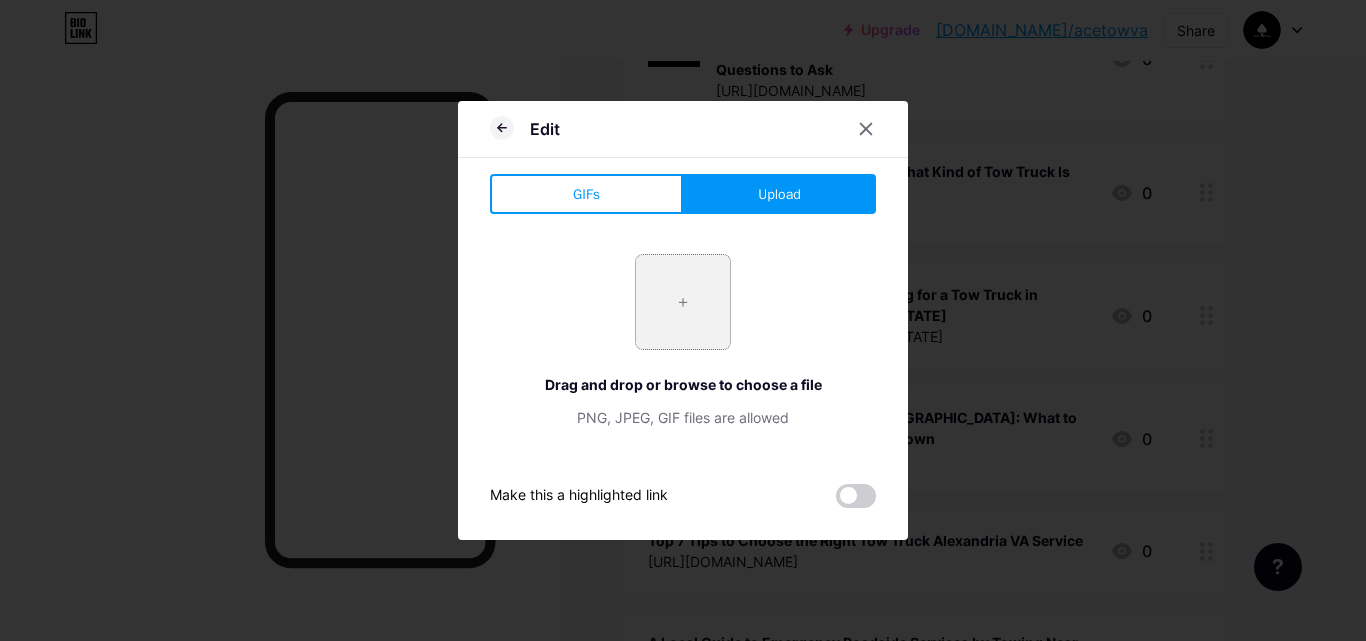 click at bounding box center (683, 302) 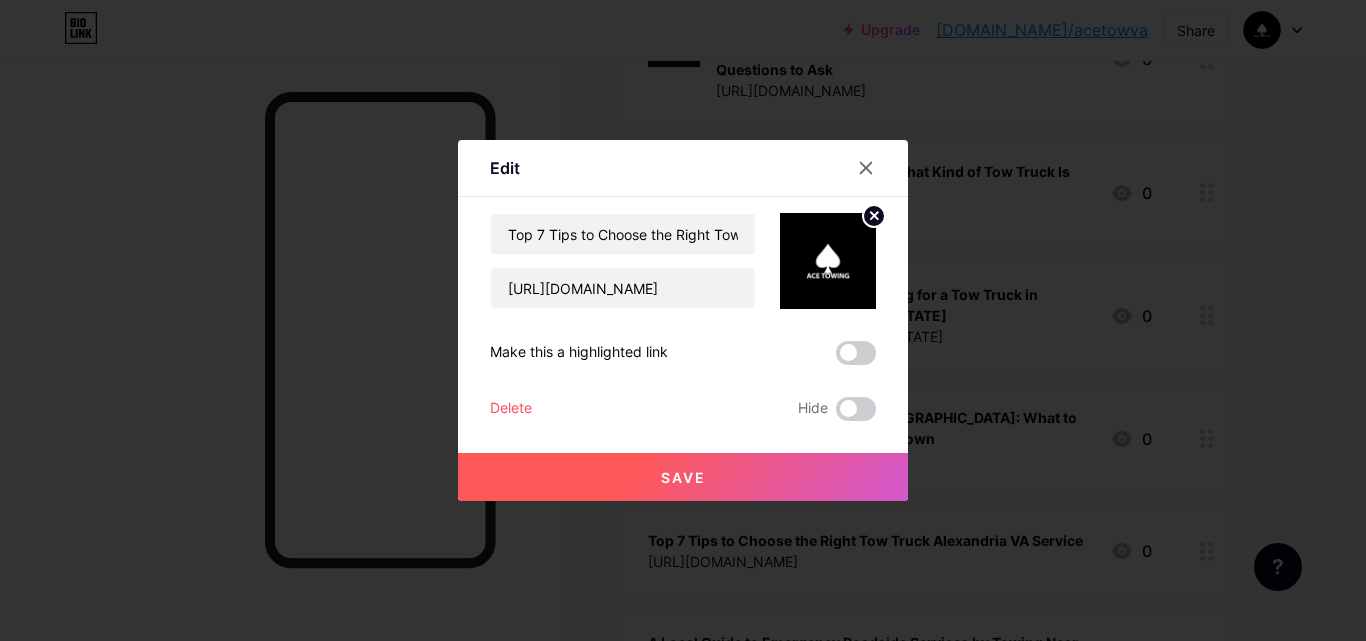 click on "Save" at bounding box center [683, 477] 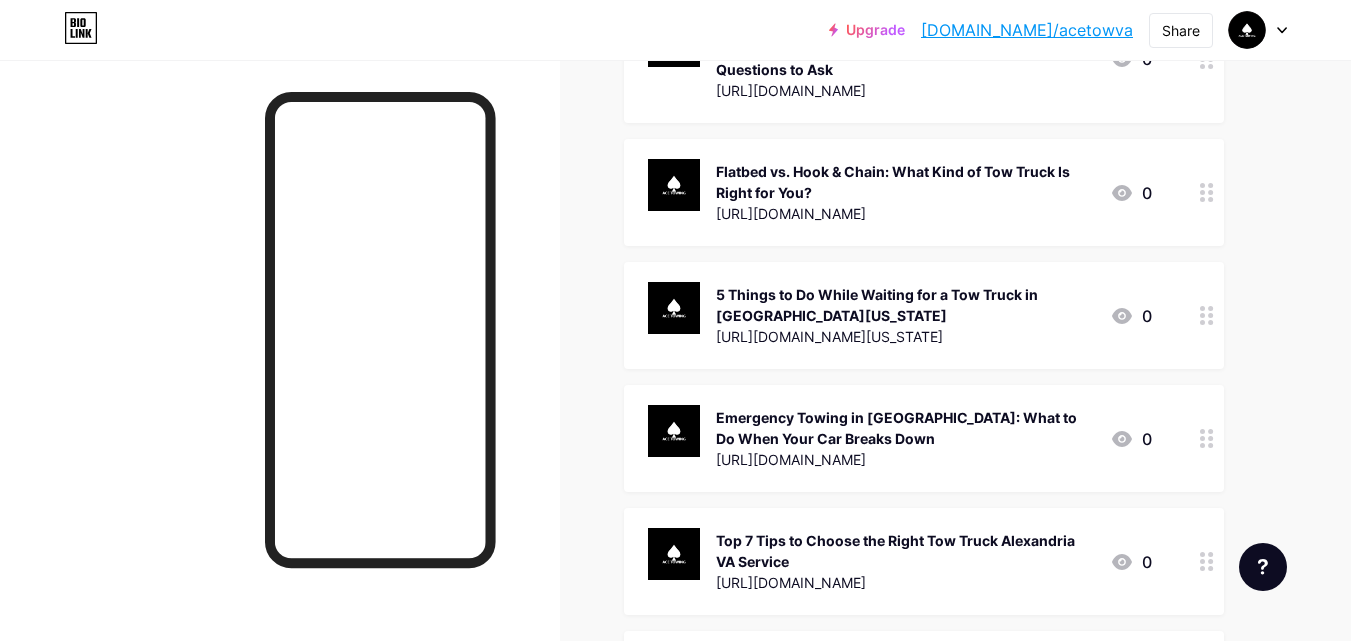 scroll, scrollTop: 1400, scrollLeft: 0, axis: vertical 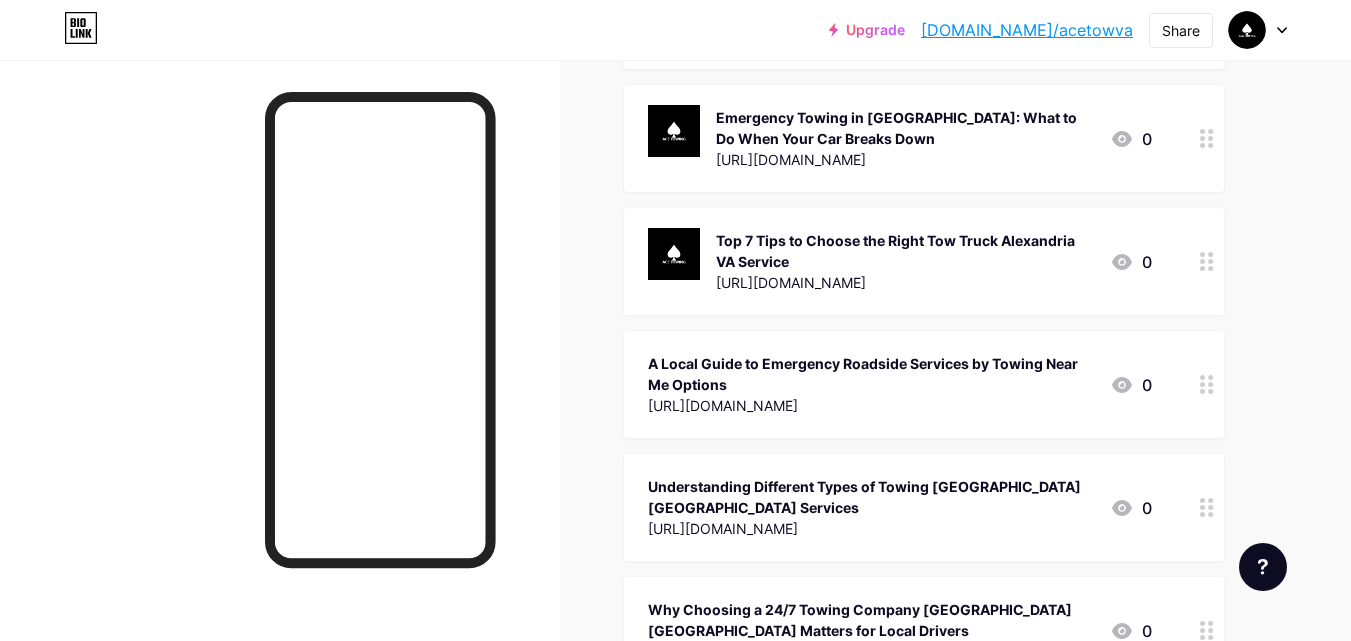 click on "A Local Guide to Emergency Roadside Services by Towing Near Me Options" at bounding box center (871, 374) 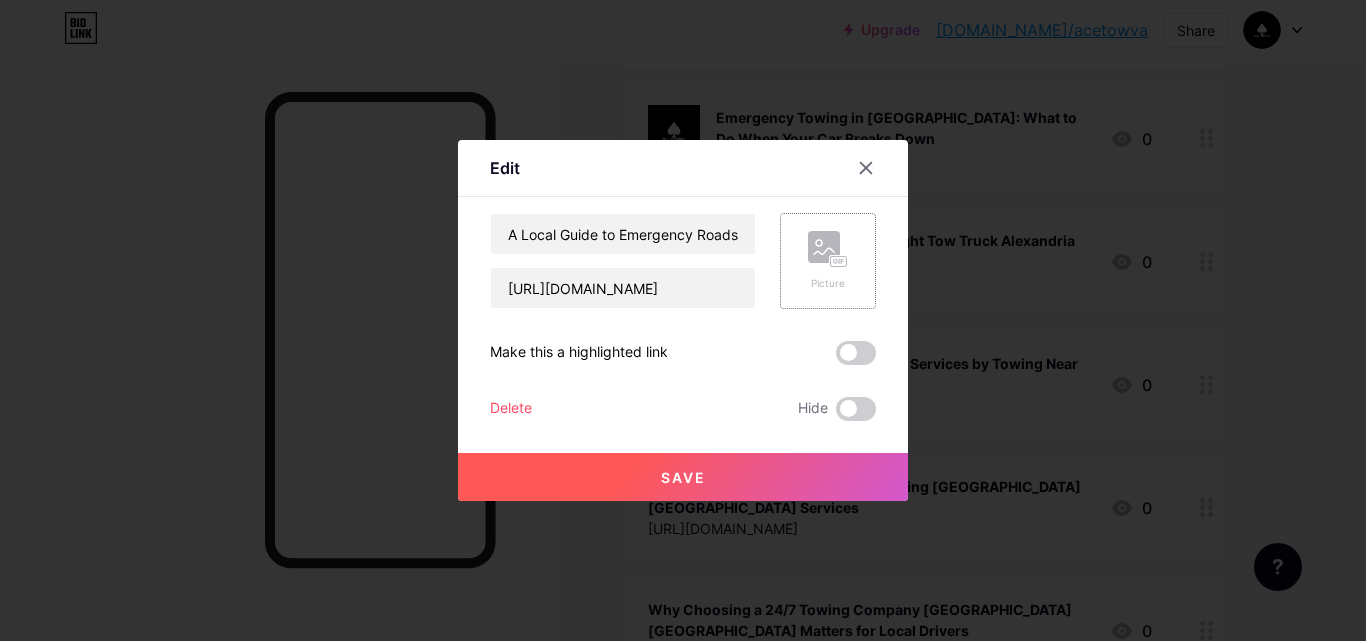 click on "Picture" at bounding box center [828, 261] 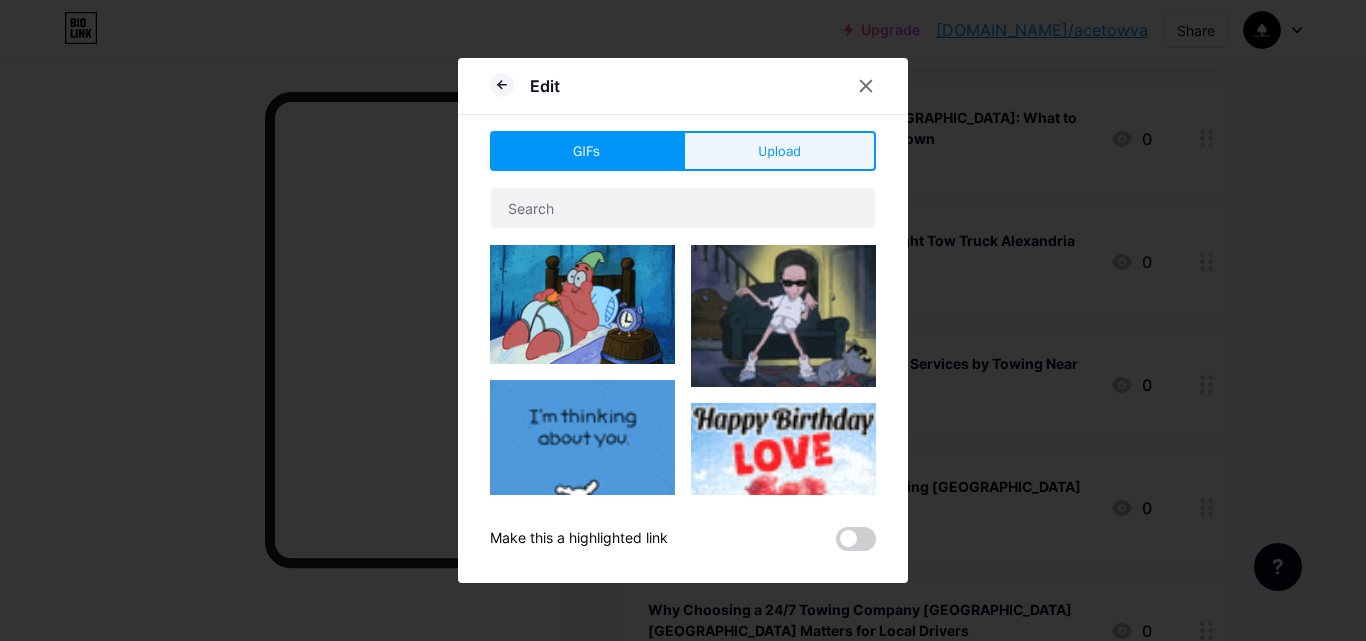 click on "Upload" at bounding box center [779, 151] 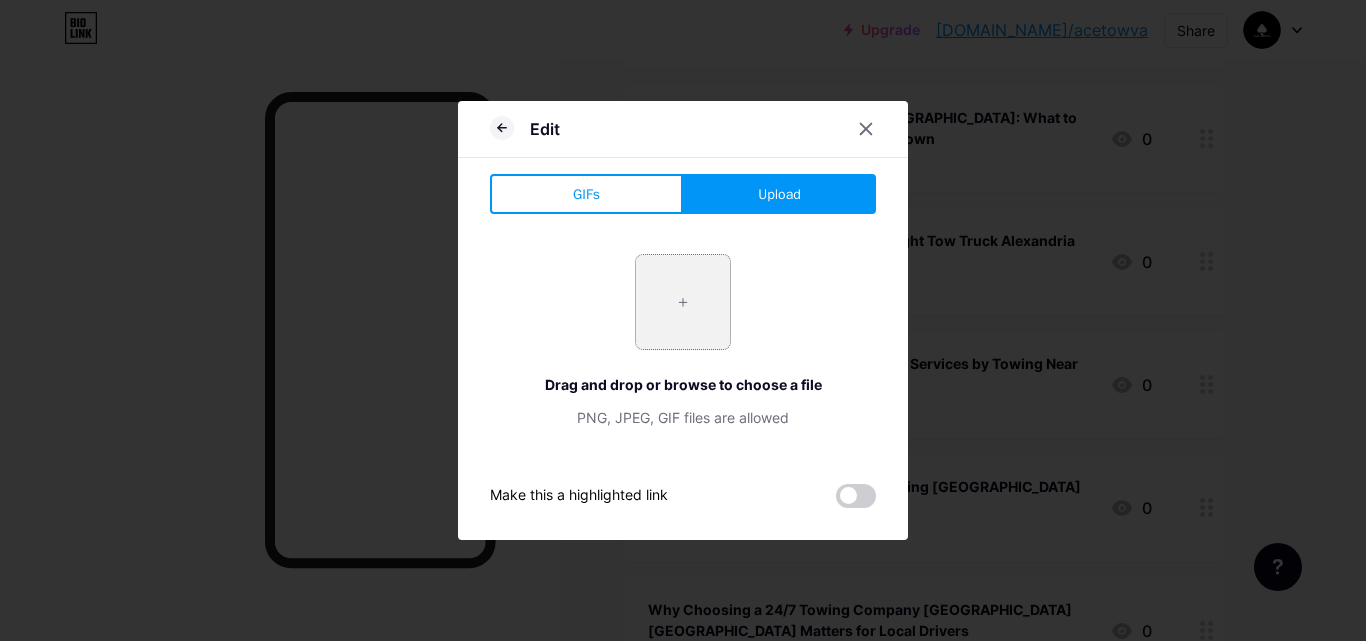 click at bounding box center (683, 302) 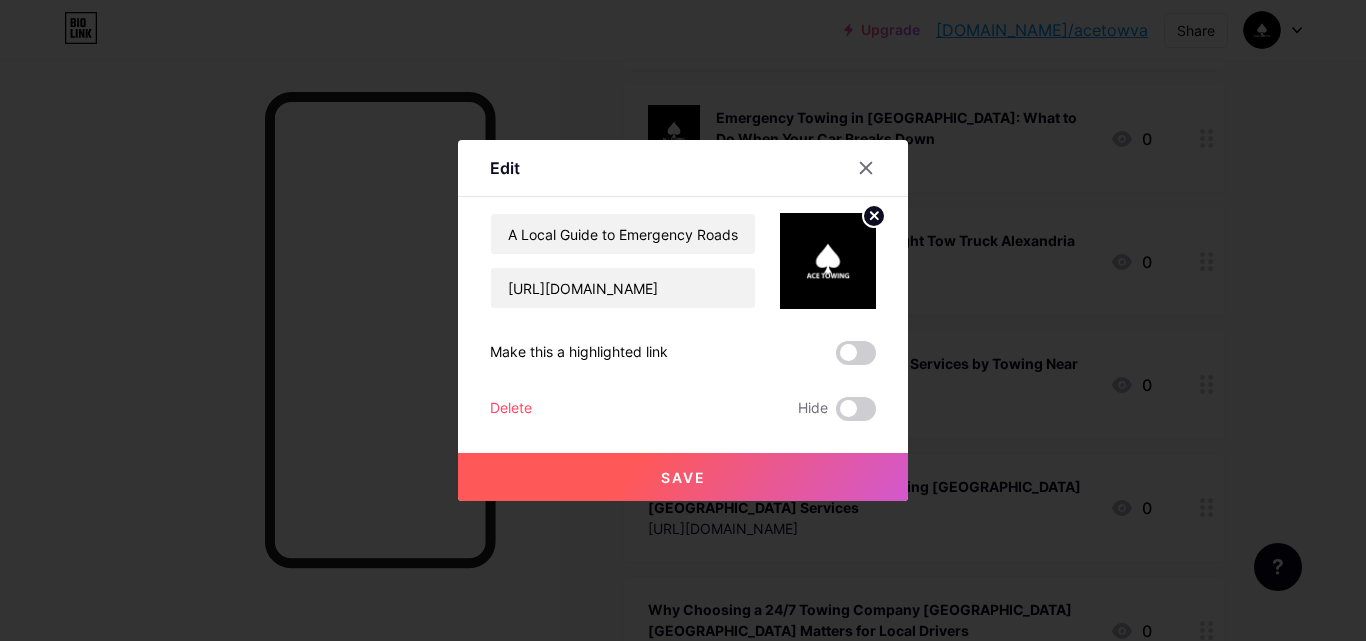 click on "Save" at bounding box center (683, 477) 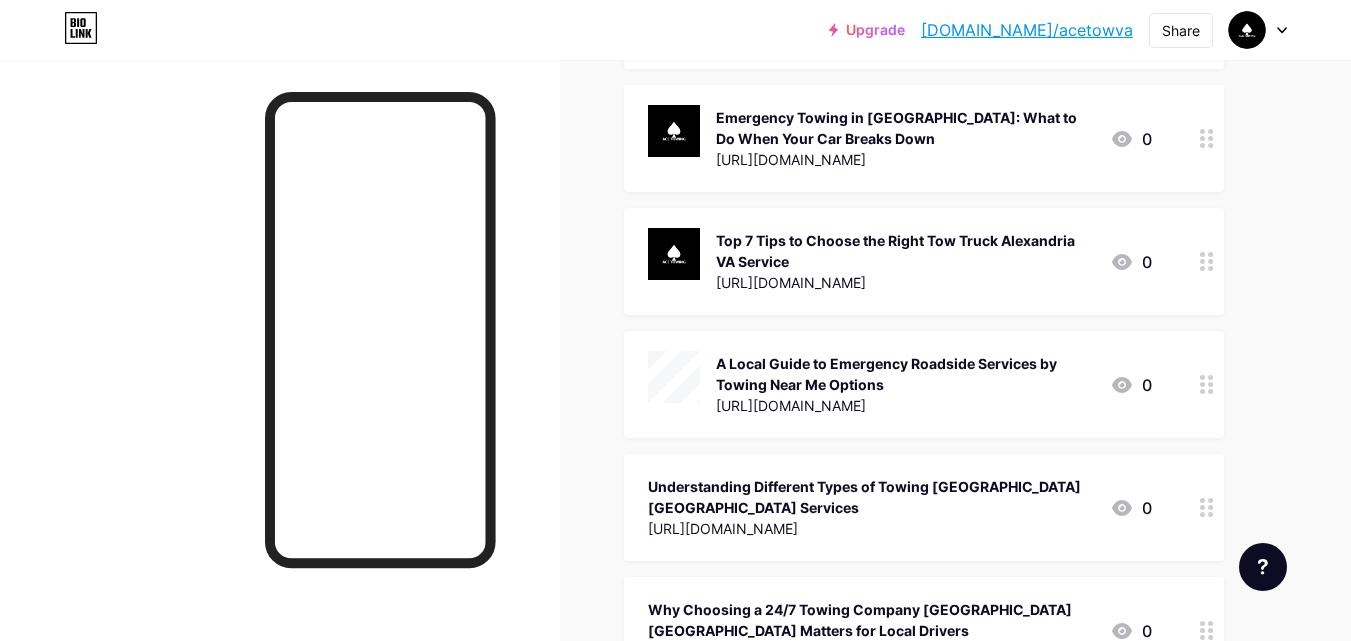 click on "[URL][DOMAIN_NAME]" at bounding box center [871, 528] 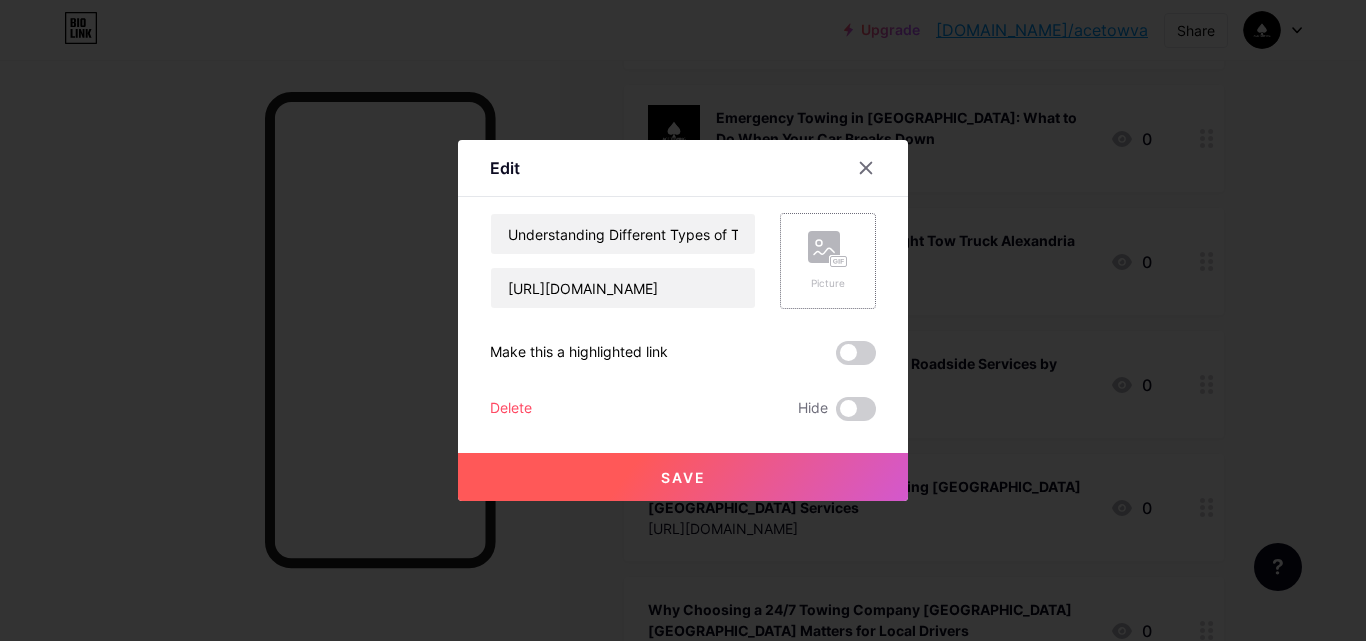 click 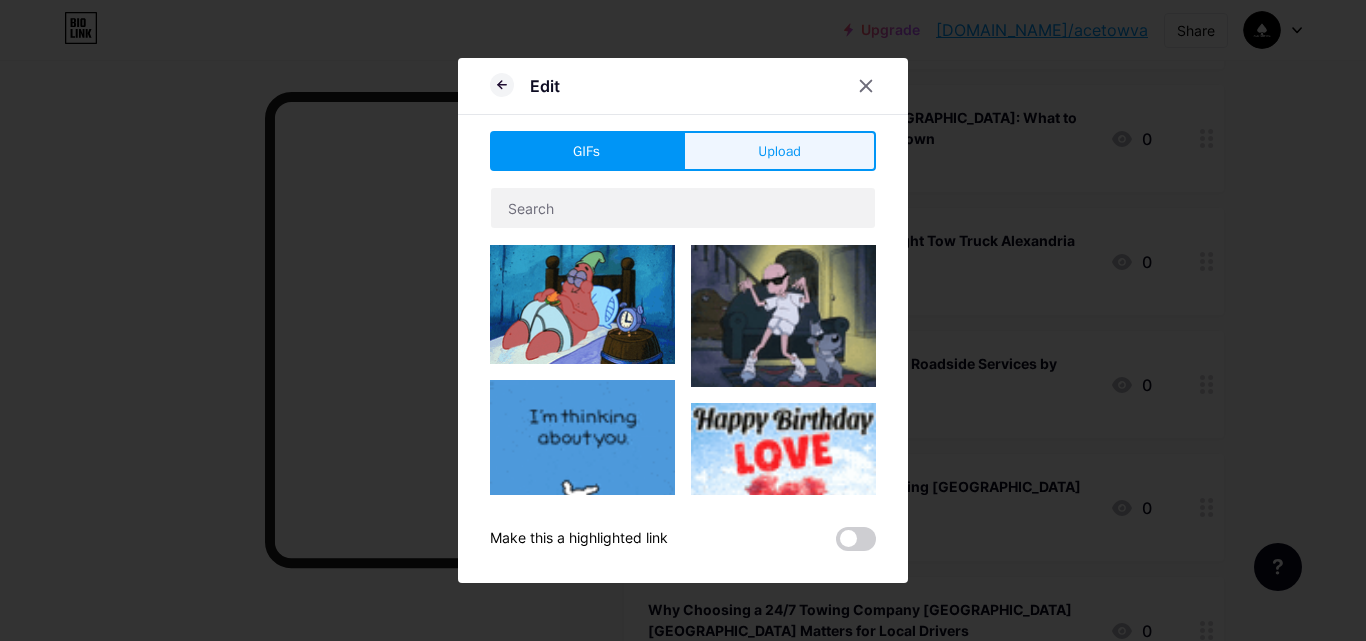 click on "Upload" at bounding box center [779, 151] 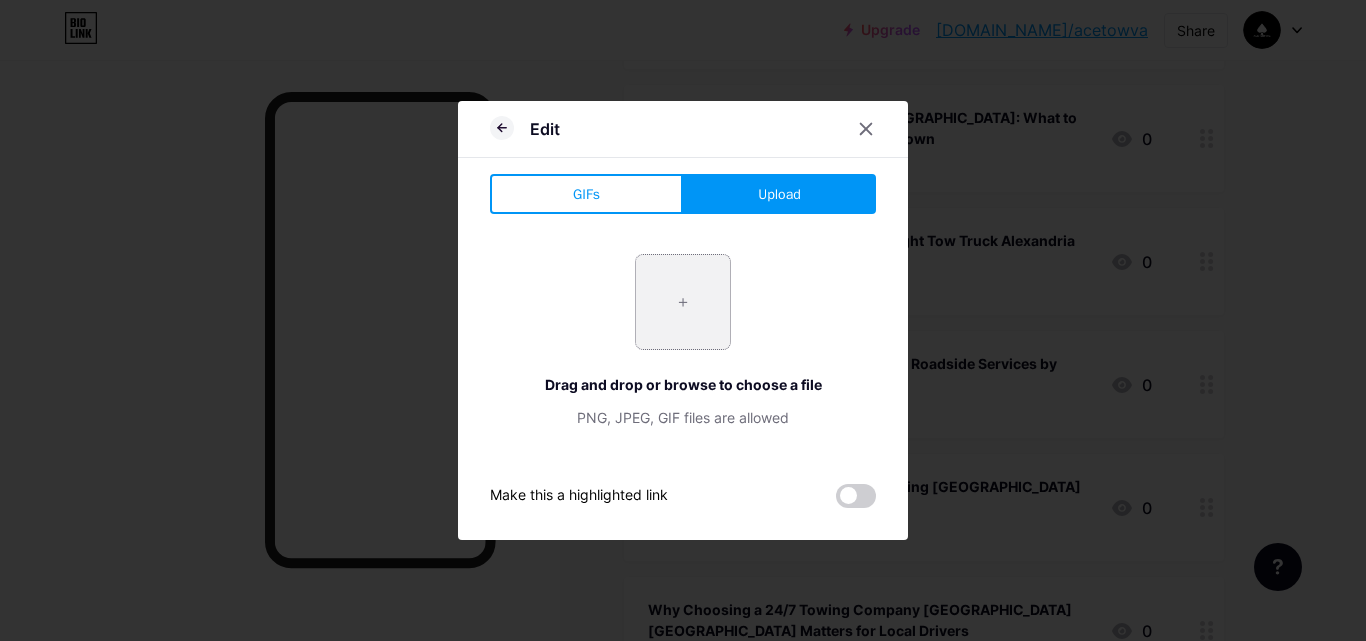 click at bounding box center (683, 302) 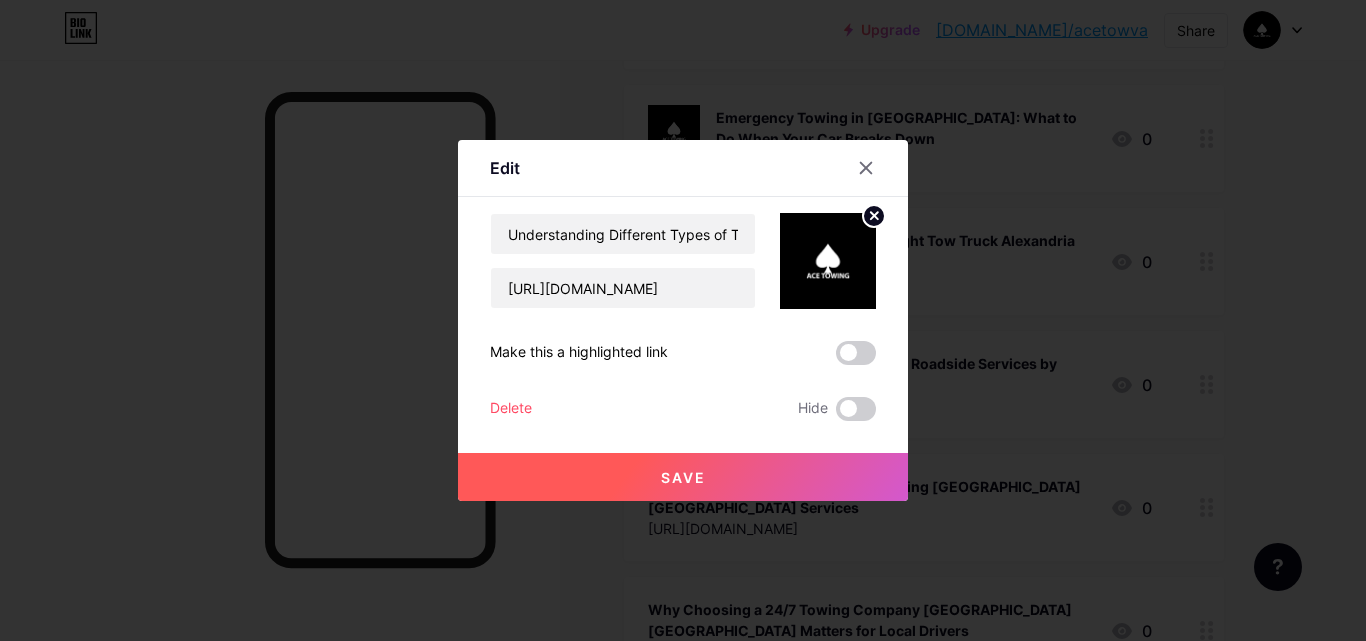 click on "Save" at bounding box center [683, 477] 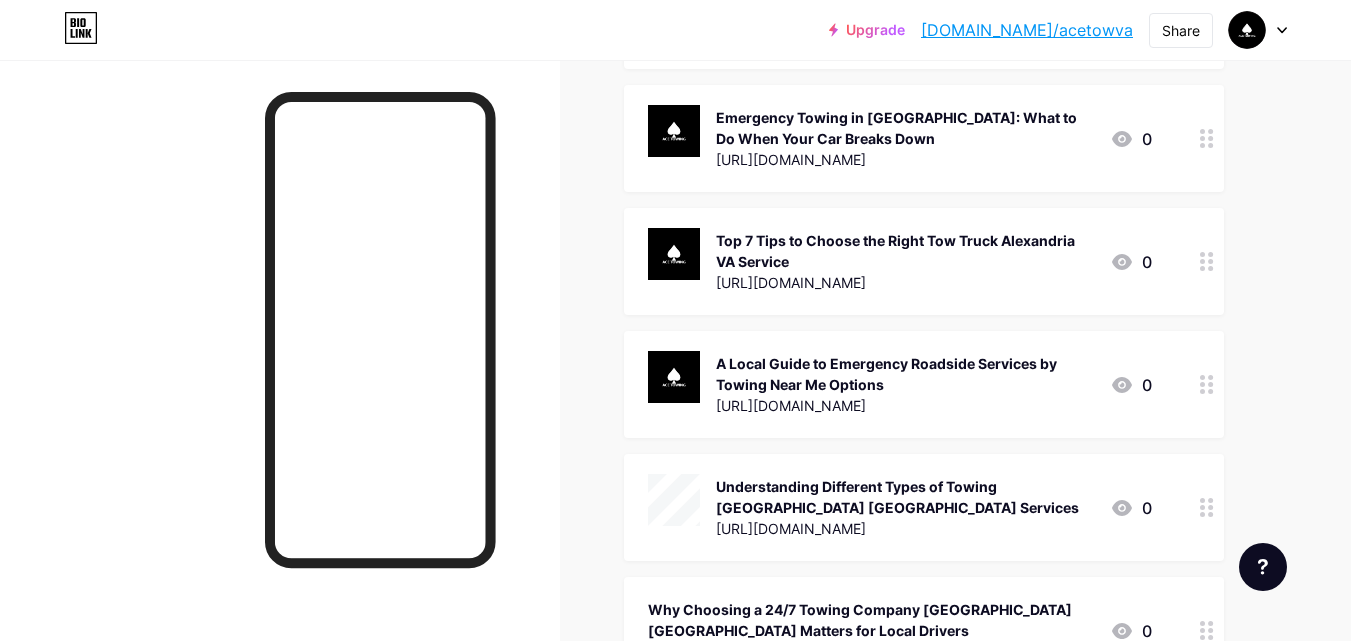 click on "Why Choosing a 24/7 Towing Company [GEOGRAPHIC_DATA] [GEOGRAPHIC_DATA] Matters for Local Drivers
[URL][DOMAIN_NAME]" at bounding box center (871, 630) 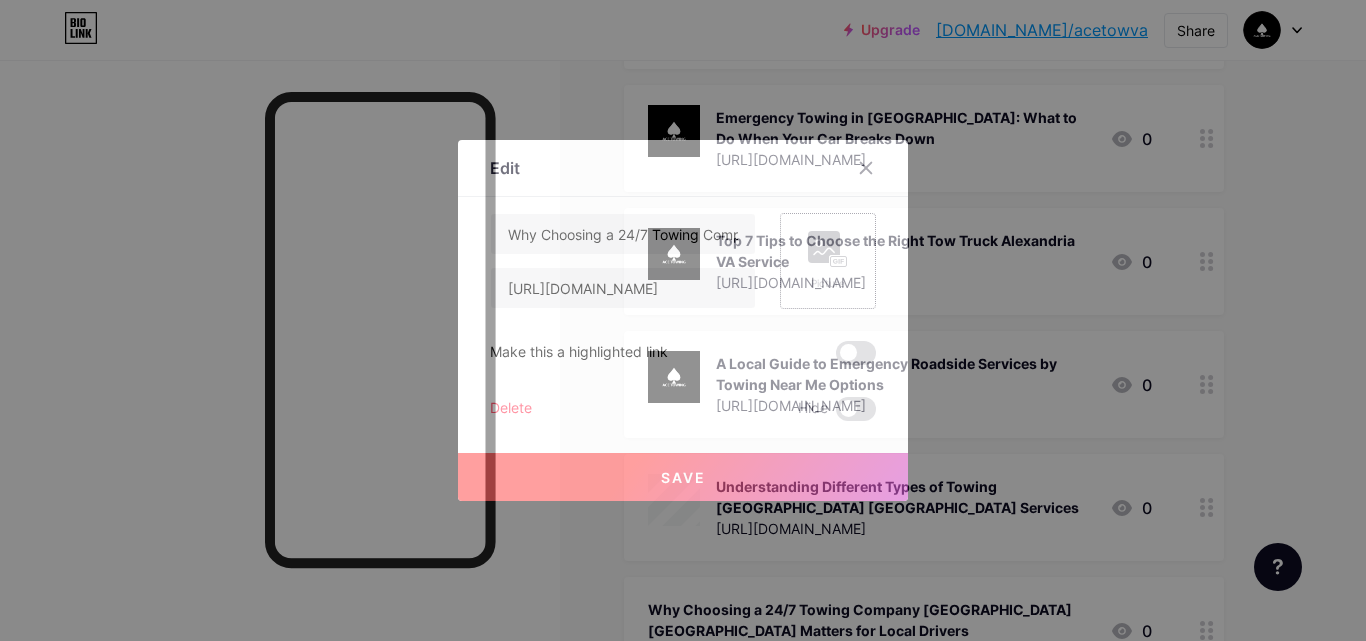 click 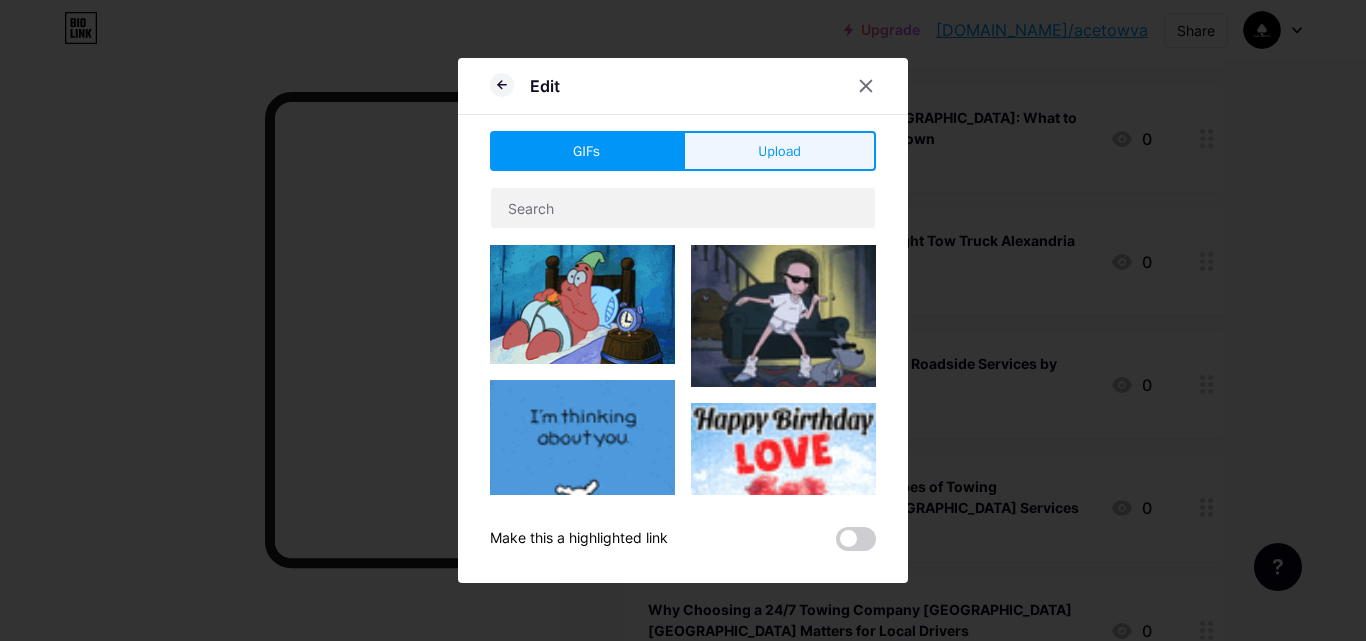 click on "Upload" at bounding box center (779, 151) 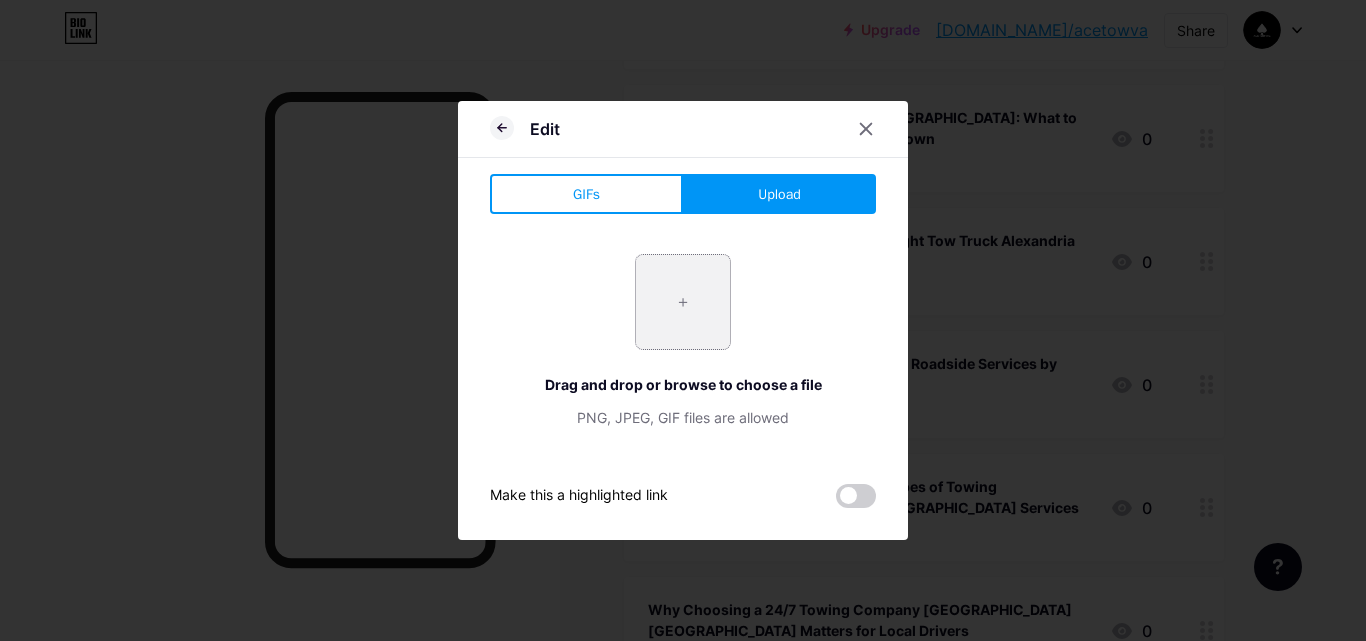 click at bounding box center [683, 302] 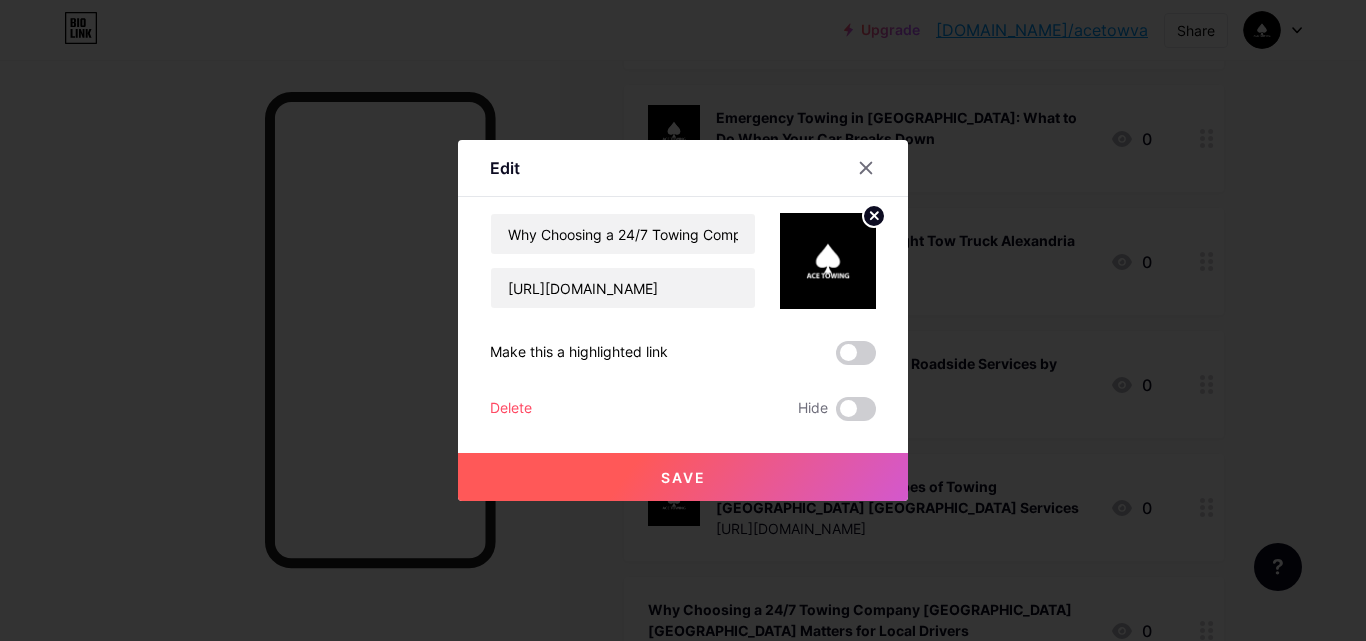 click on "Save" at bounding box center (683, 477) 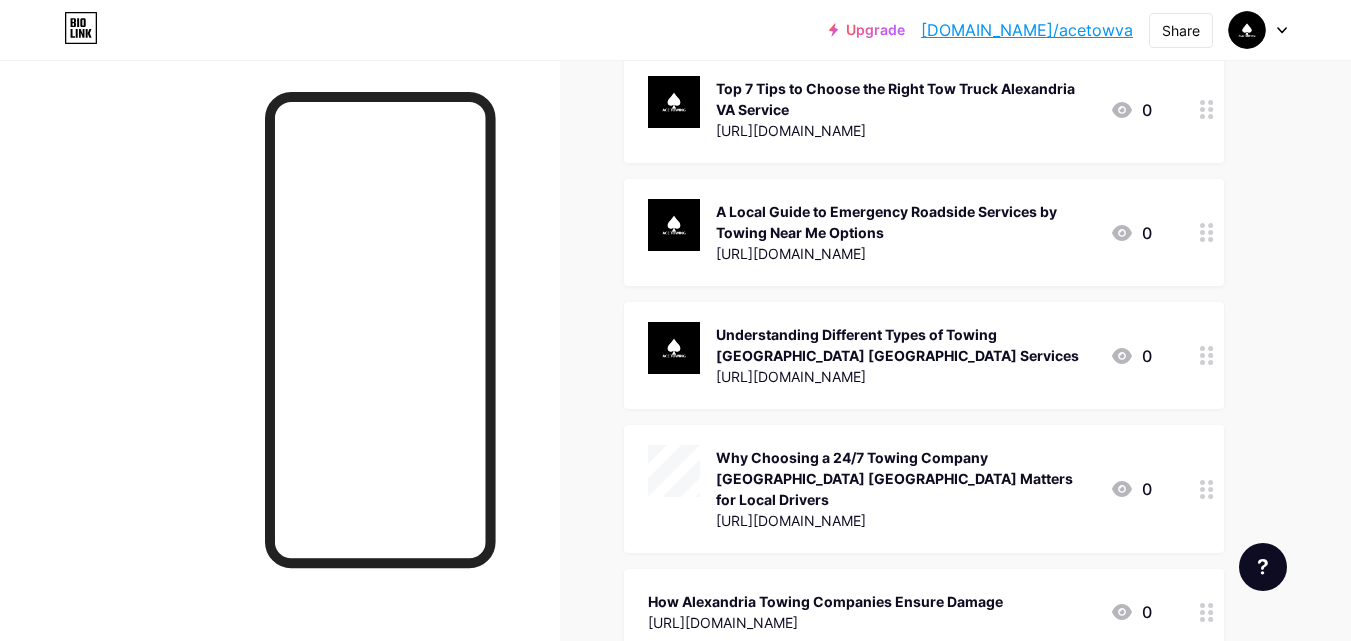 scroll, scrollTop: 1800, scrollLeft: 0, axis: vertical 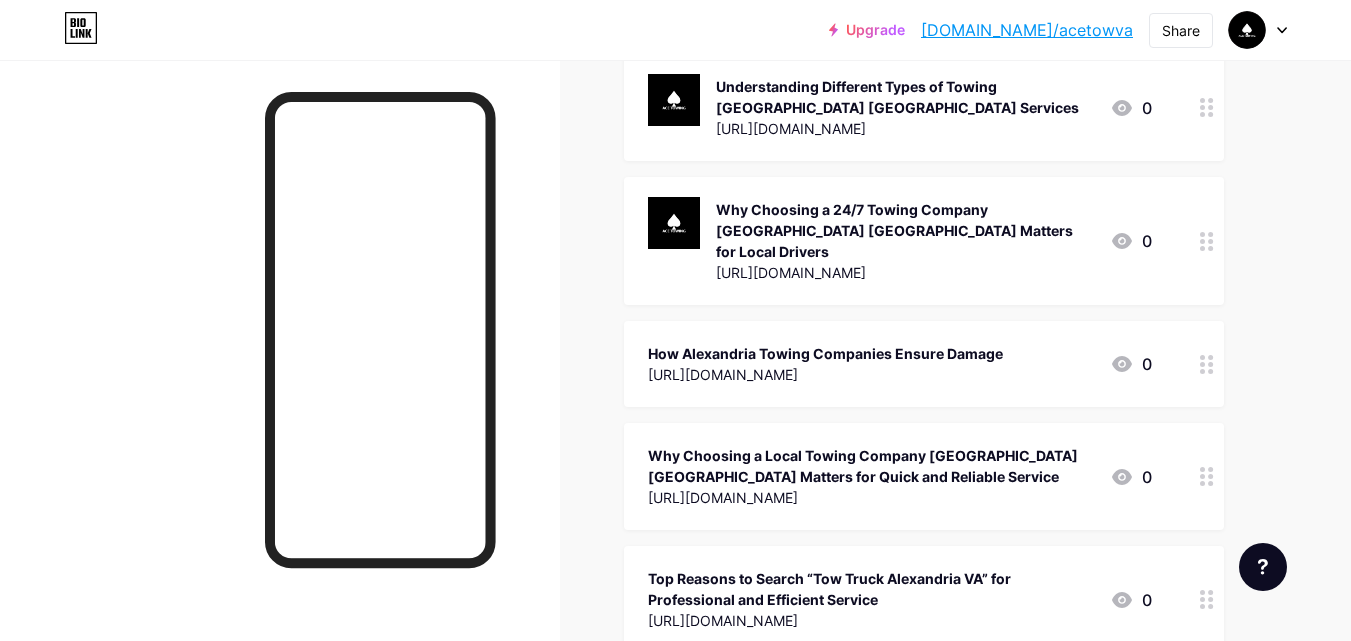 click on "[URL][DOMAIN_NAME]" at bounding box center (825, 374) 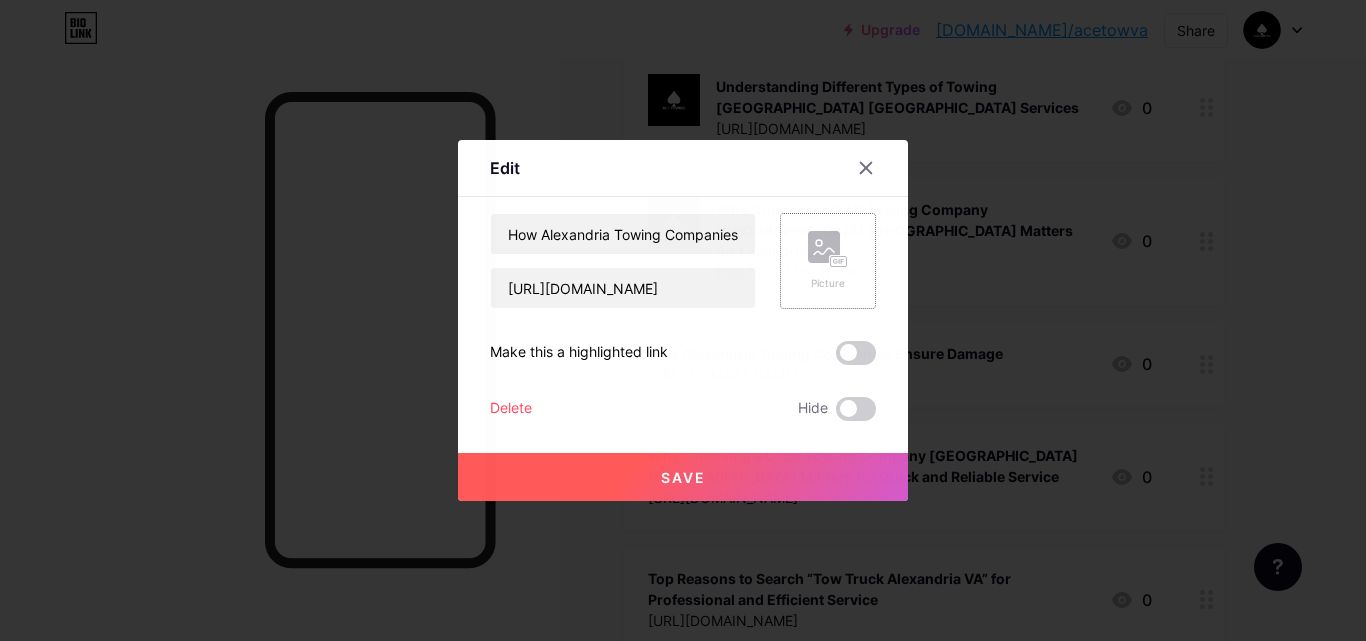 click 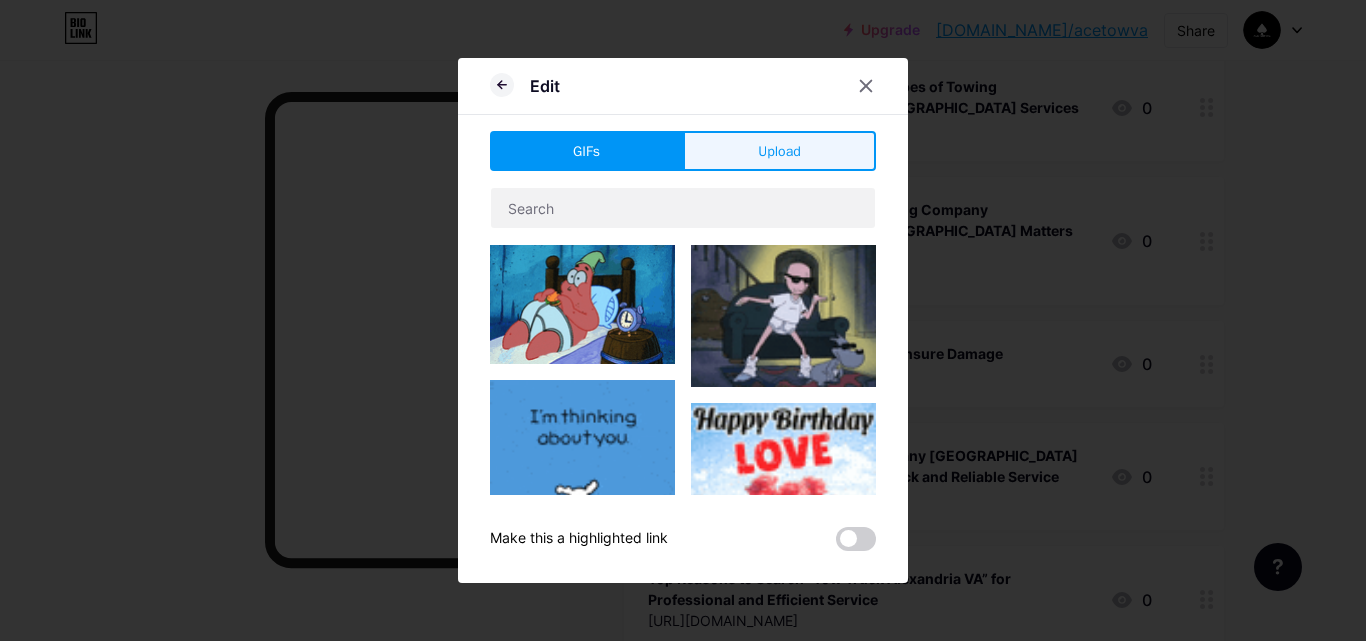click on "Upload" at bounding box center (779, 151) 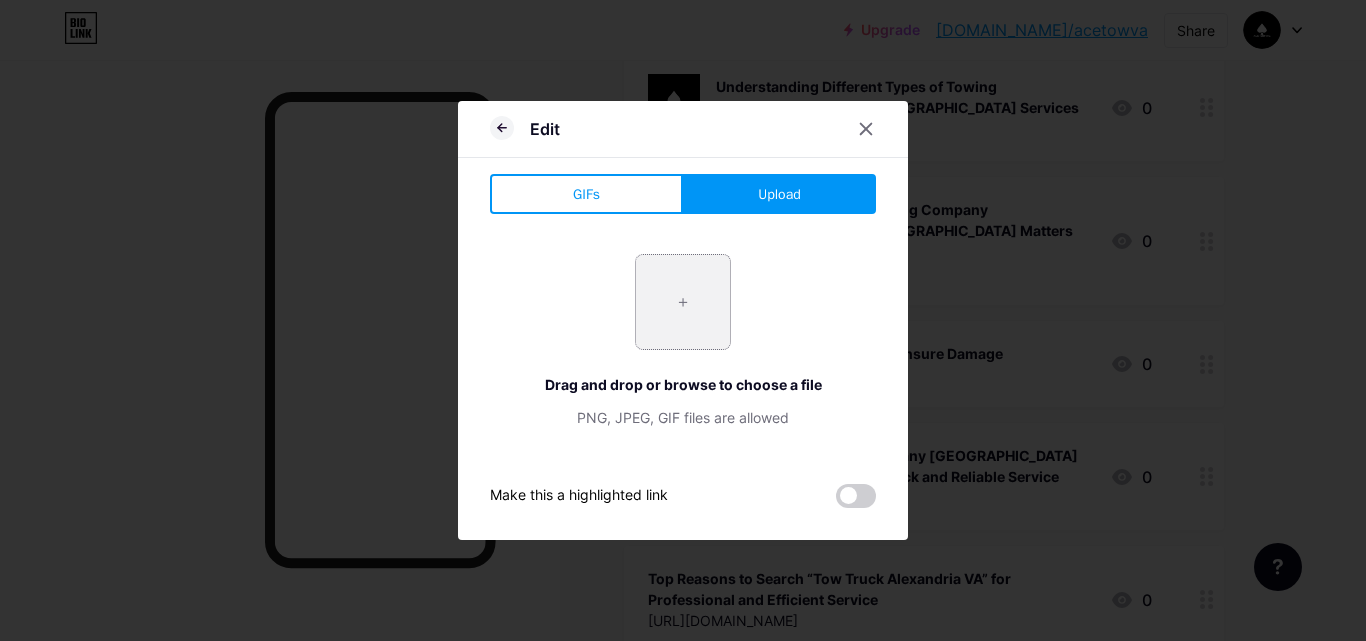 click at bounding box center (683, 302) 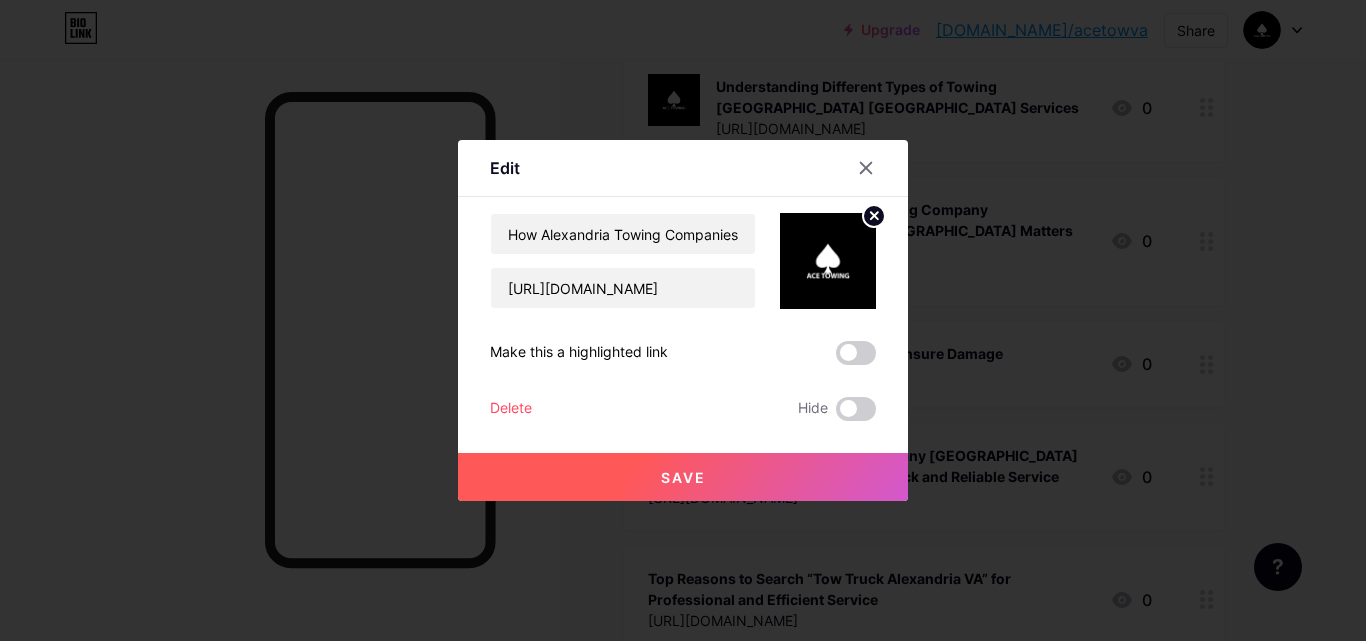 click on "Save" at bounding box center [683, 477] 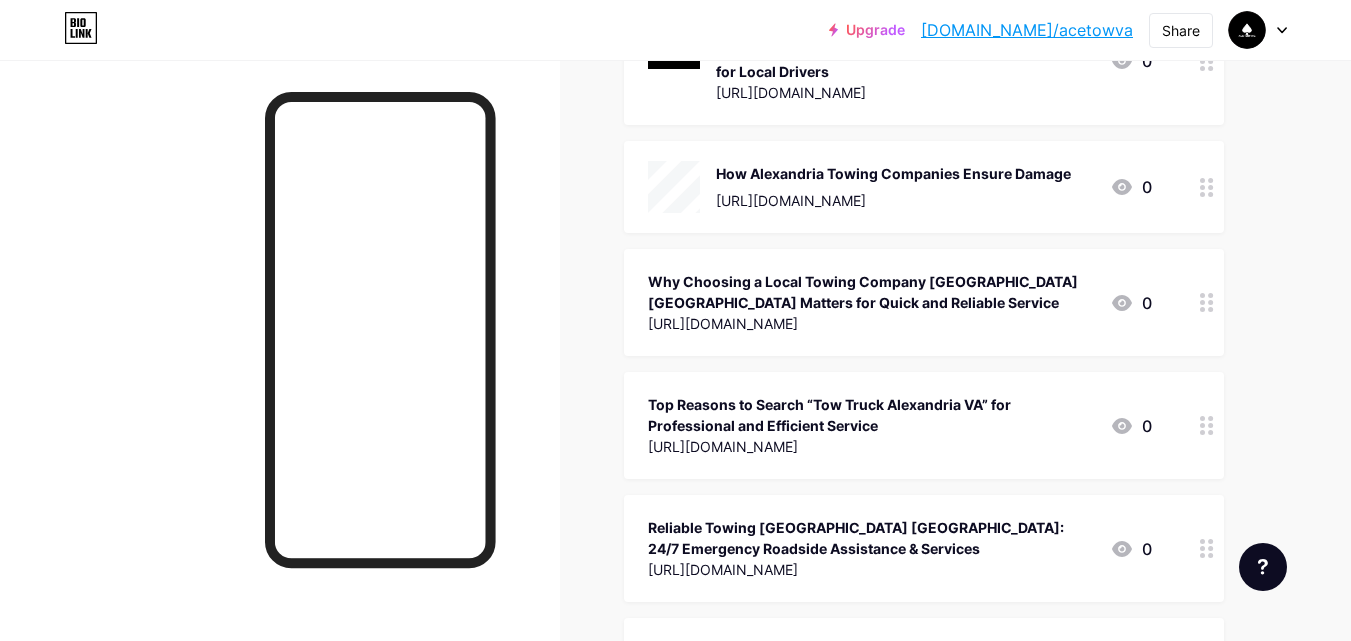 scroll, scrollTop: 2000, scrollLeft: 0, axis: vertical 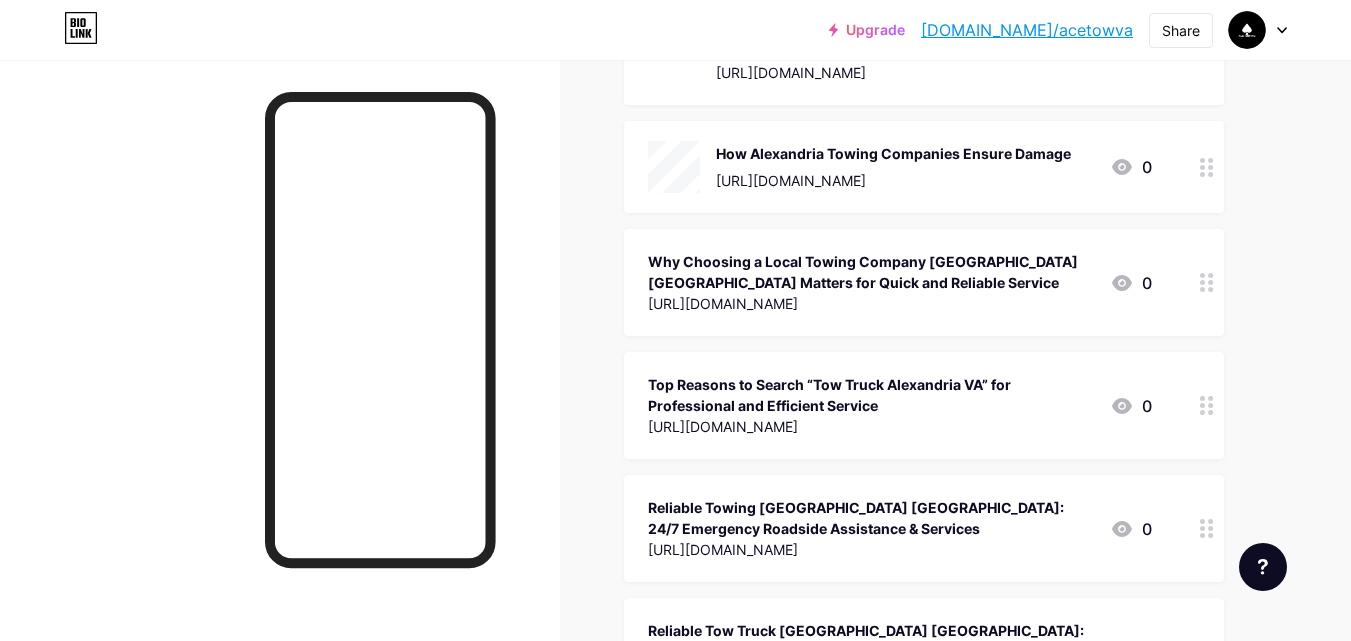 click on "[URL][DOMAIN_NAME]" at bounding box center (871, 303) 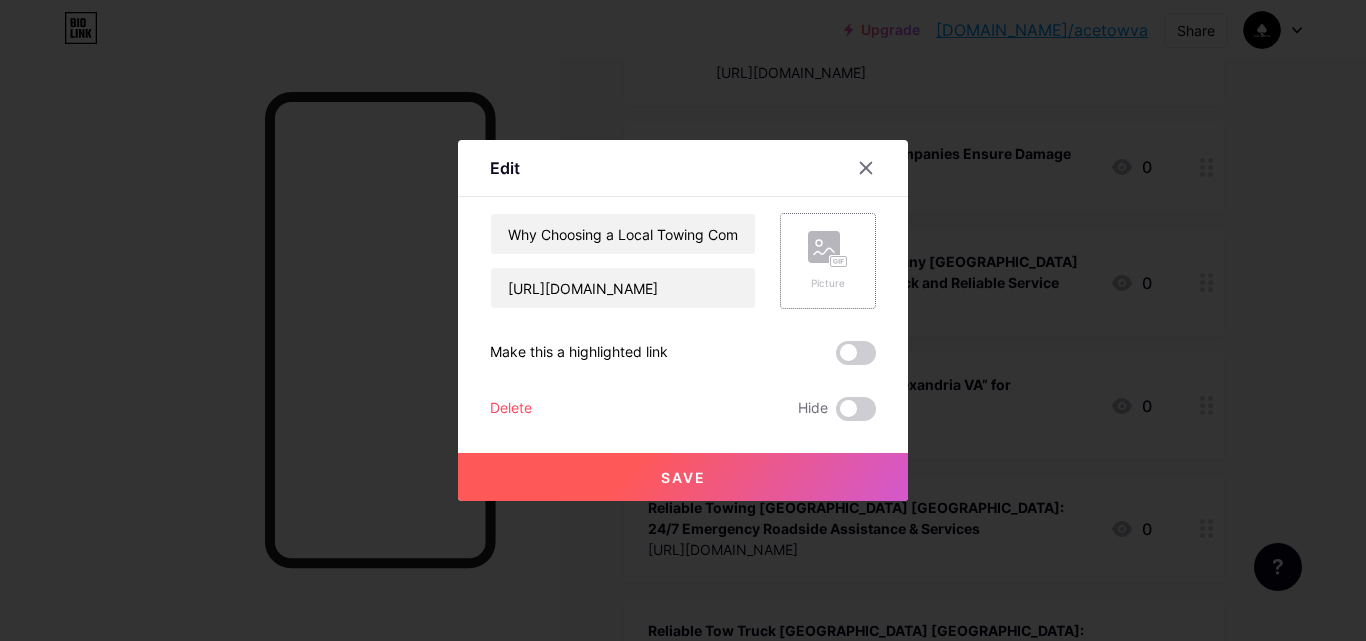 click 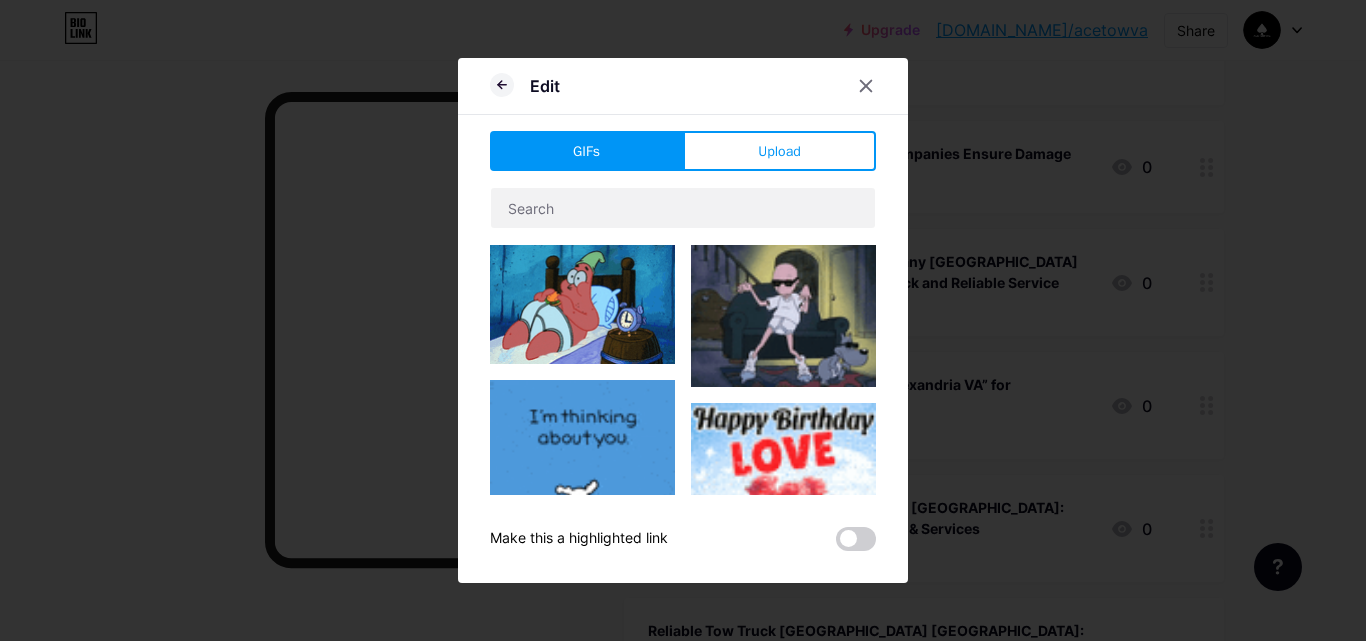 click on "GIFs     Upload       Content
YouTube
Play YouTube video without leaving your page.
ADD
Vimeo
Play Vimeo video without leaving your page.
ADD
Tiktok
Grow your TikTok following
ADD
Tweet
Embed a tweet.
ADD
Reddit
Showcase your Reddit profile
ADD
Spotify
Embed Spotify to play the preview of a track.
ADD
Twitch
Play Twitch video without leaving your page.
ADD
ADD
ADD" at bounding box center [683, 341] 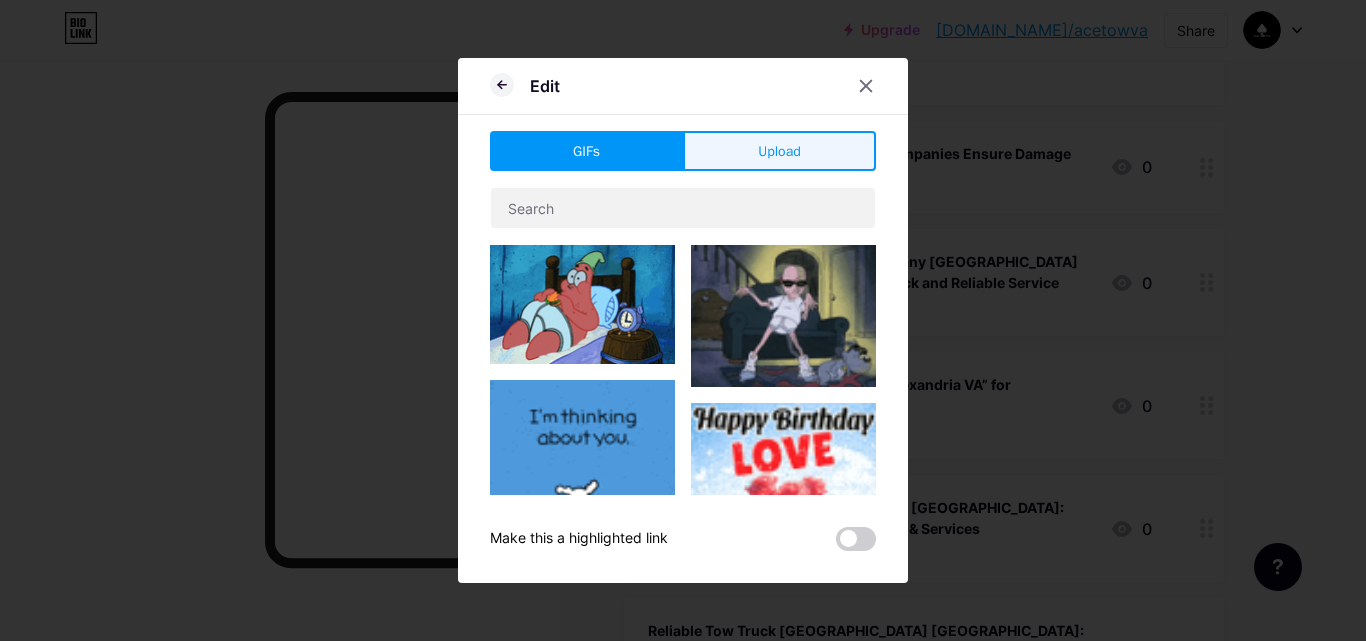 click on "Upload" at bounding box center [779, 151] 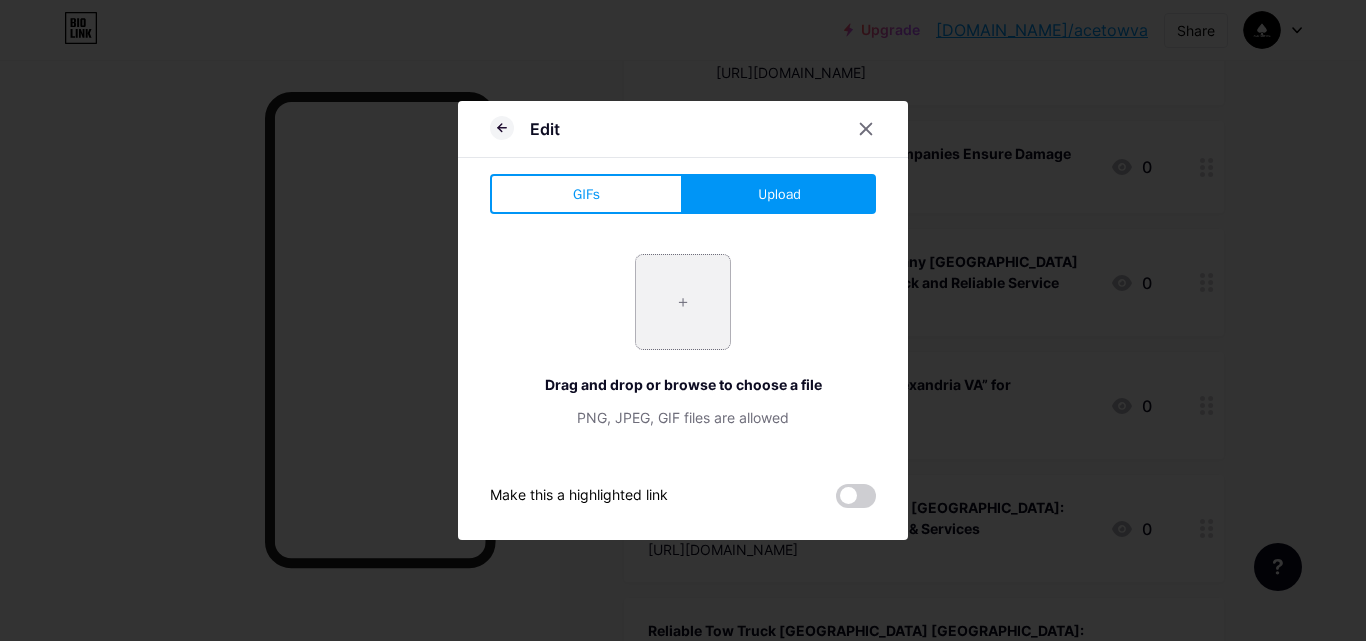click at bounding box center (683, 302) 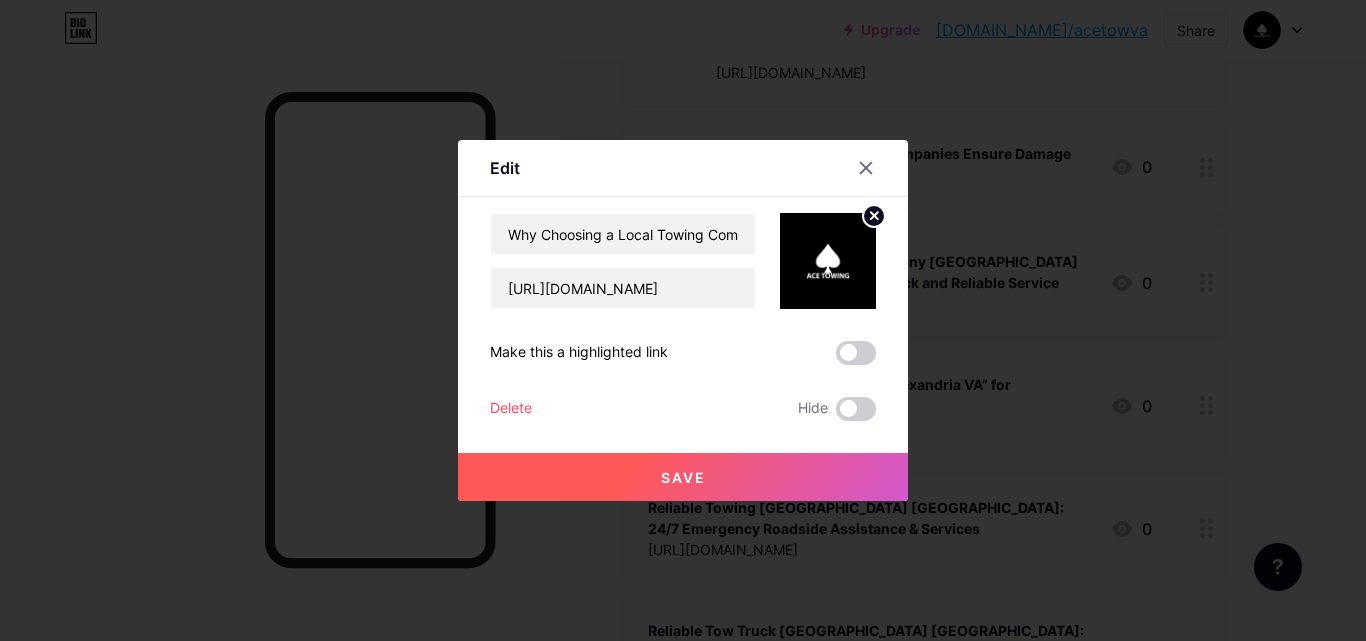 click on "Save" at bounding box center [683, 477] 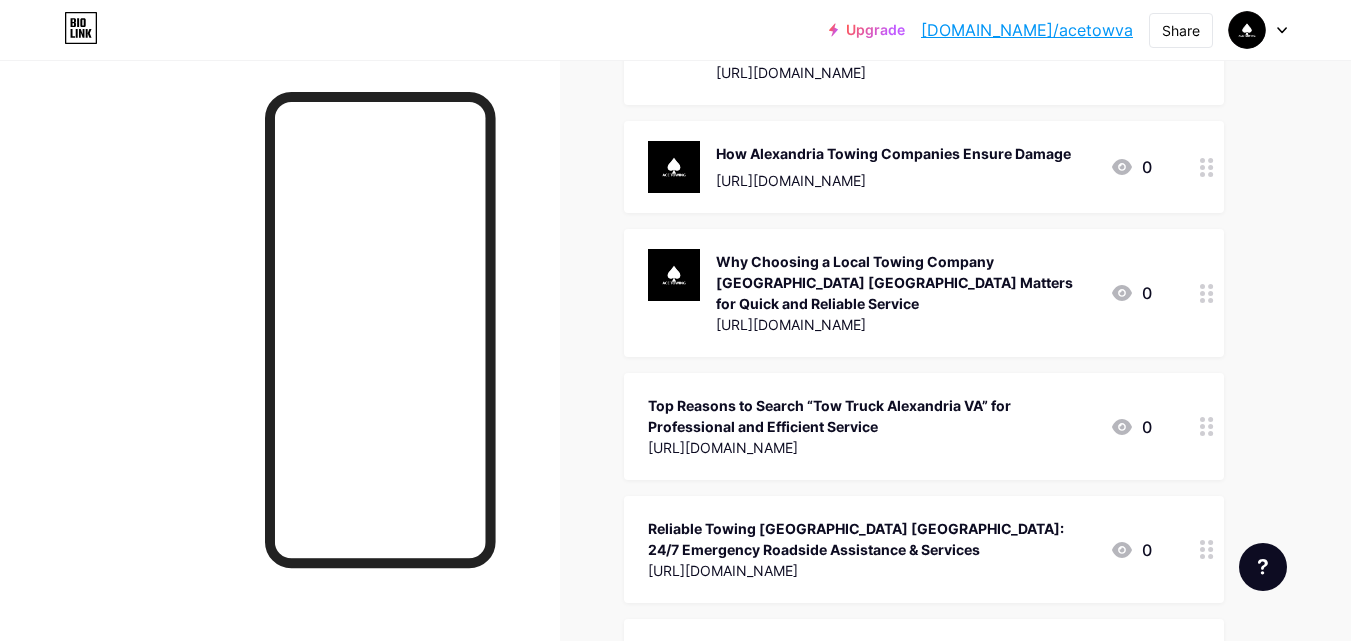 click on "Top Reasons to Search “Tow Truck Alexandria VA” for Professional and Efficient Service" at bounding box center [871, 416] 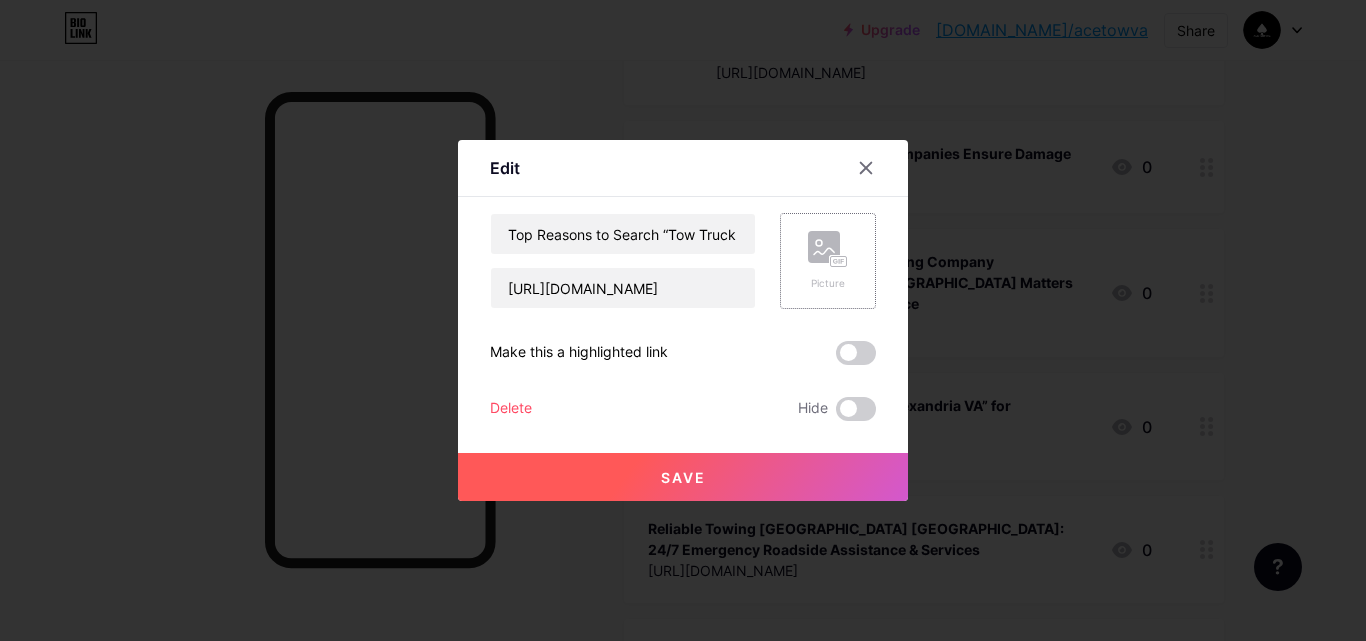 click 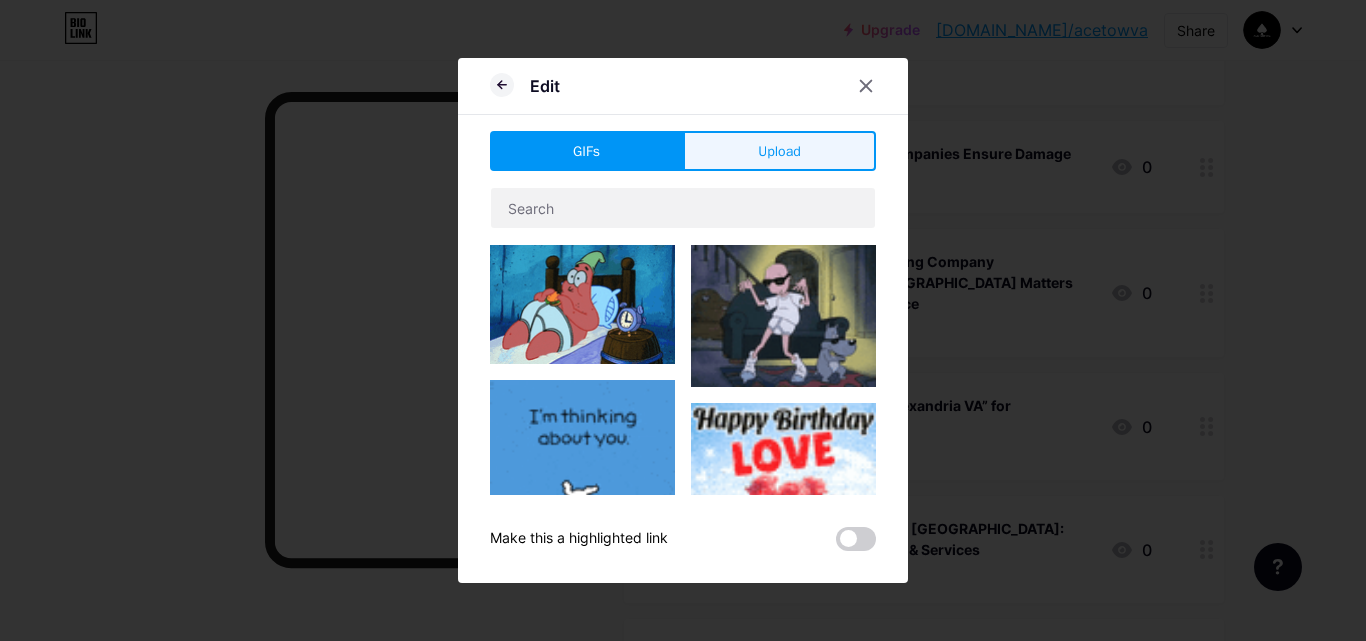 click on "Upload" at bounding box center (779, 151) 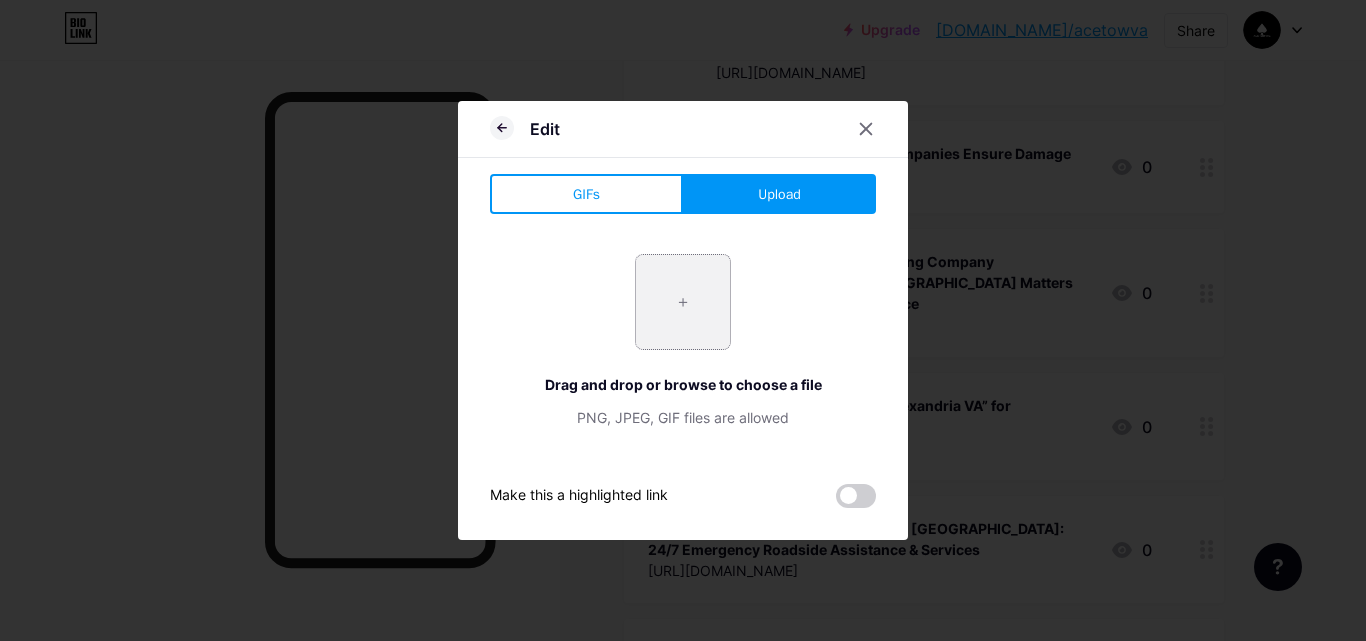 click at bounding box center [683, 302] 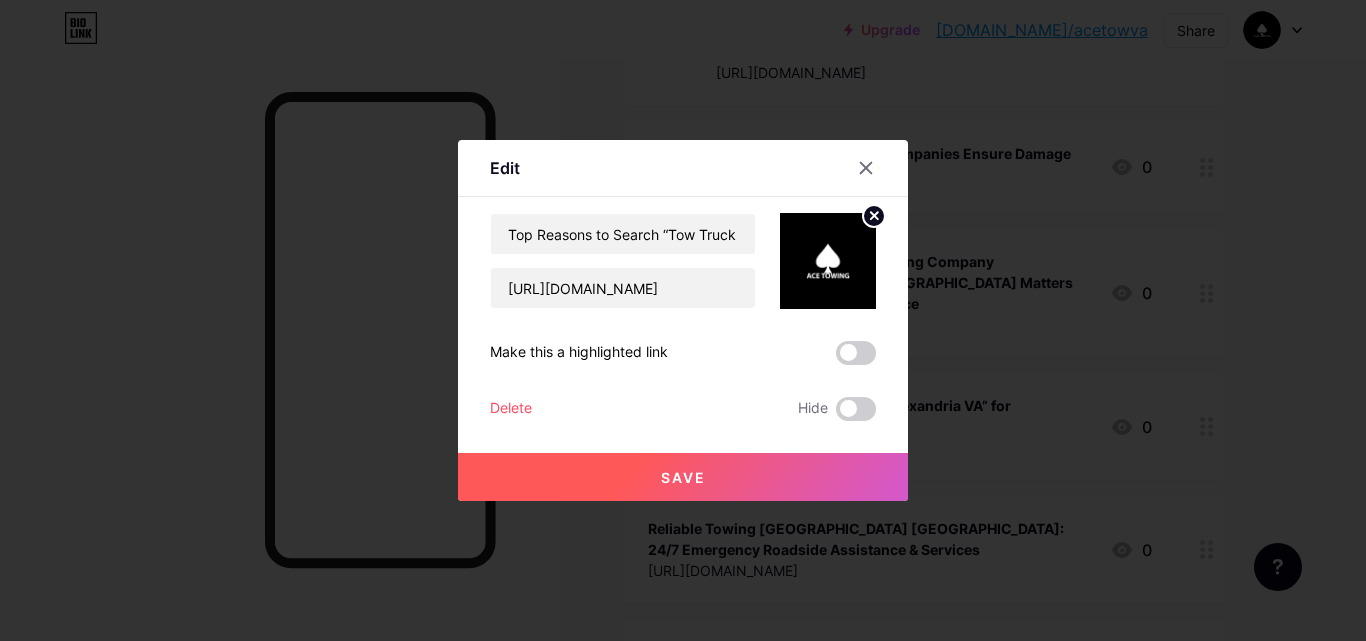 click on "Save" at bounding box center (683, 477) 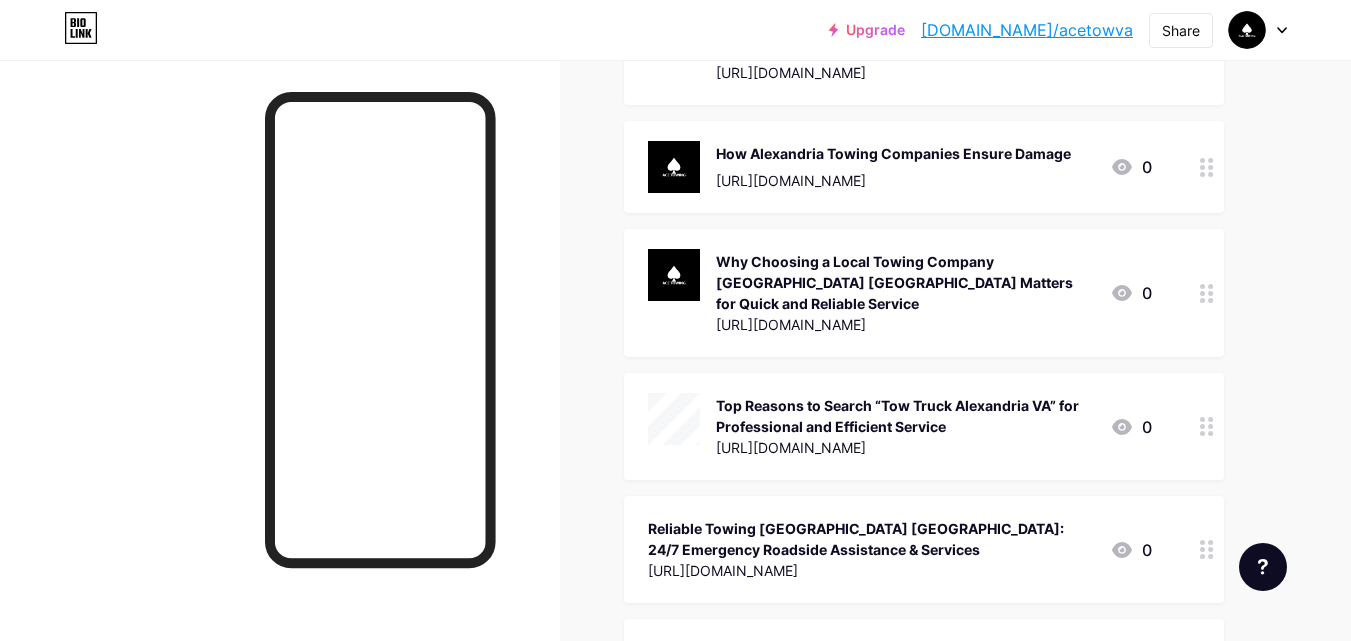 click on "Reliable Towing [GEOGRAPHIC_DATA] [GEOGRAPHIC_DATA]: 24/7 Emergency Roadside Assistance & Services" at bounding box center [871, 539] 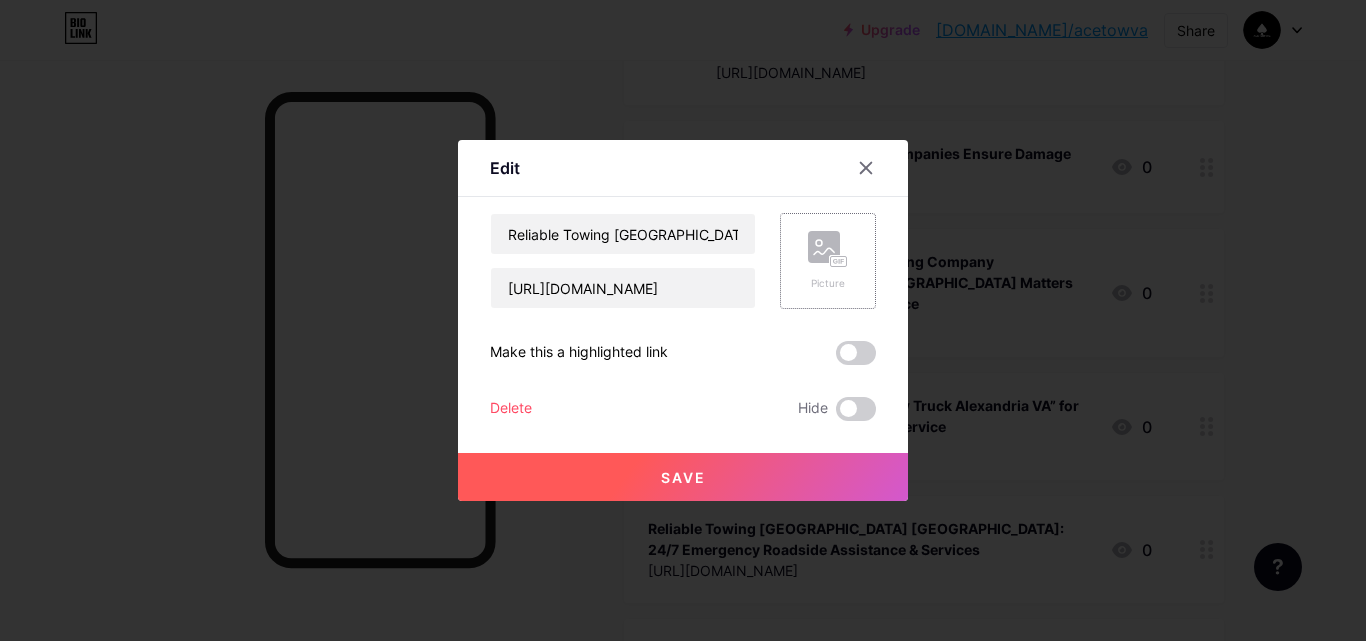 click 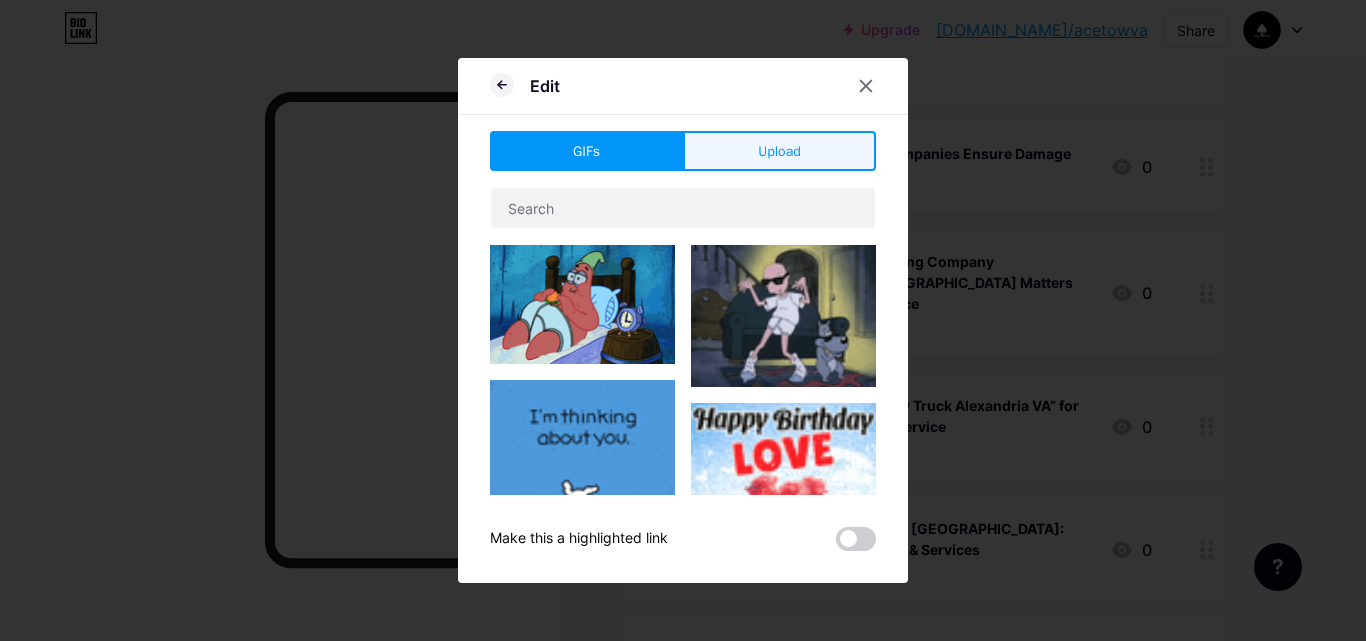 click on "Upload" at bounding box center (779, 151) 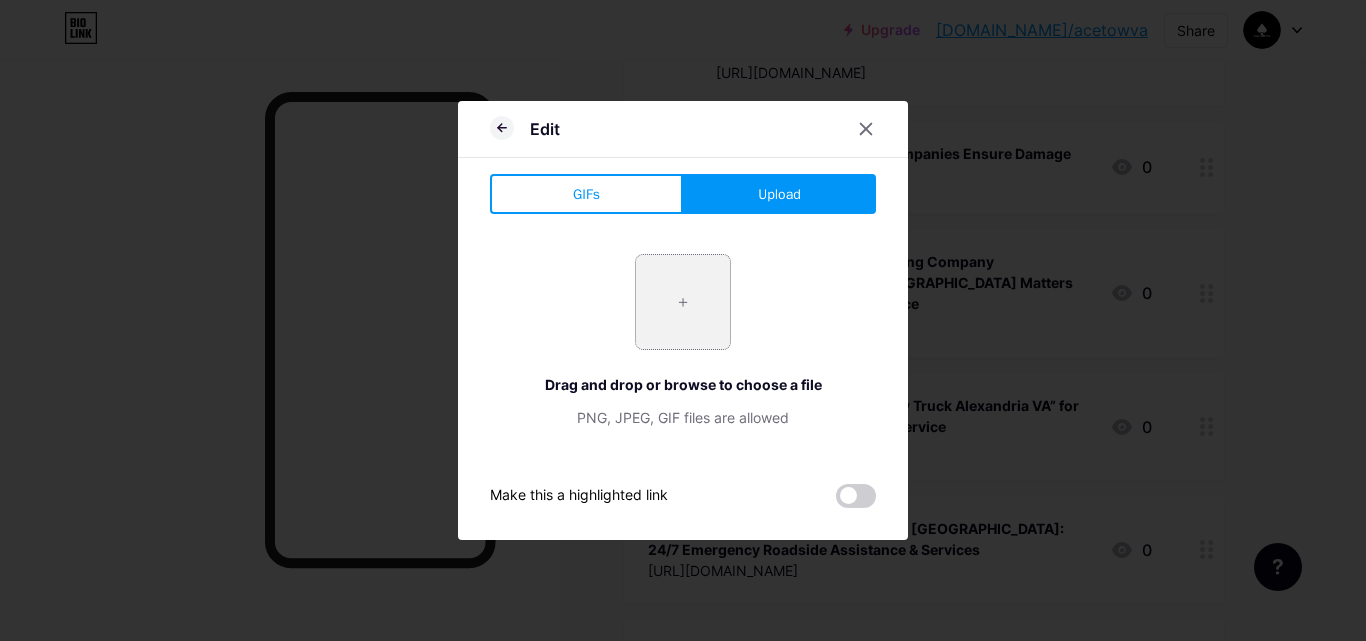 click at bounding box center [683, 302] 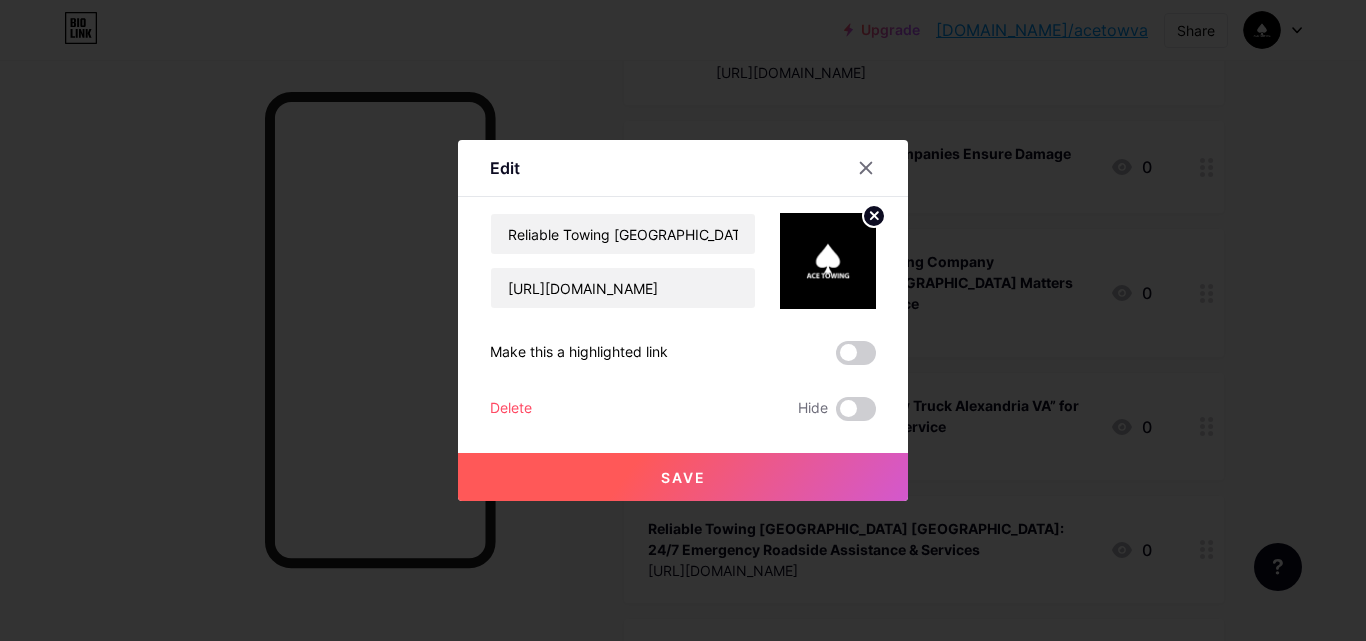 click on "Save" at bounding box center (683, 477) 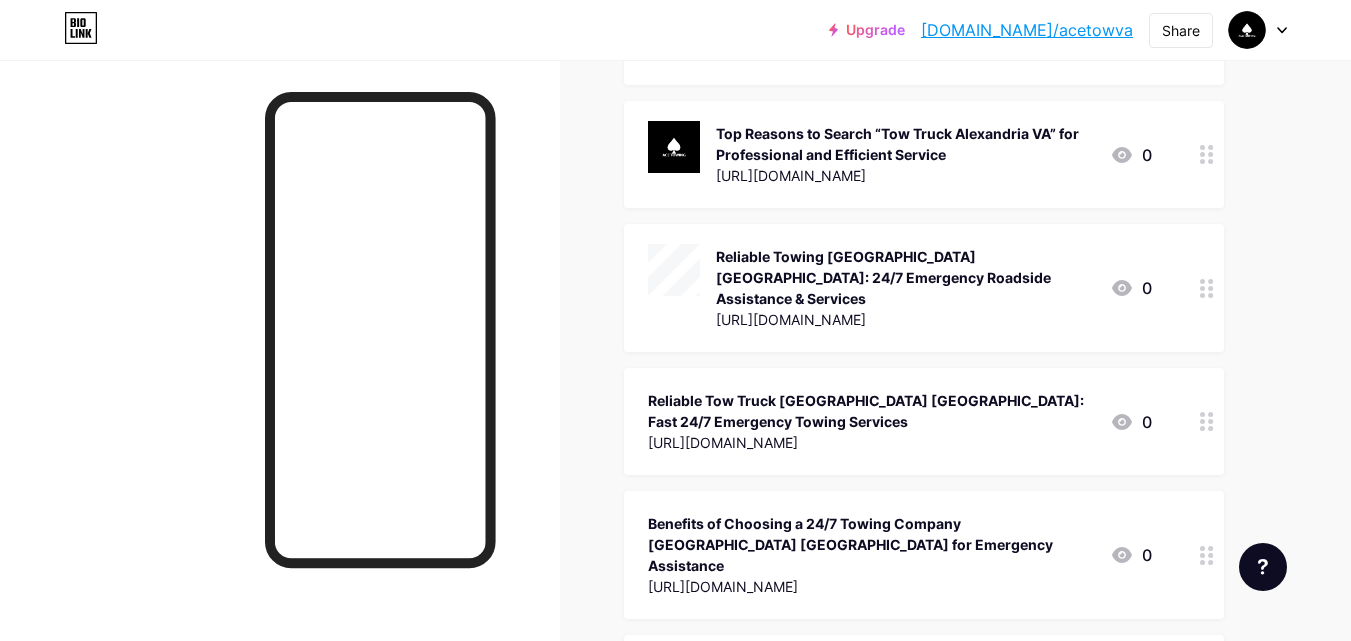scroll, scrollTop: 2300, scrollLeft: 0, axis: vertical 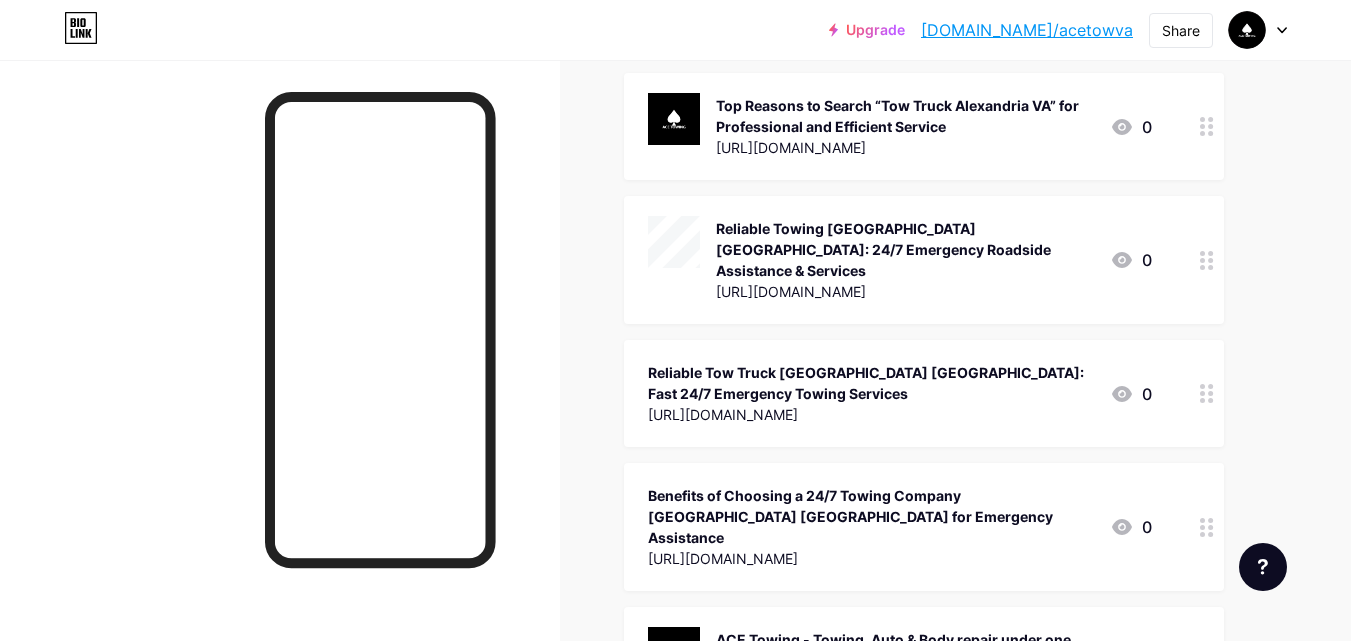 click on "Reliable Tow Truck [GEOGRAPHIC_DATA] [GEOGRAPHIC_DATA]: Fast 24/7 Emergency Towing Services" at bounding box center [871, 383] 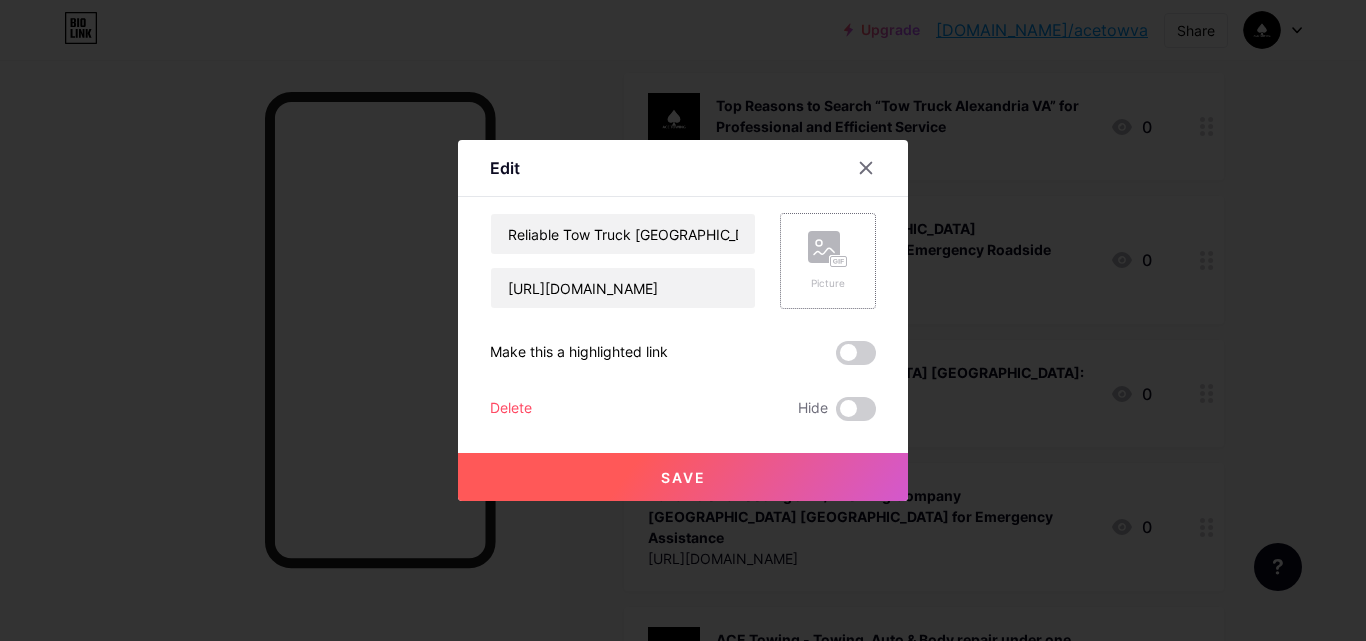 click on "Picture" at bounding box center (828, 261) 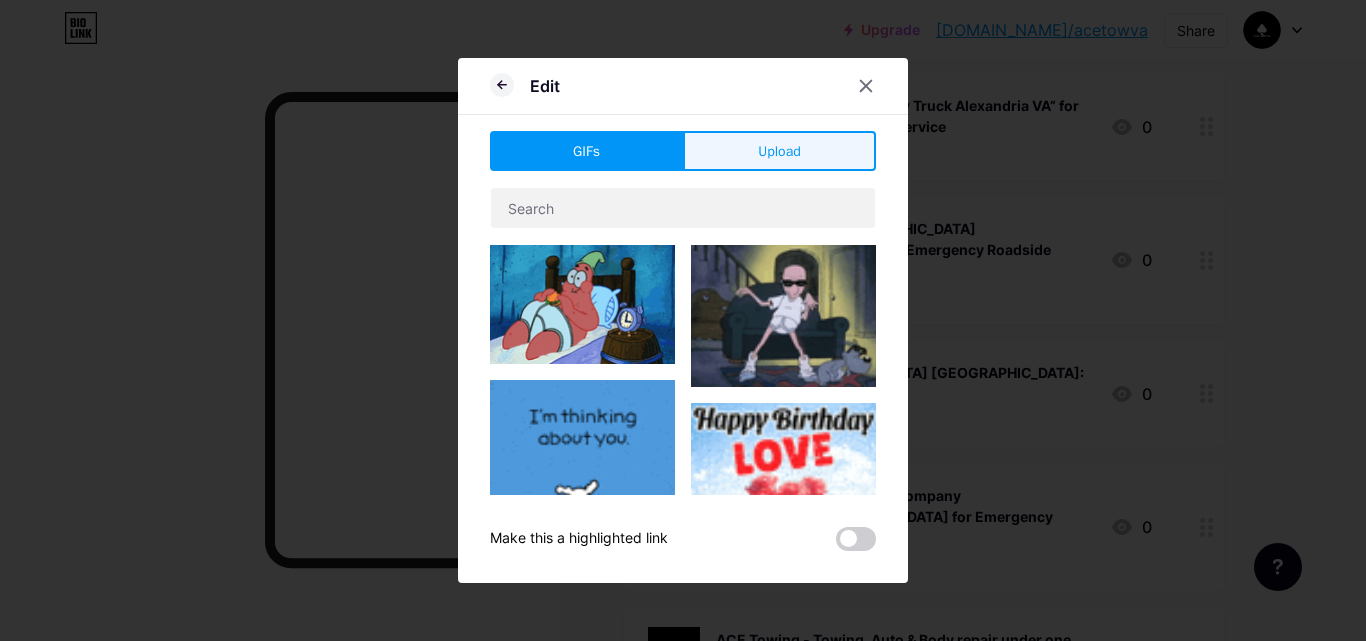 click on "Upload" at bounding box center (779, 151) 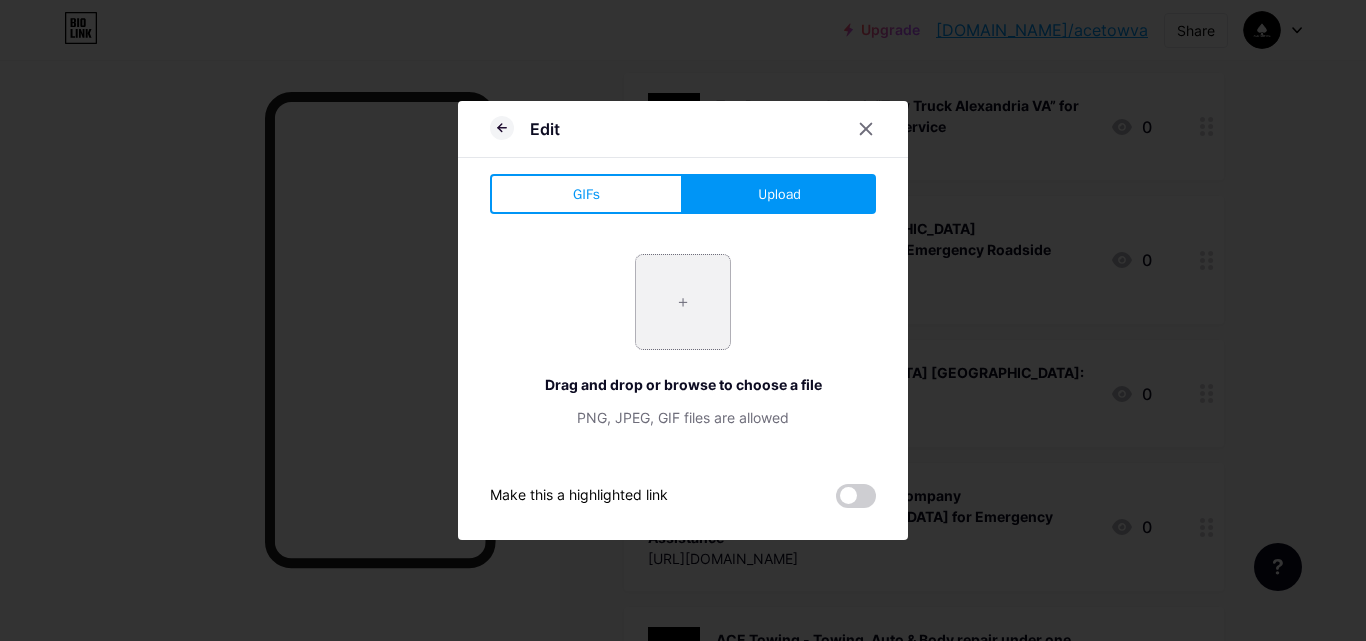 click at bounding box center (683, 302) 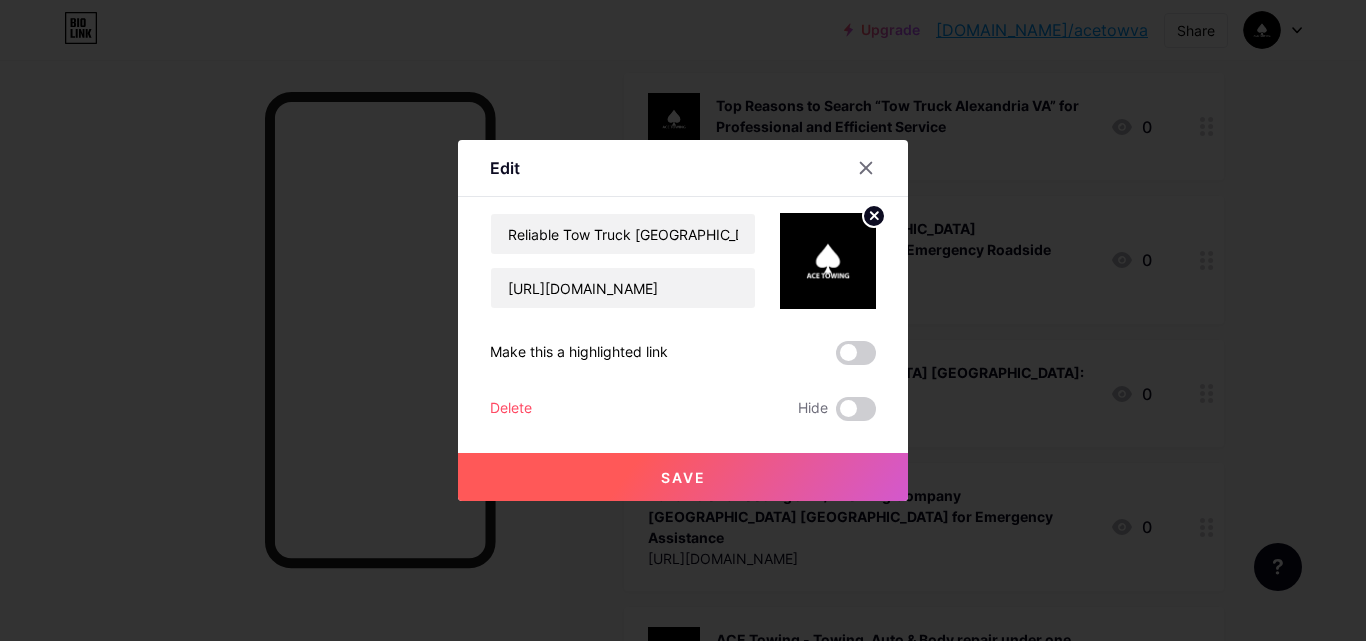 click on "Save" at bounding box center [683, 477] 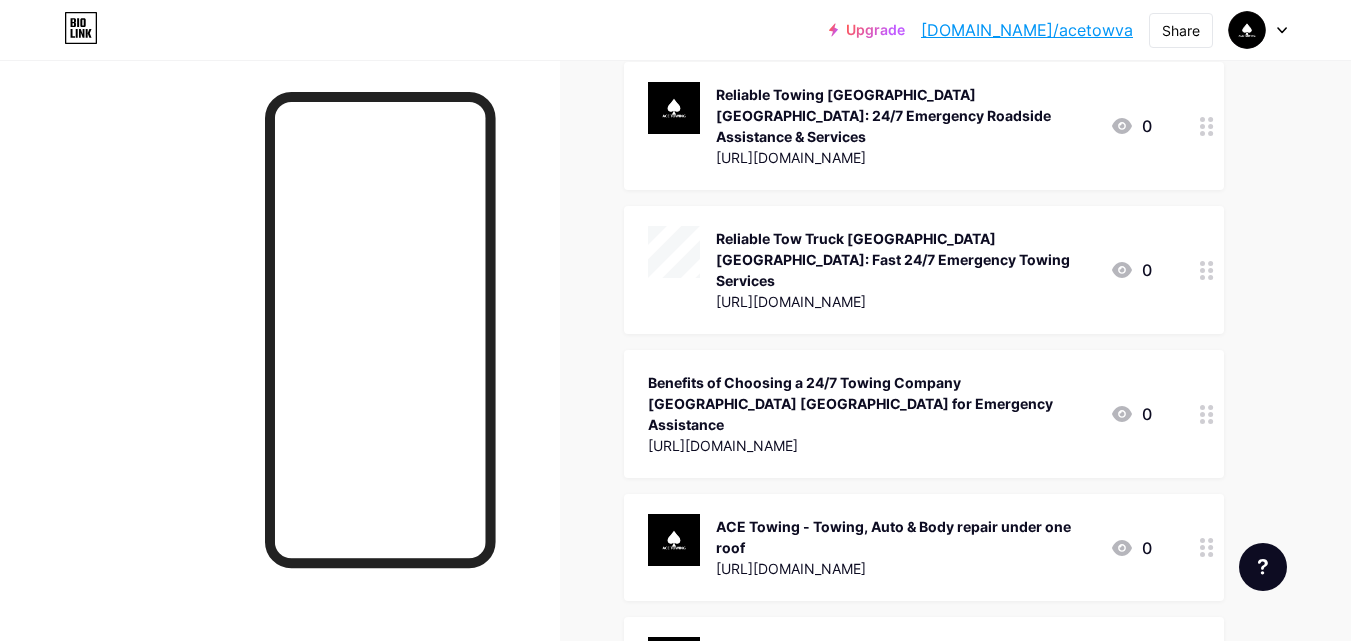 scroll, scrollTop: 2400, scrollLeft: 0, axis: vertical 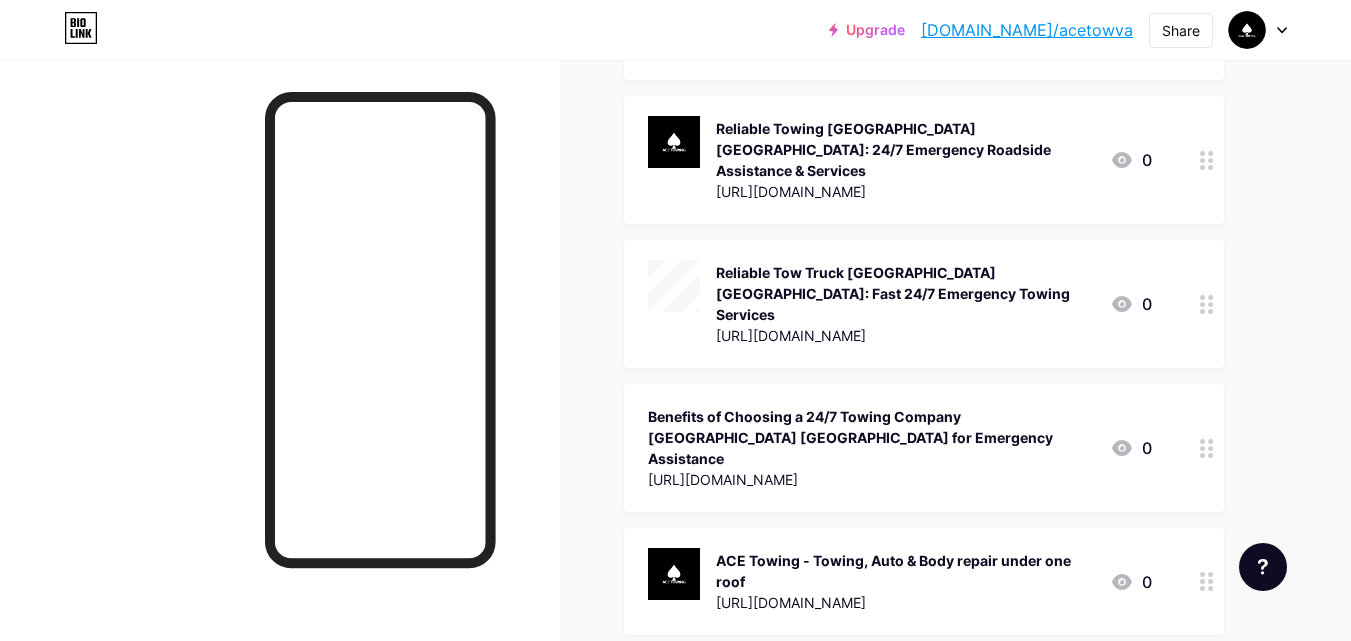 click on "Benefits of Choosing a 24/7 Towing Company [GEOGRAPHIC_DATA] [GEOGRAPHIC_DATA] for Emergency Assistance" at bounding box center (871, 437) 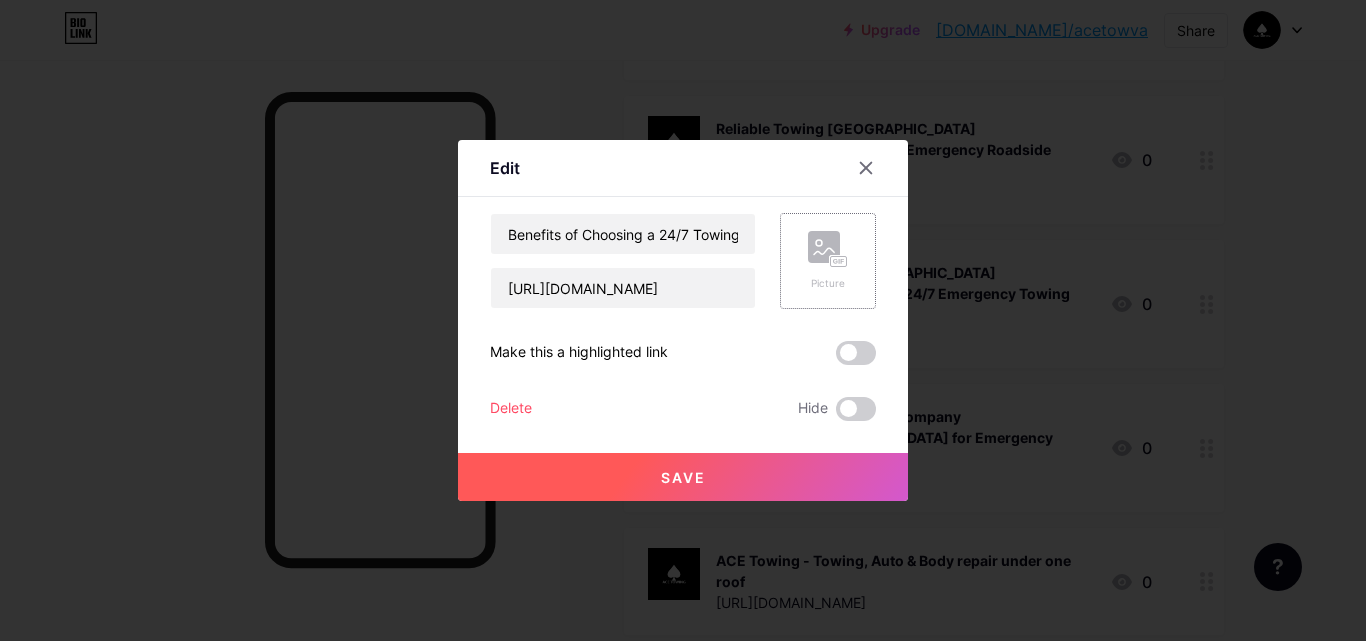 click 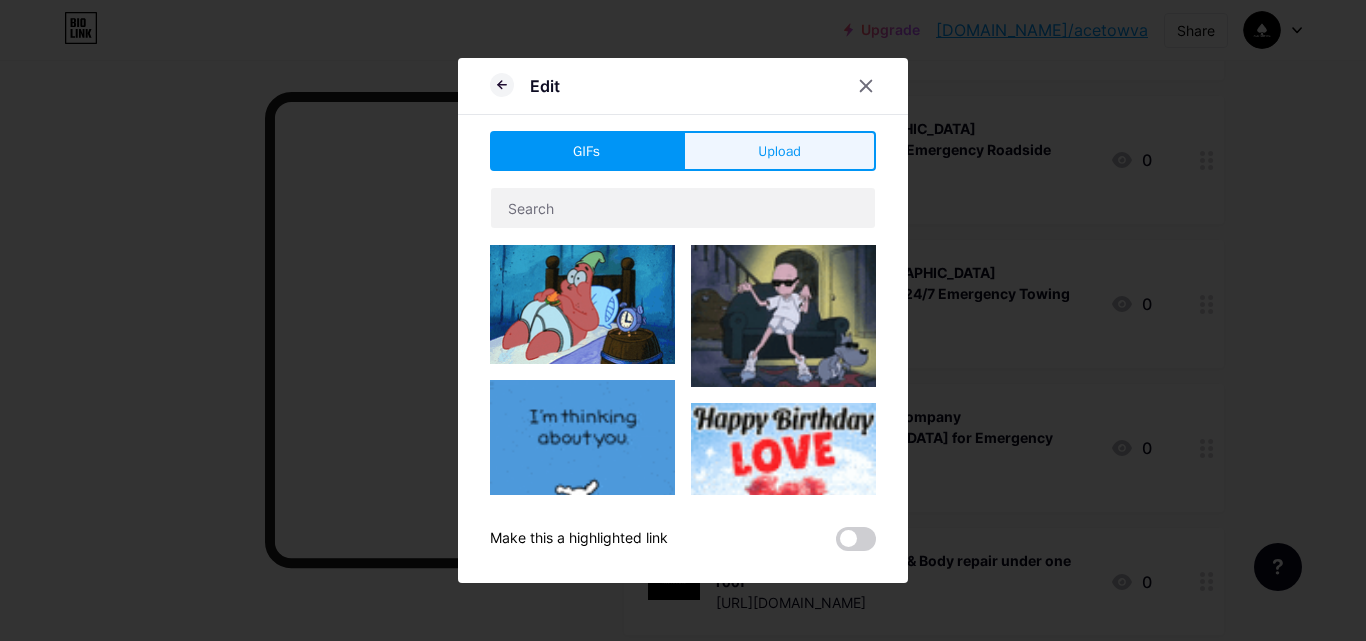 click on "Upload" at bounding box center (779, 151) 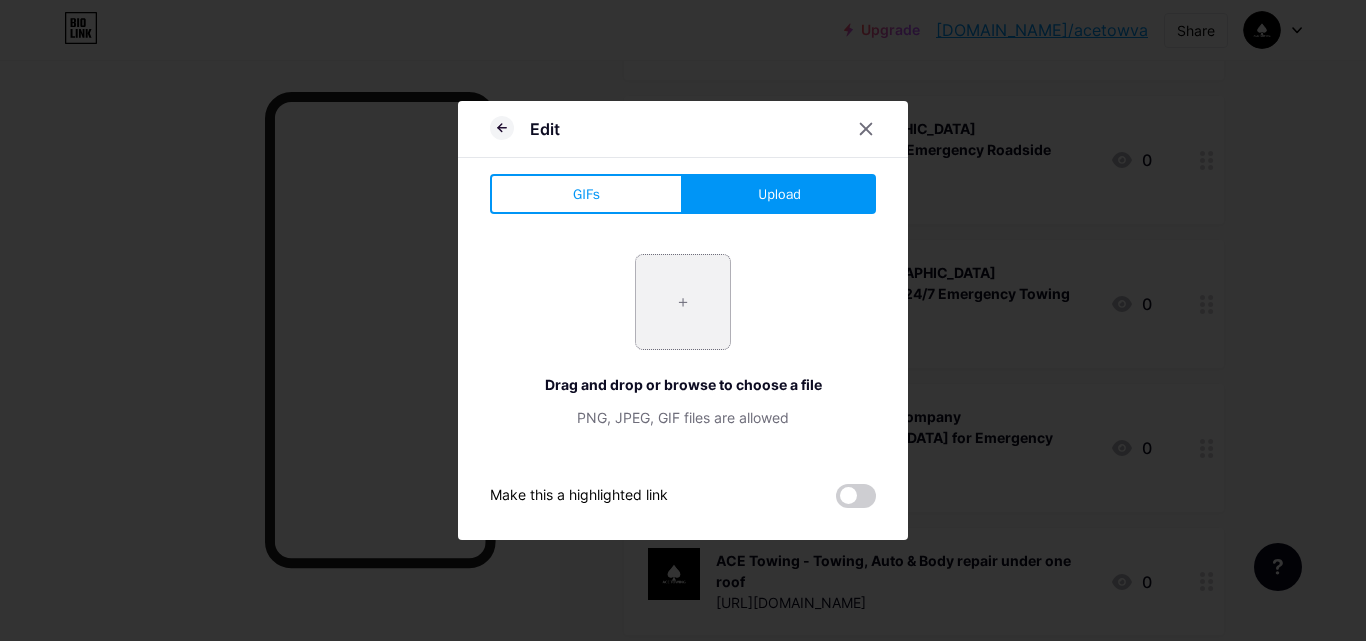 click at bounding box center [683, 302] 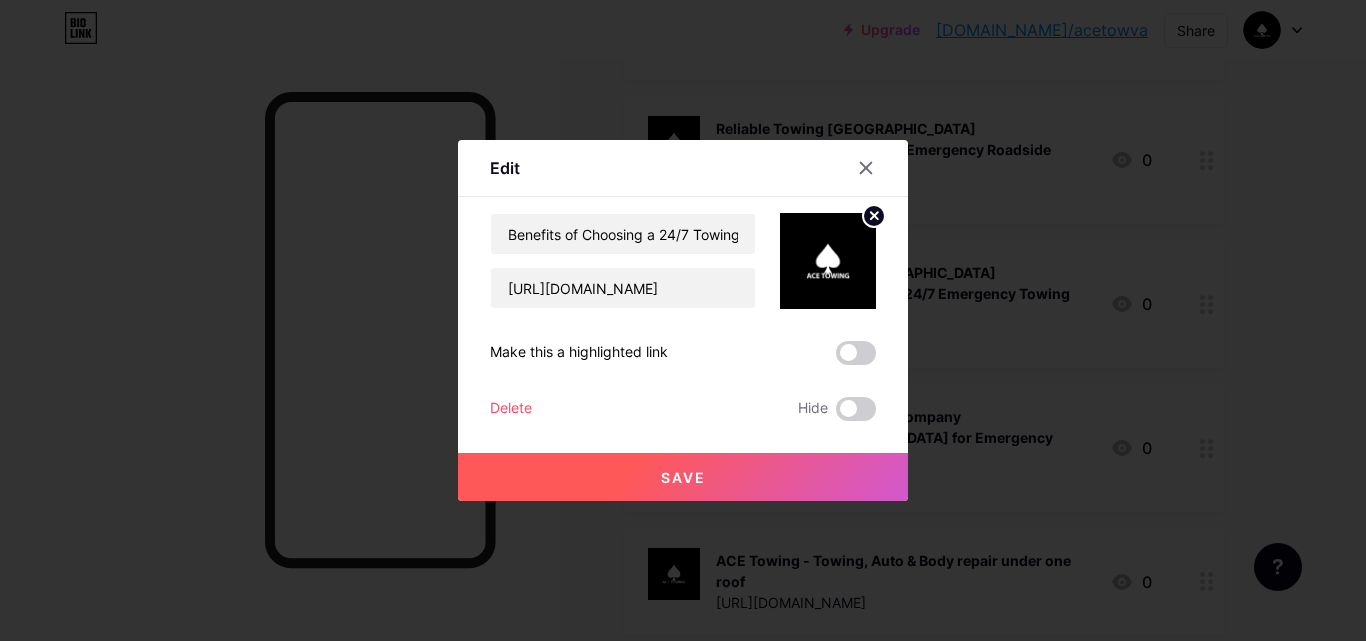 click on "Save" at bounding box center [683, 477] 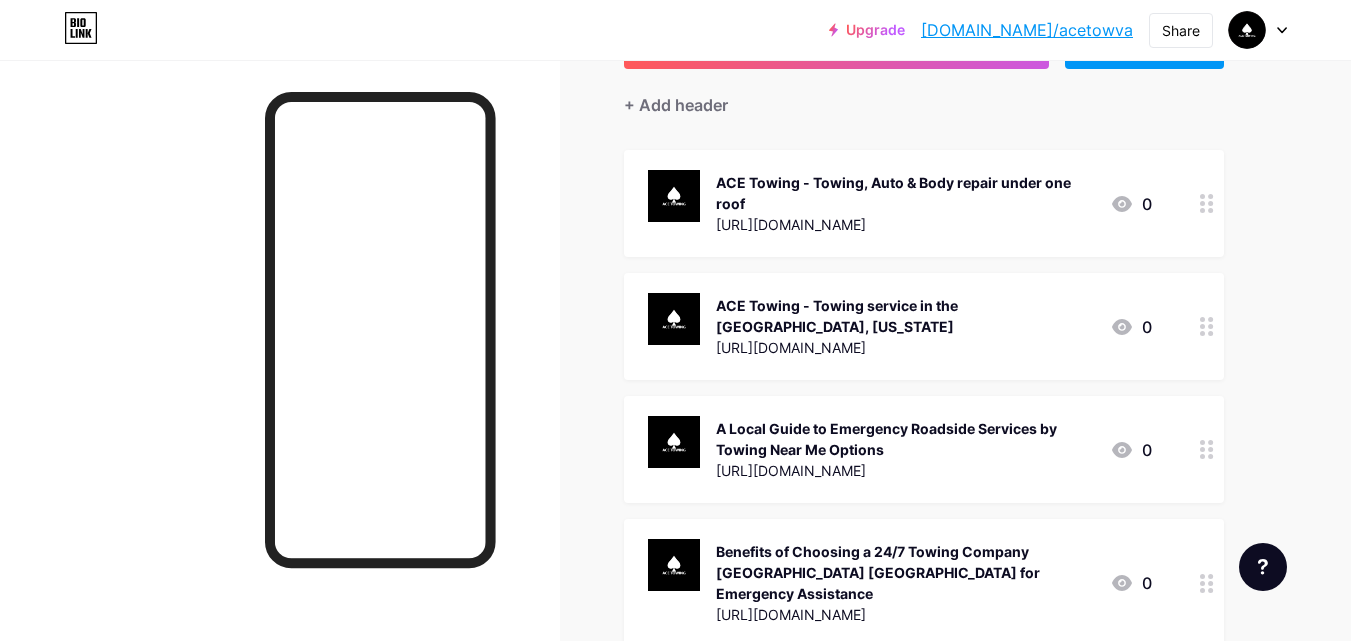scroll, scrollTop: 300, scrollLeft: 0, axis: vertical 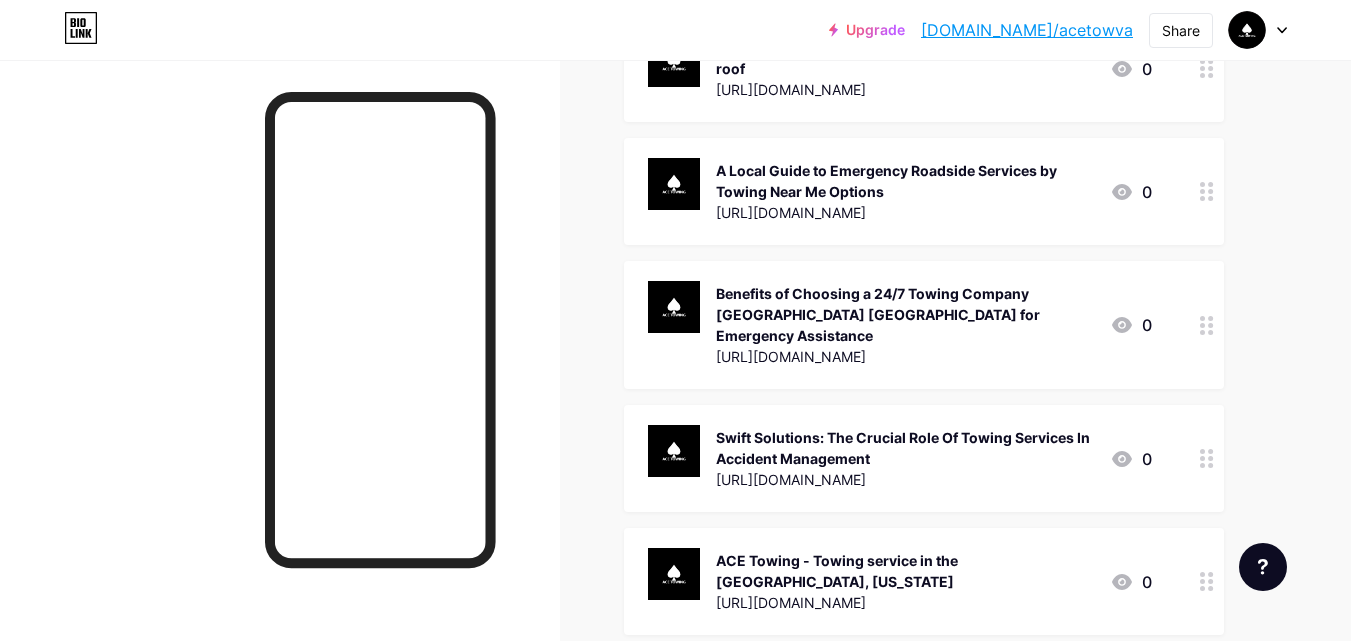 click on "[DOMAIN_NAME]/acetowva" at bounding box center (1027, 30) 